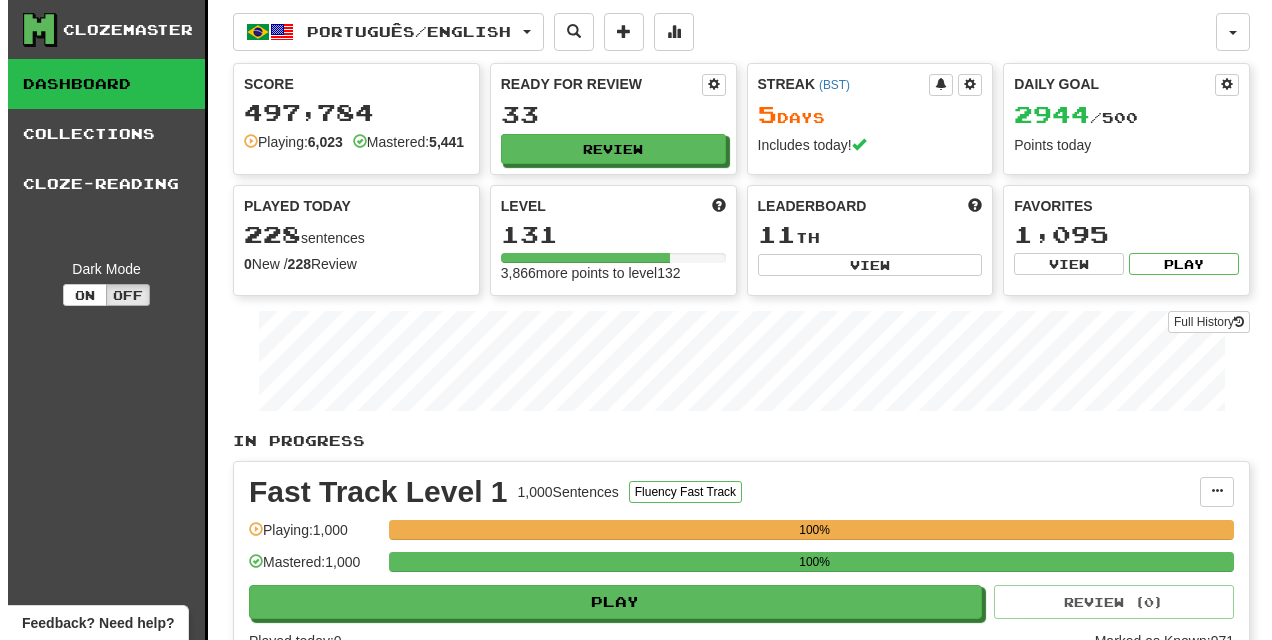 scroll, scrollTop: 1225, scrollLeft: 0, axis: vertical 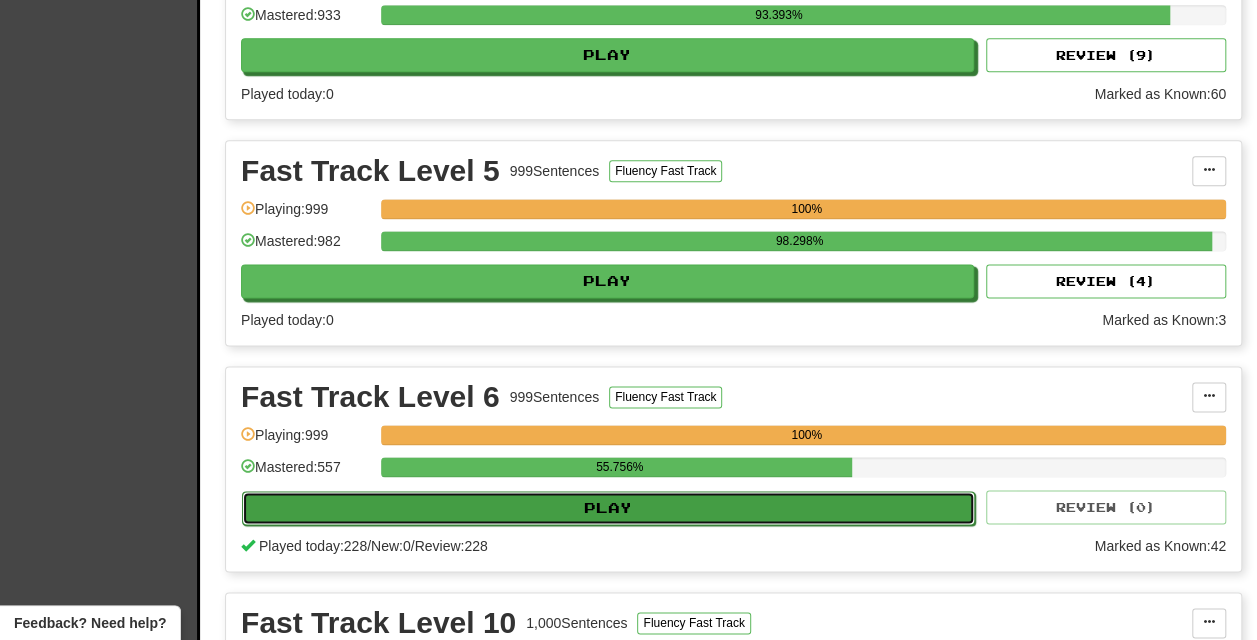 click on "Play" at bounding box center (608, 508) 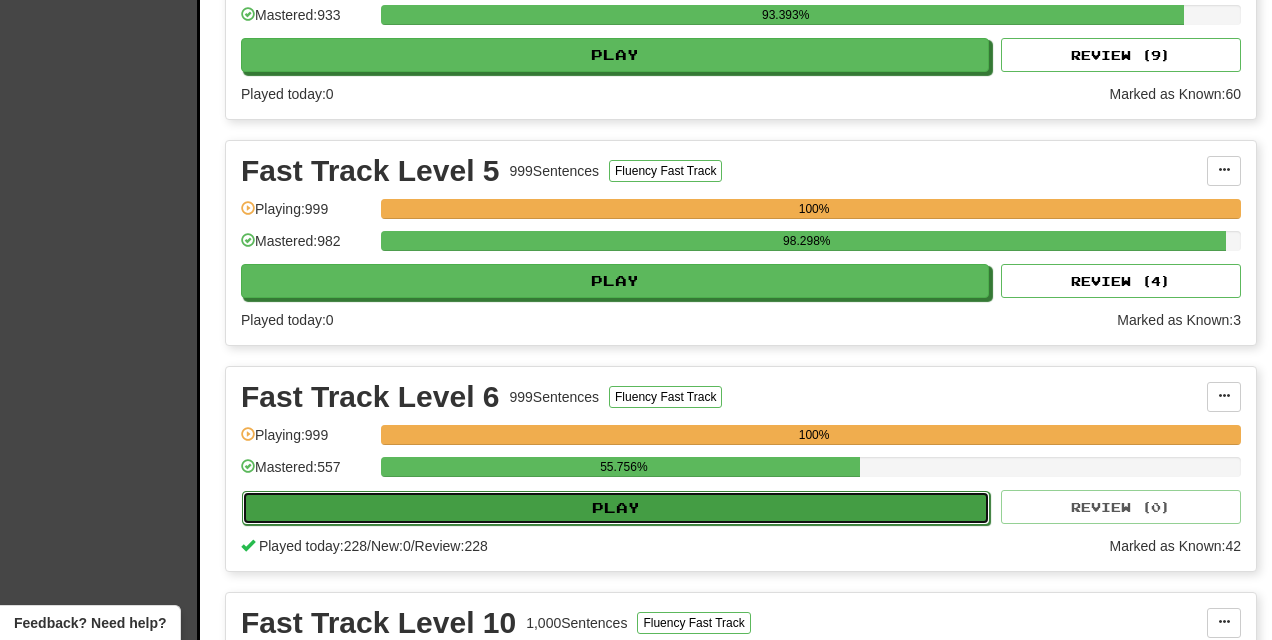 select on "***" 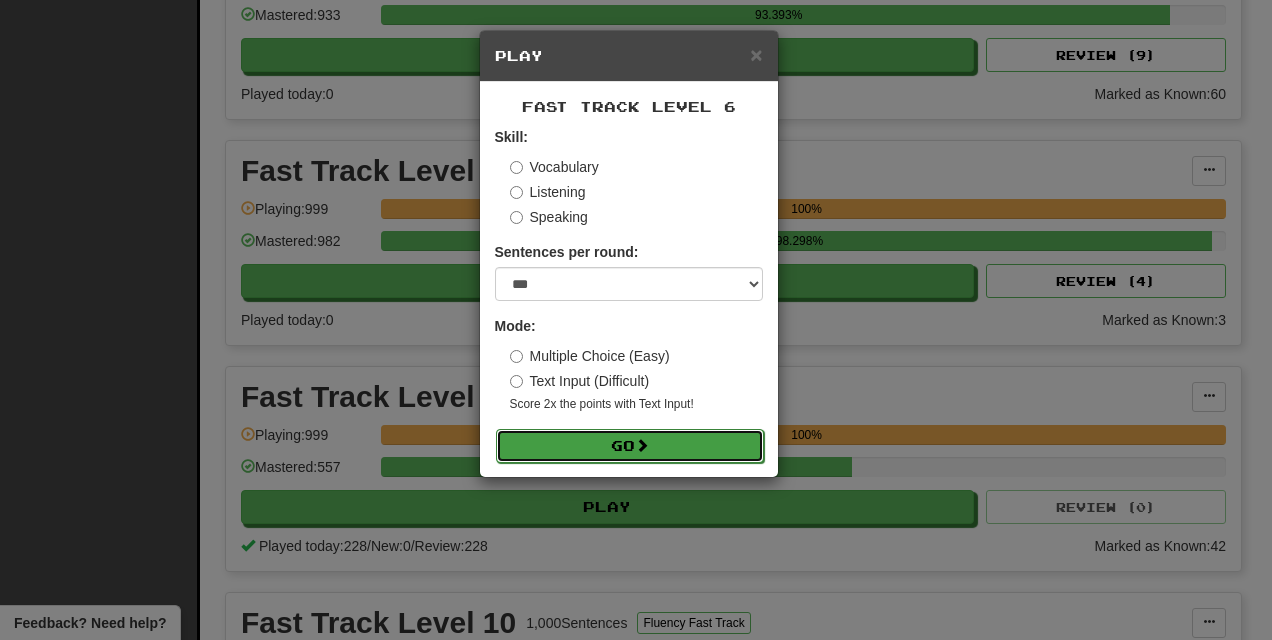 click on "Go" at bounding box center [630, 446] 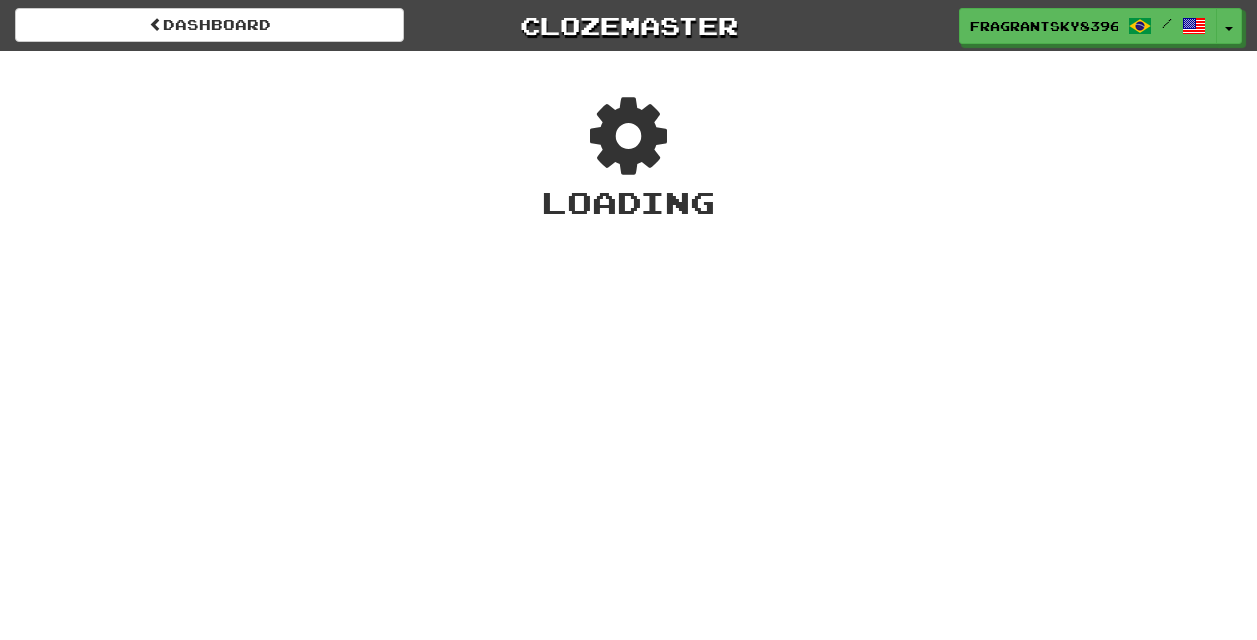 scroll, scrollTop: 0, scrollLeft: 0, axis: both 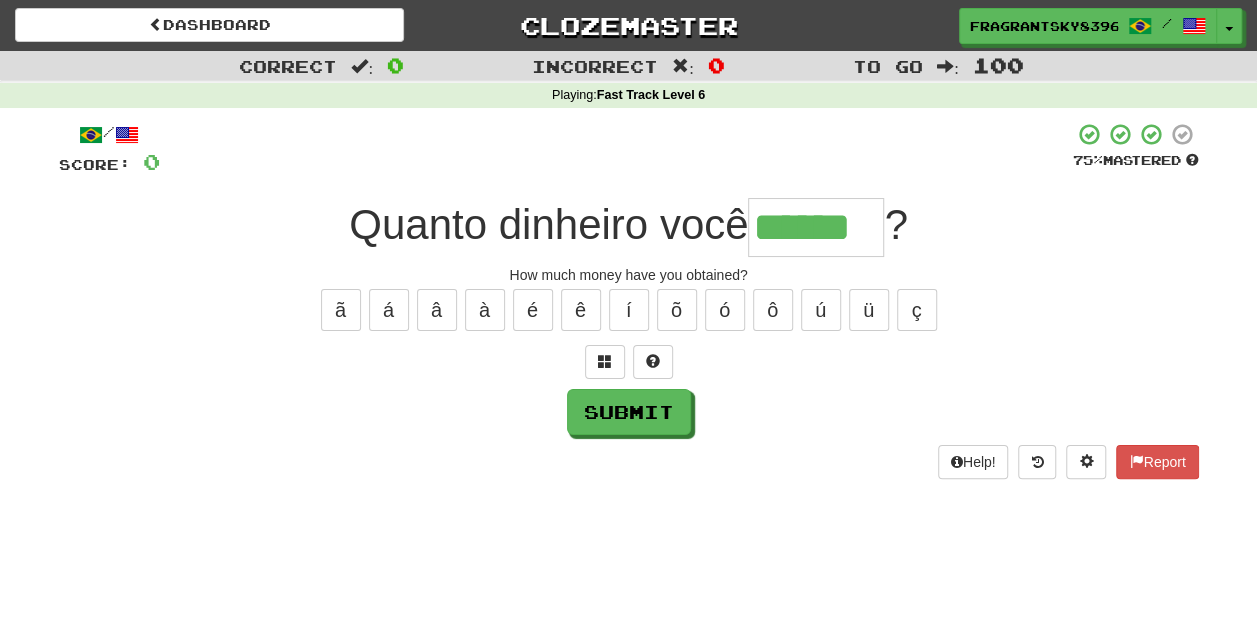 type on "******" 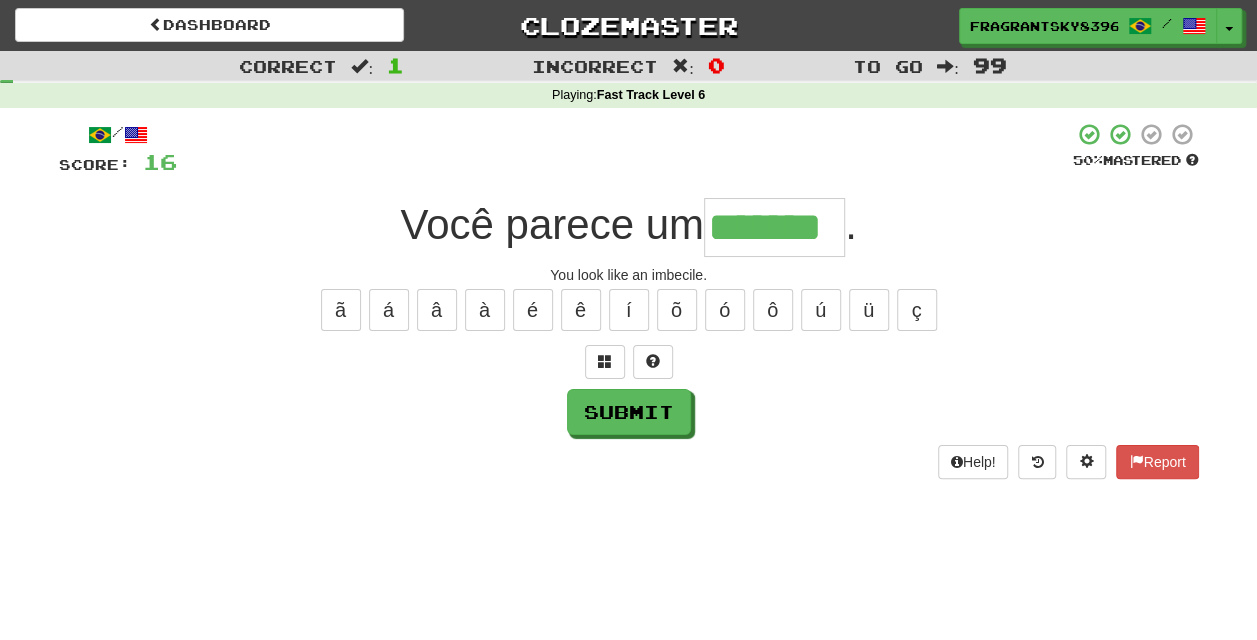 type on "*******" 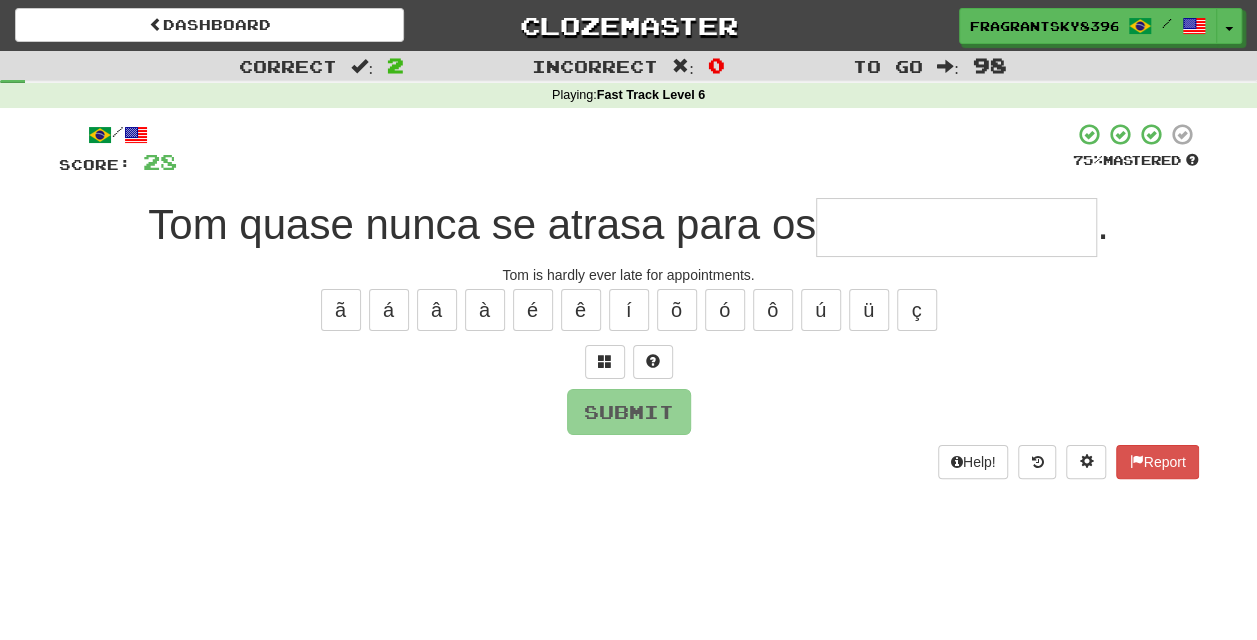 type on "*" 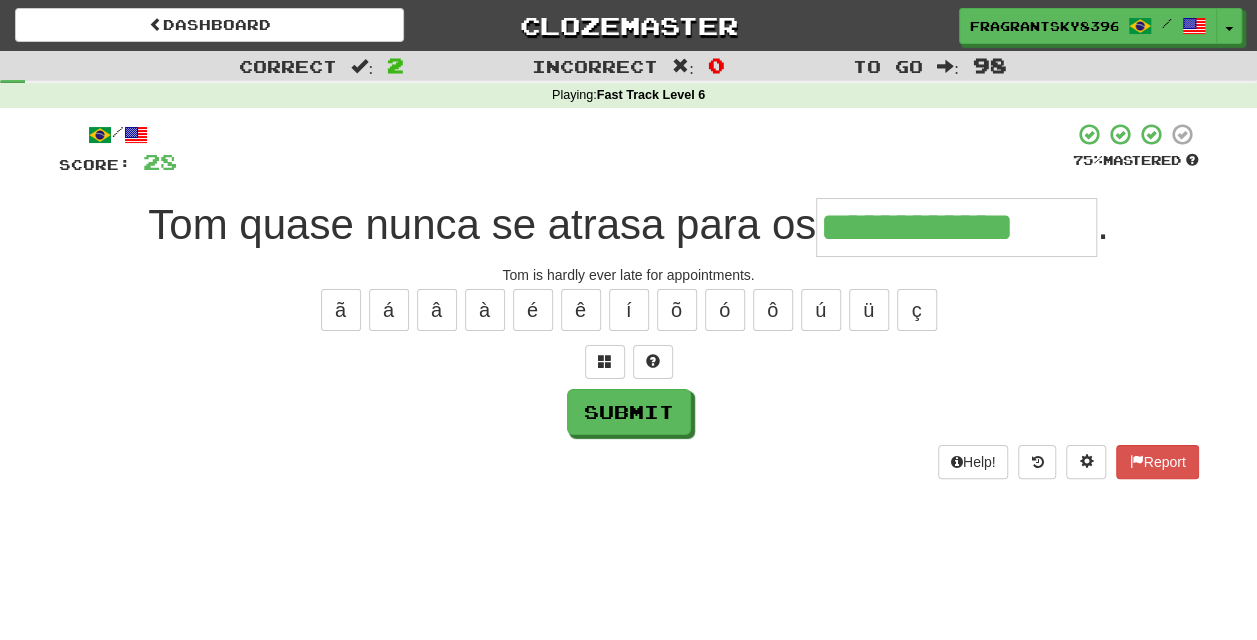 type on "**********" 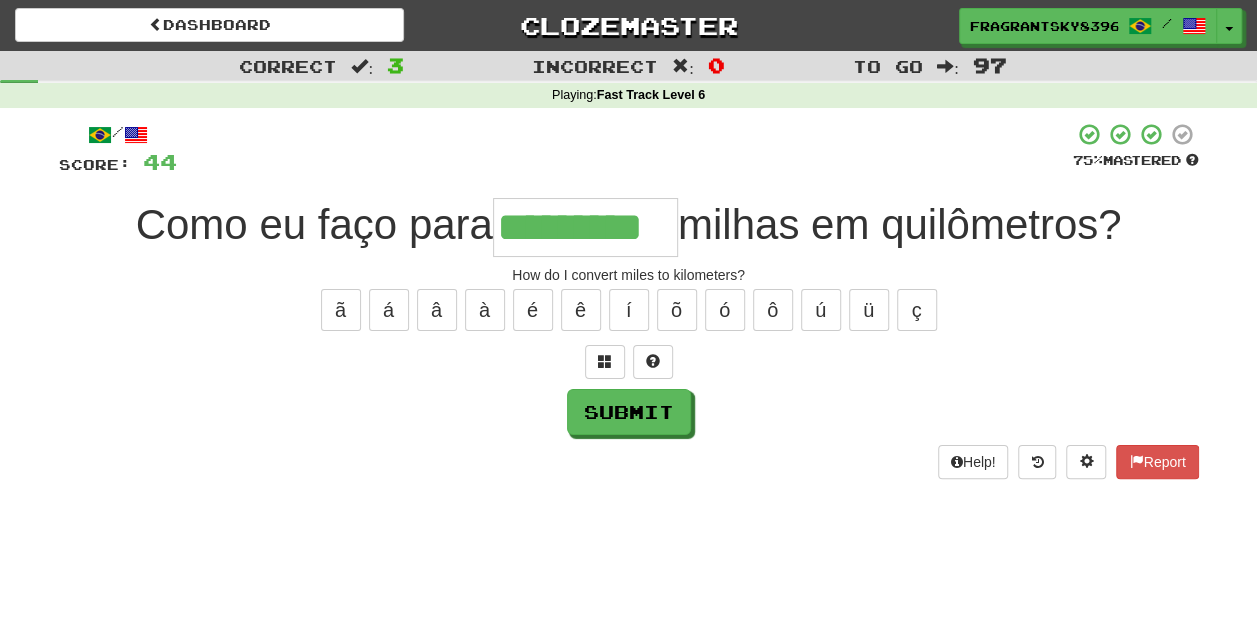 type on "*********" 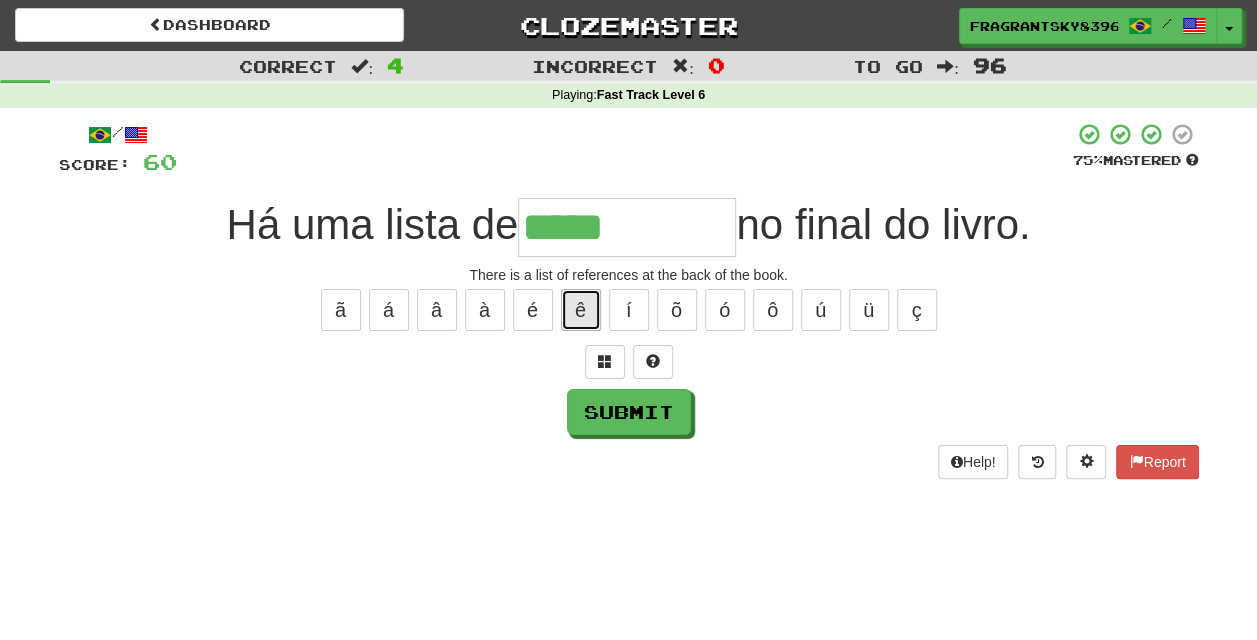 click on "ê" at bounding box center (581, 310) 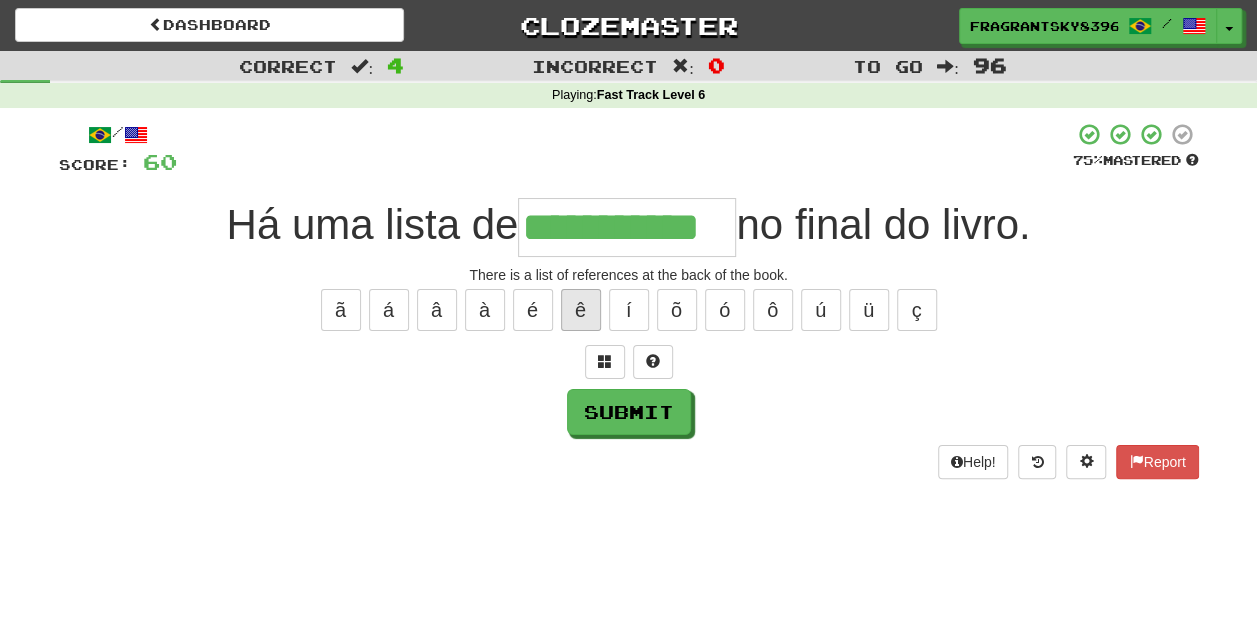 type on "**********" 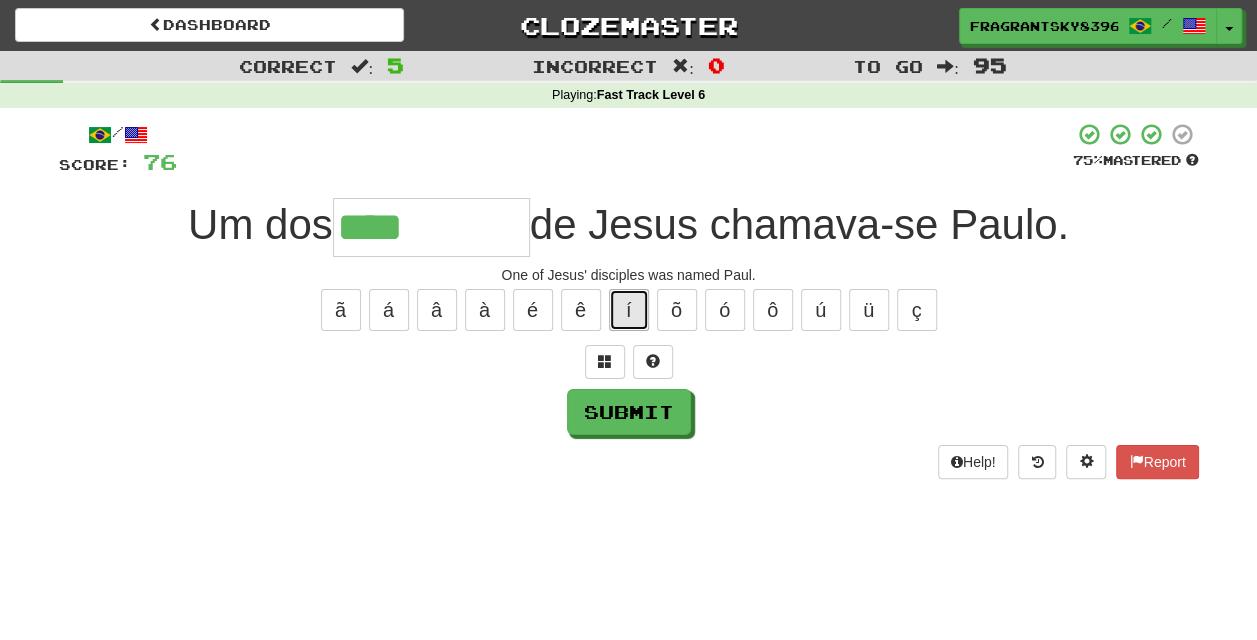 click on "í" at bounding box center [629, 310] 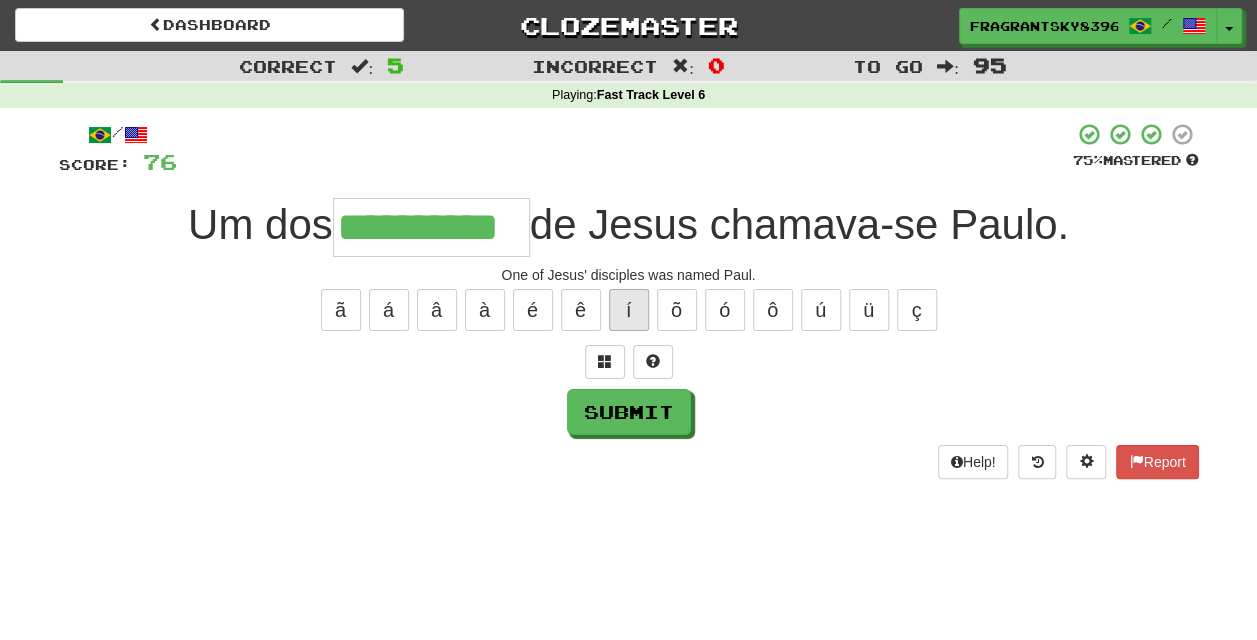 type on "**********" 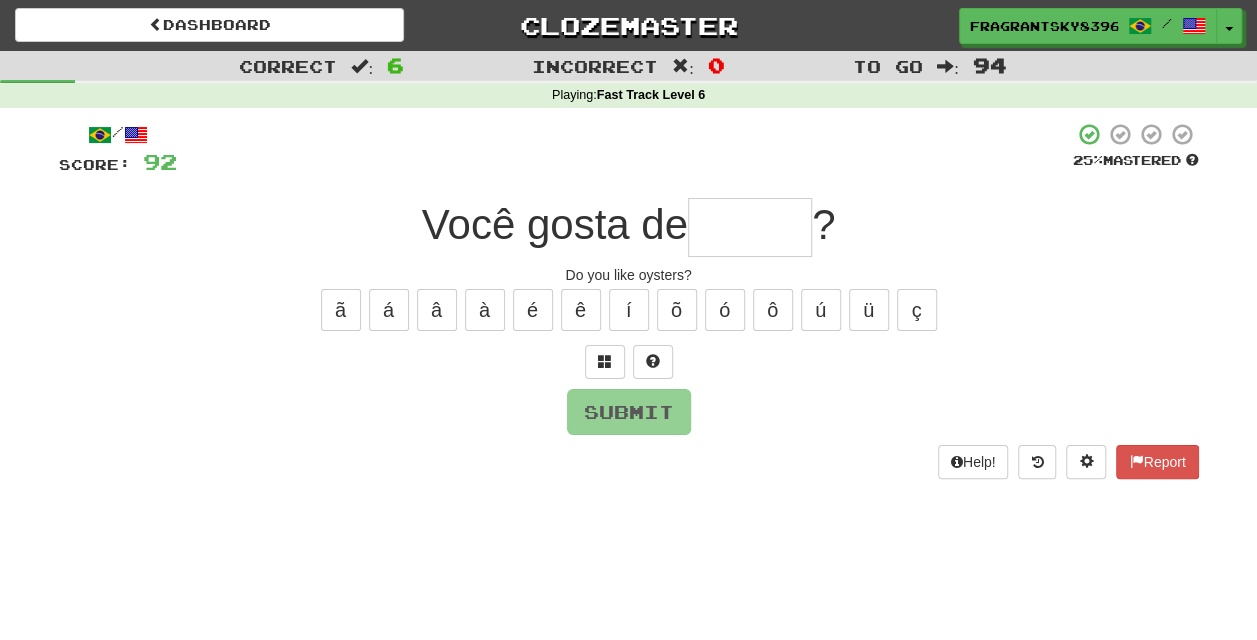 type on "*" 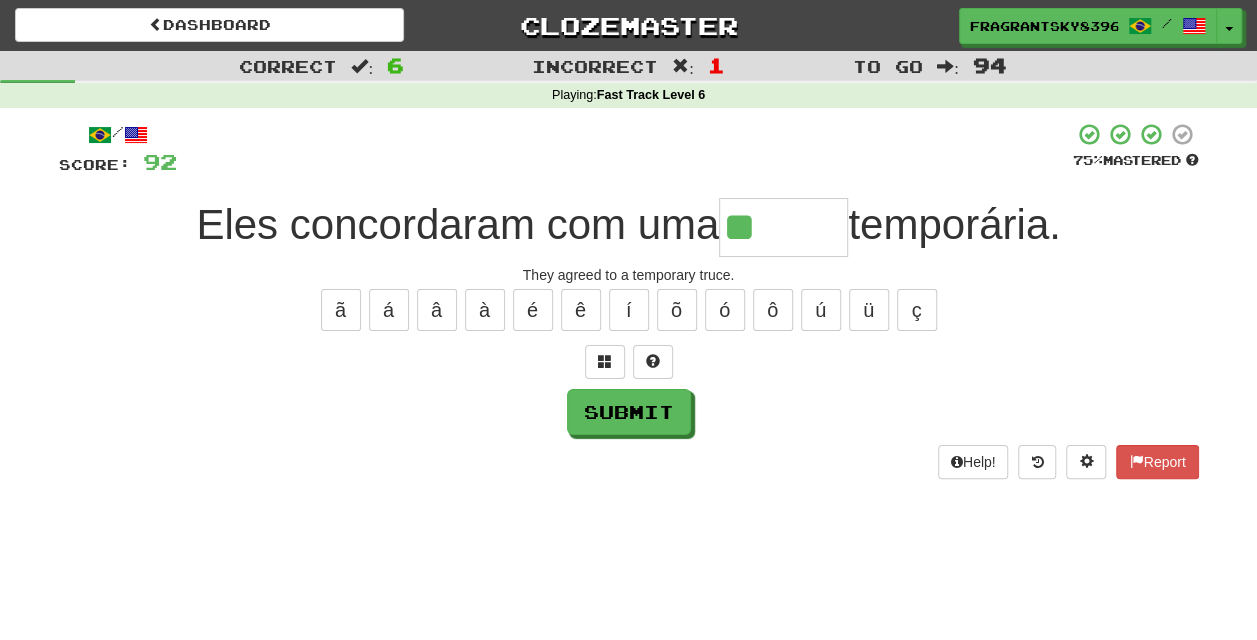 type on "******" 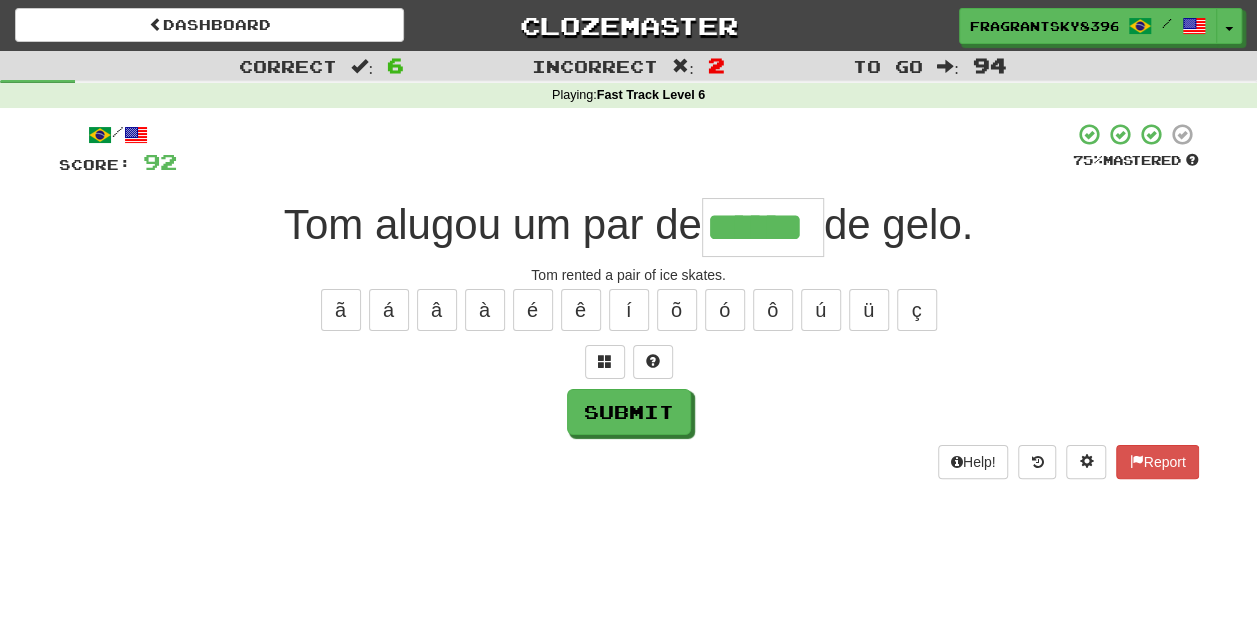 type on "******" 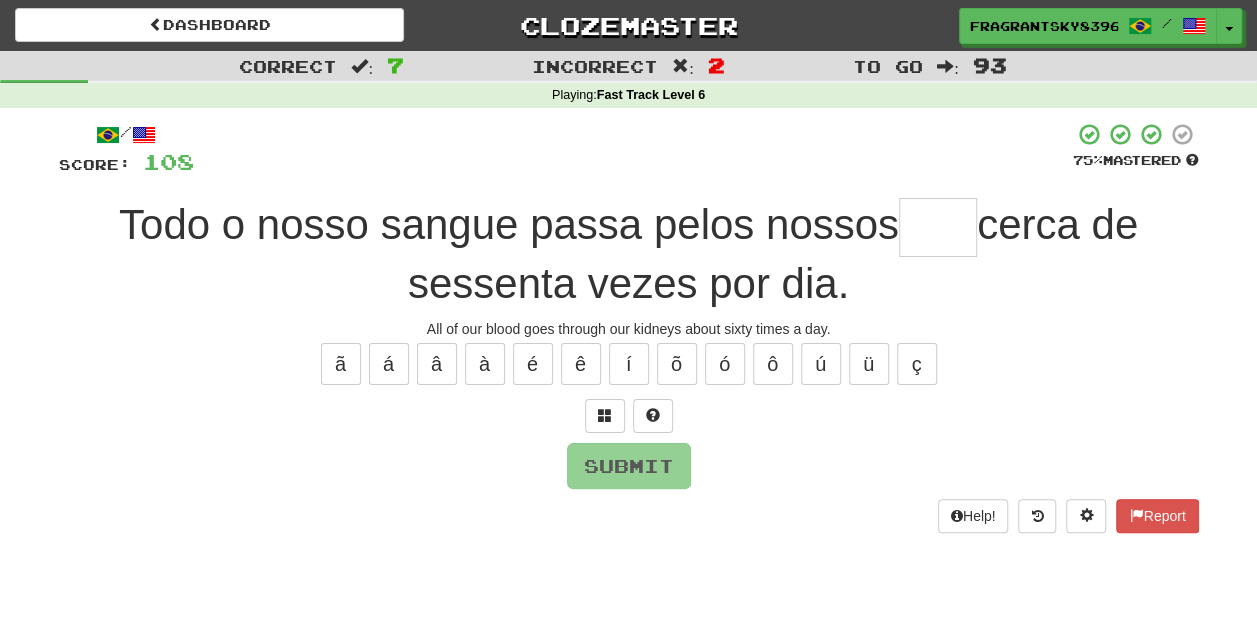 type on "*" 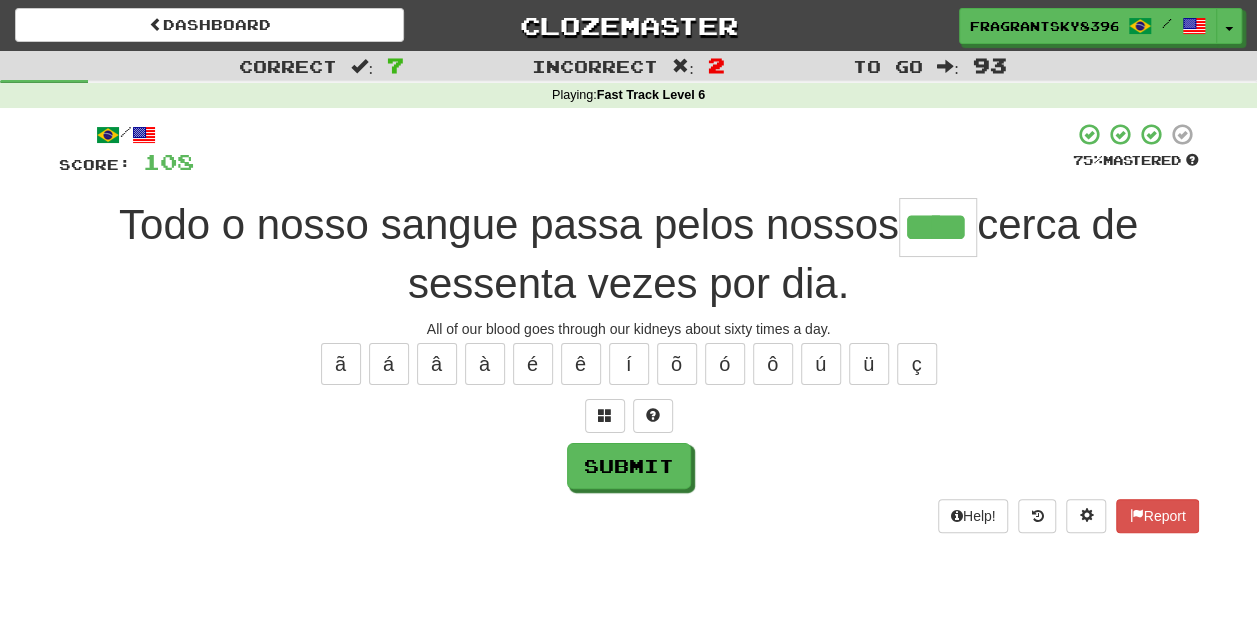 type on "****" 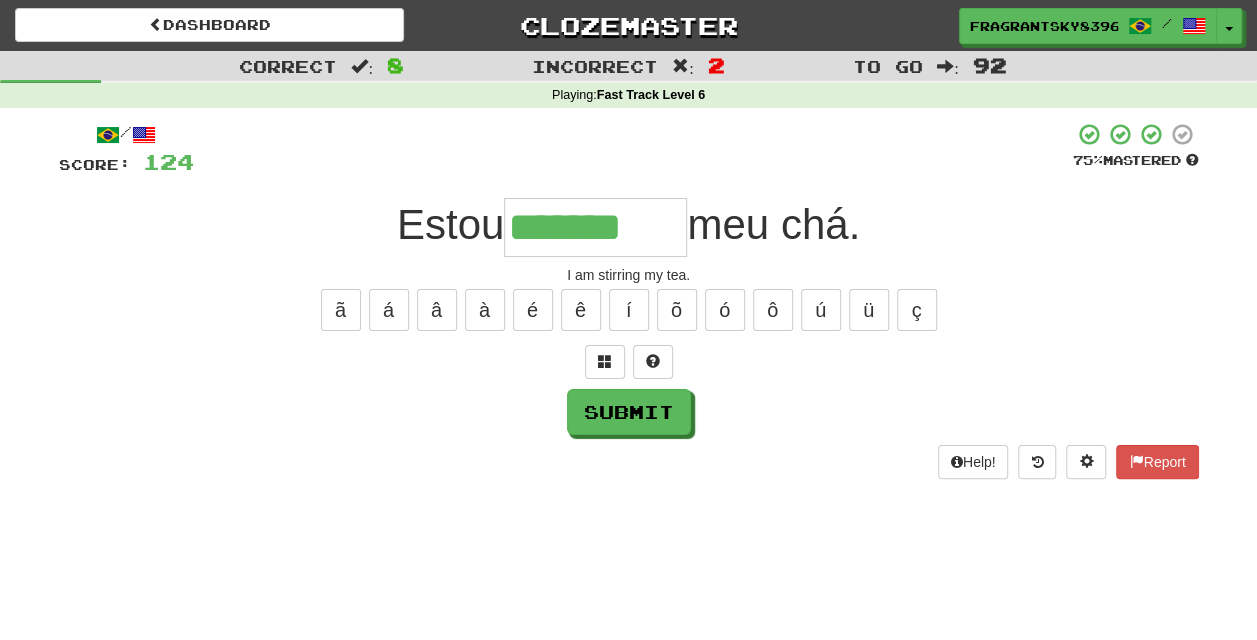 type on "*******" 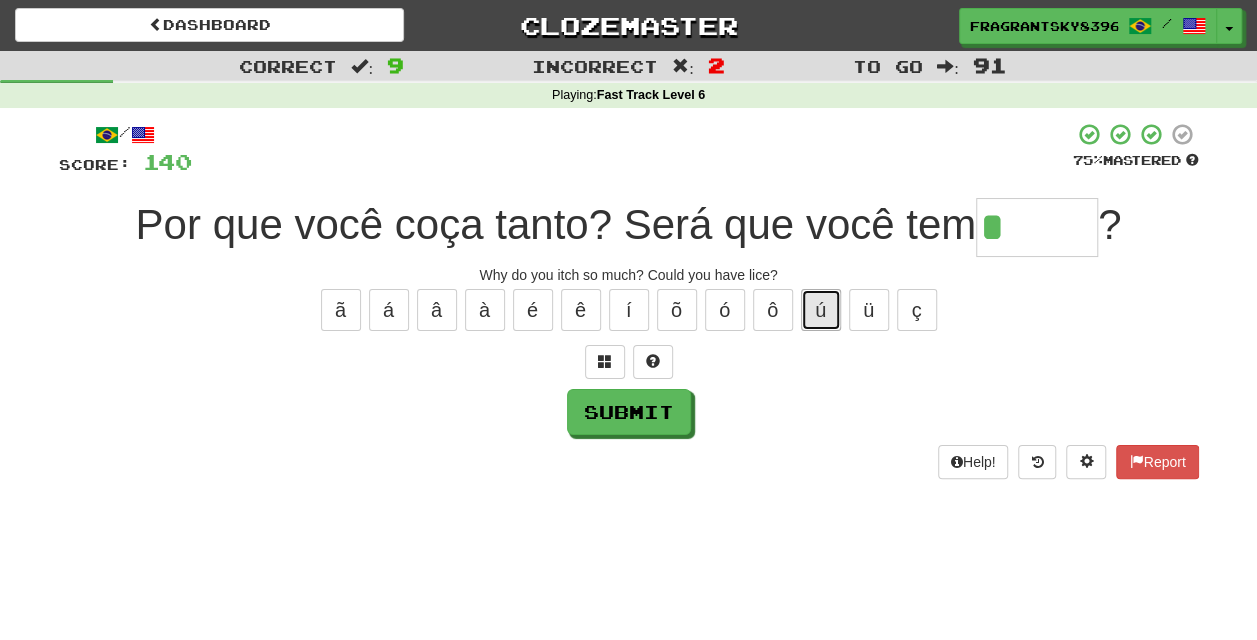 click on "ú" at bounding box center [821, 310] 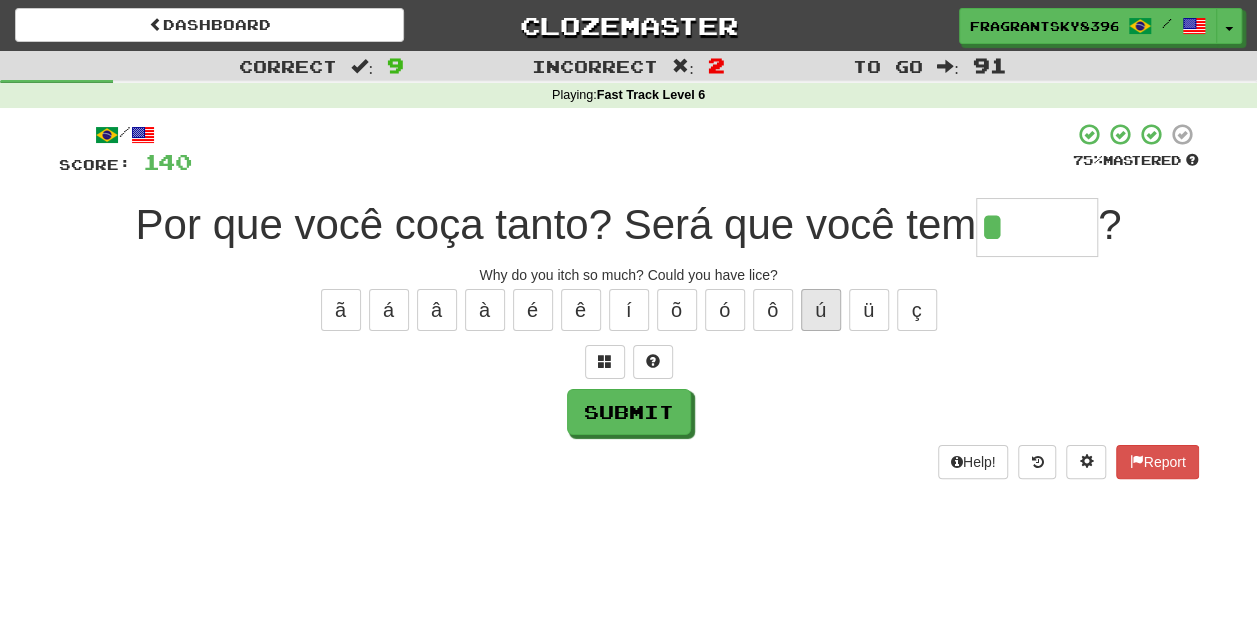 type on "******" 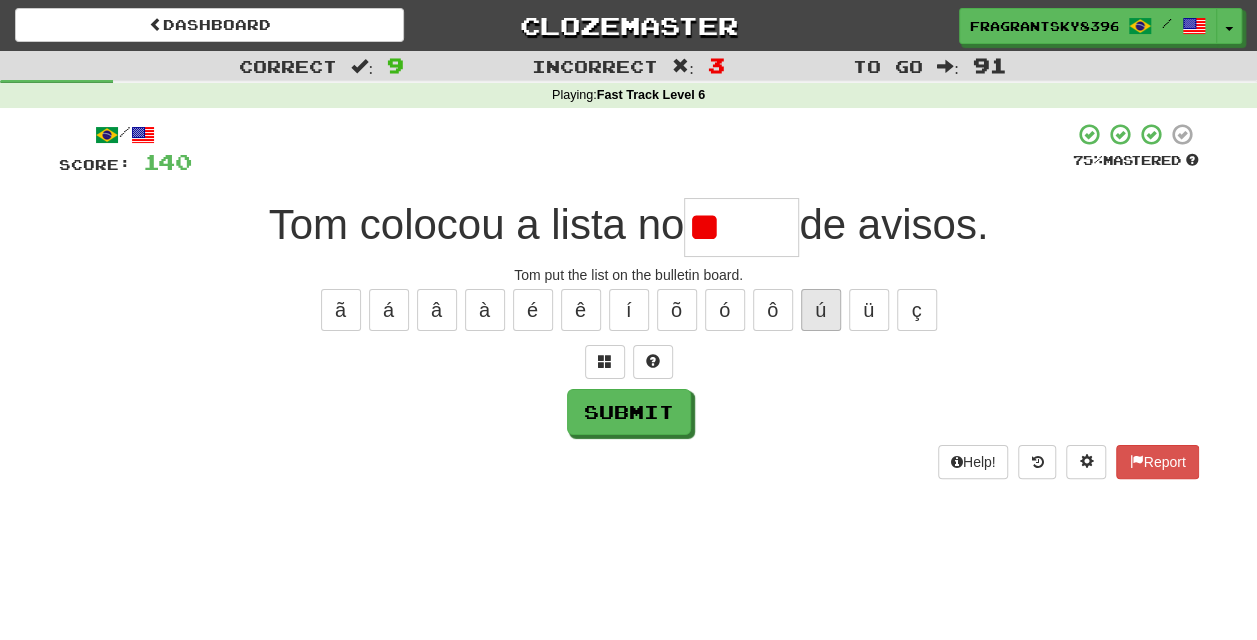 type on "*" 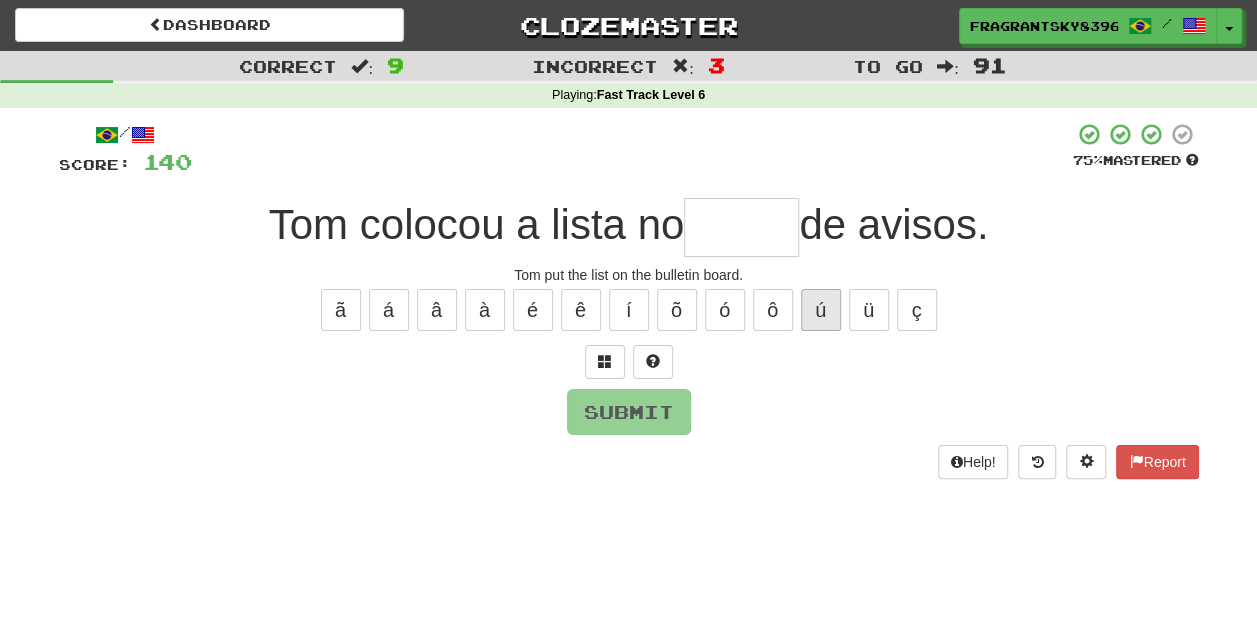 type on "*****" 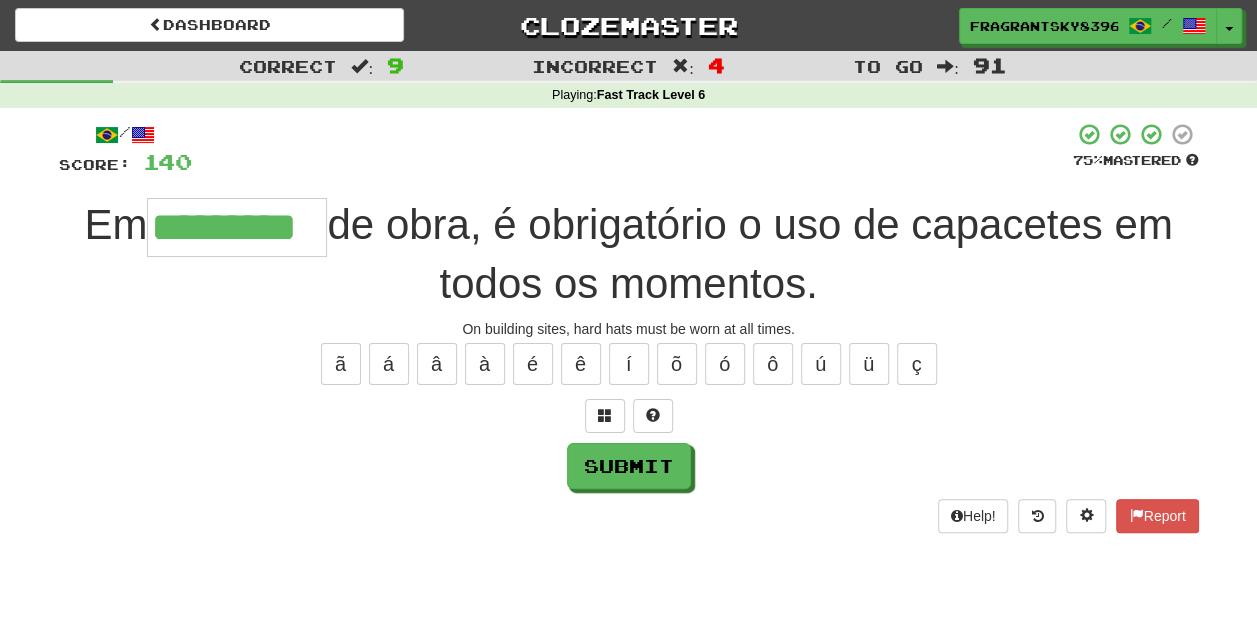 type on "*********" 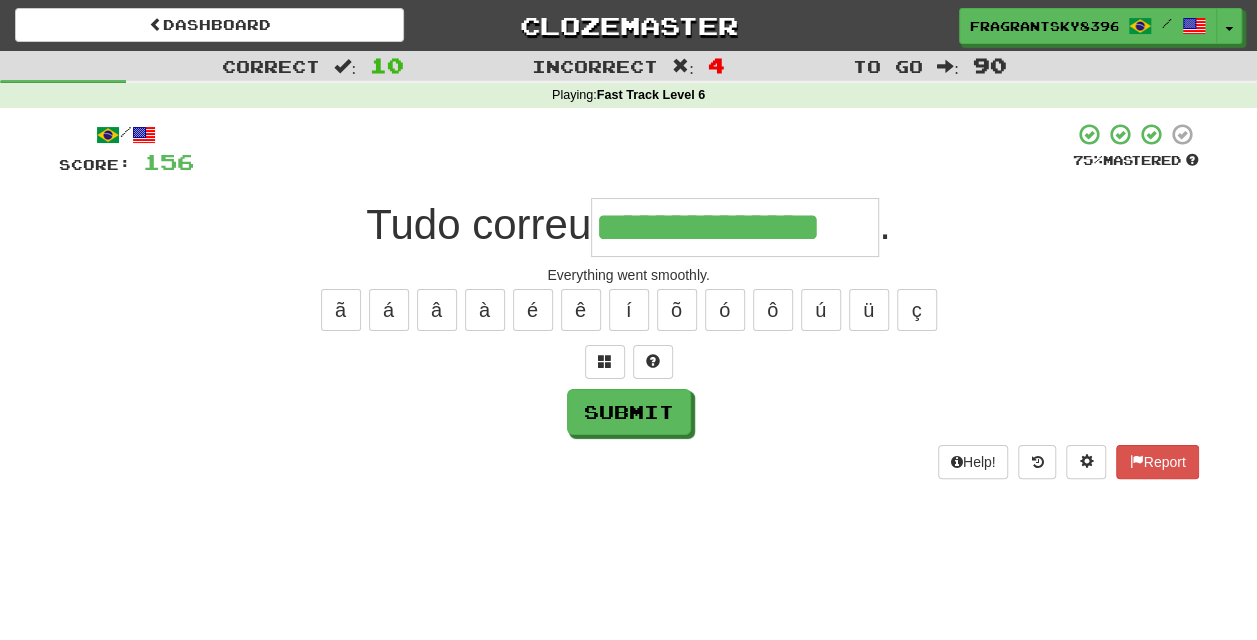 type on "**********" 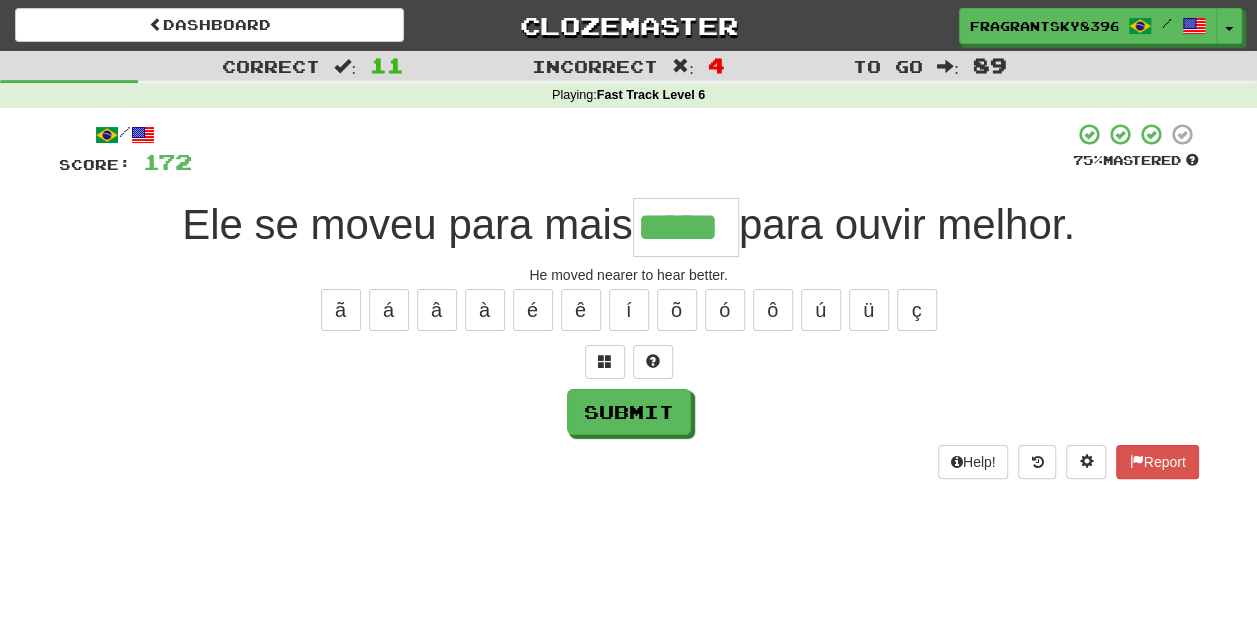 type on "*****" 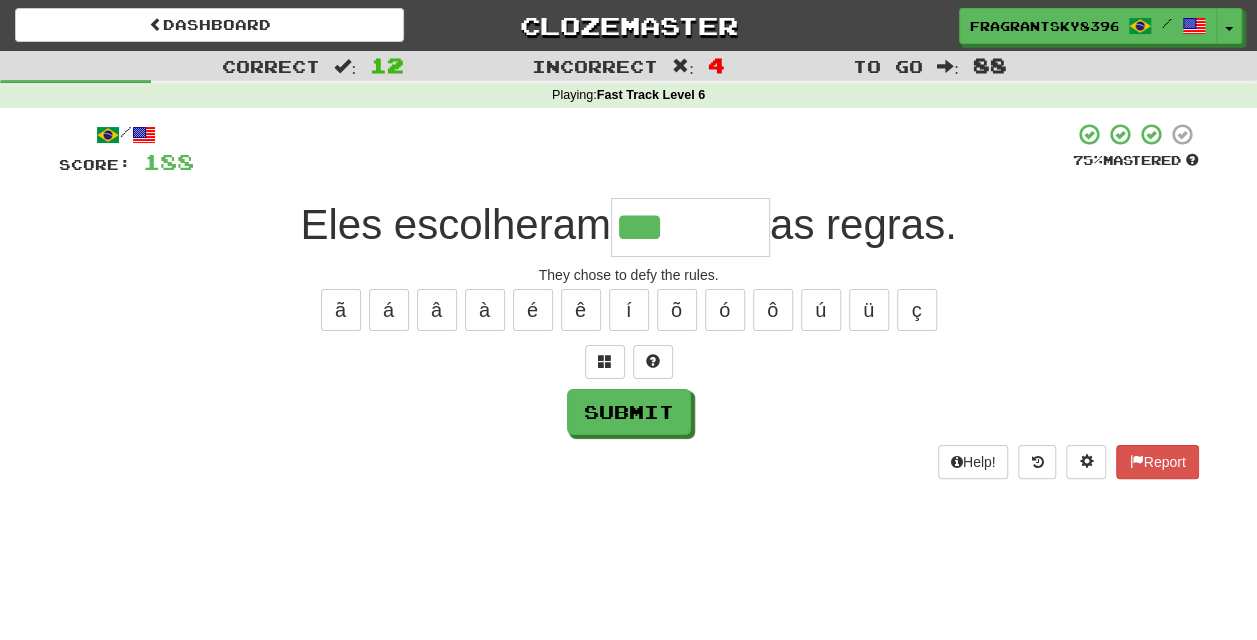 type on "********" 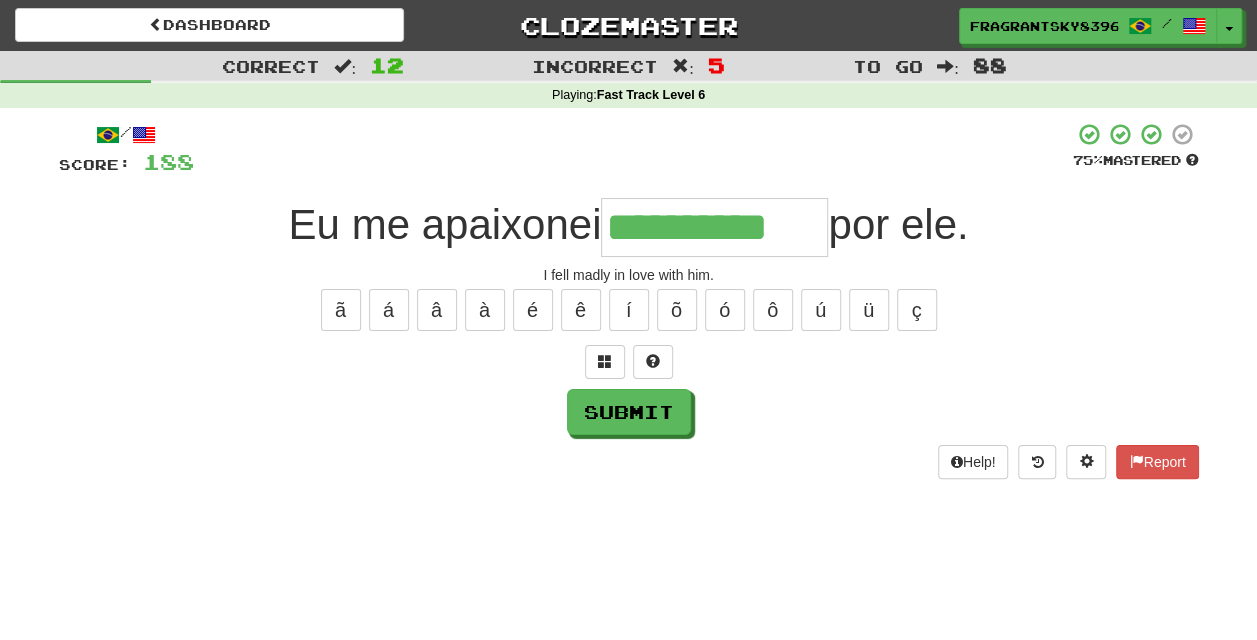 type on "**********" 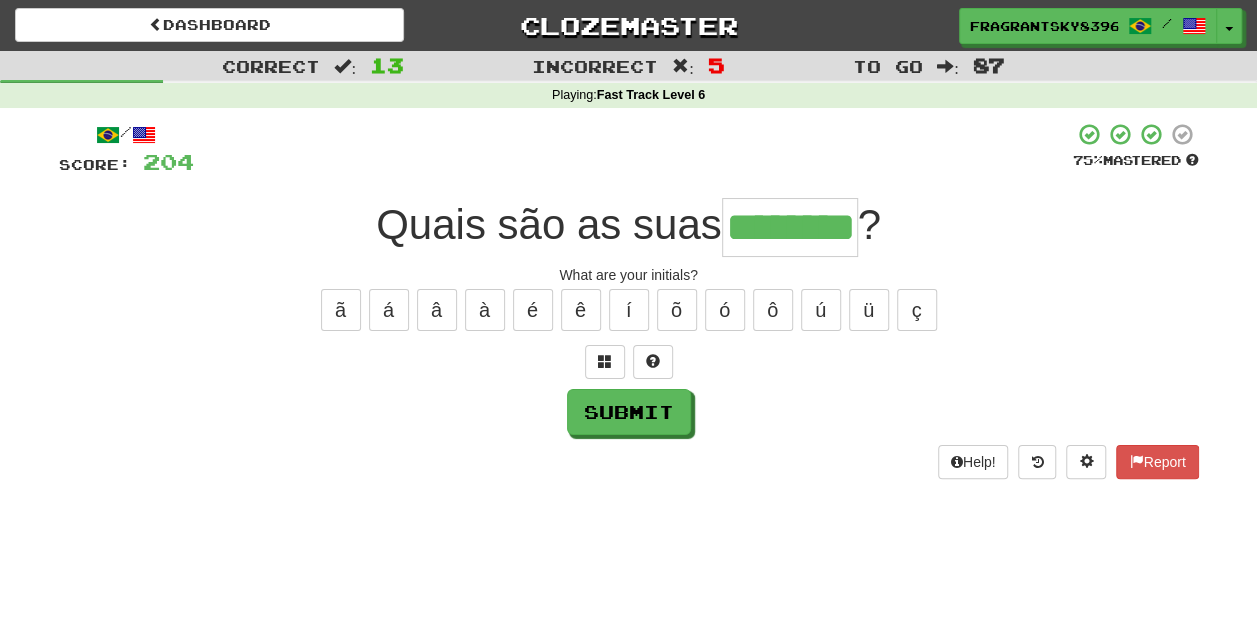 type on "********" 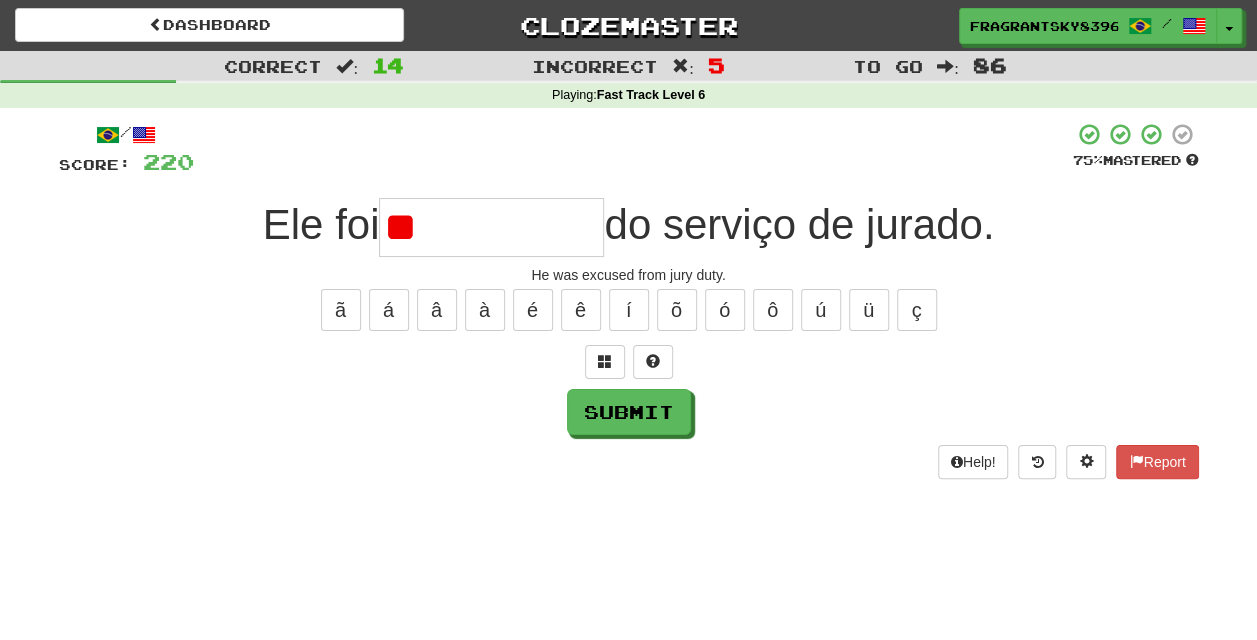 type on "*" 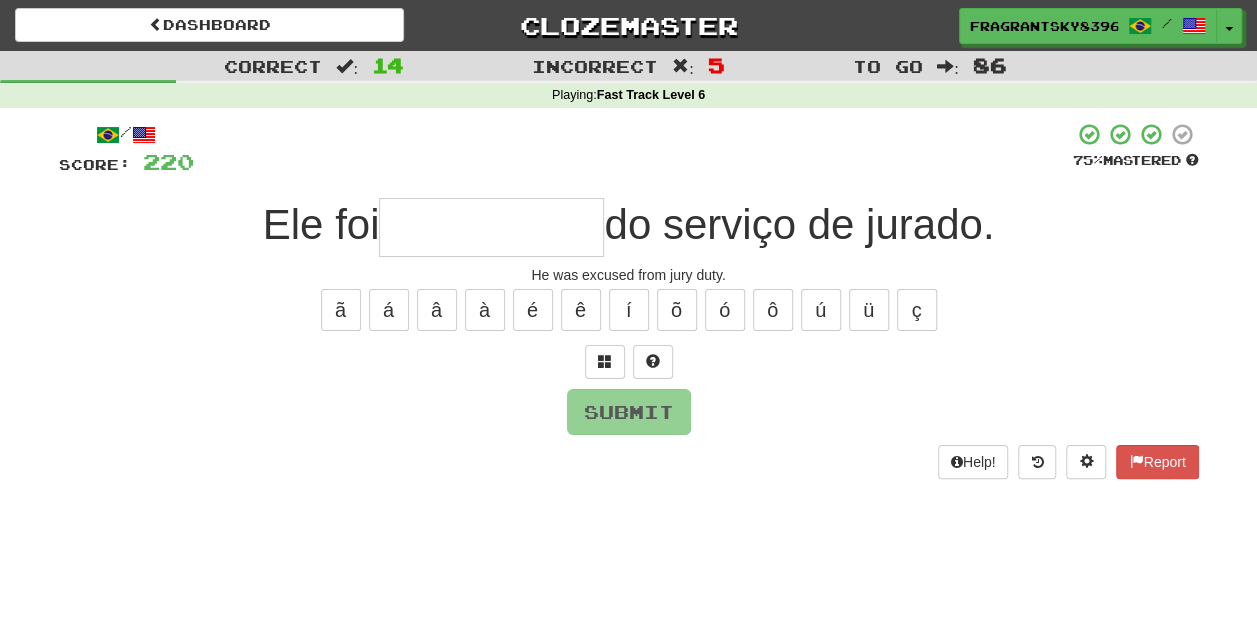 type on "*" 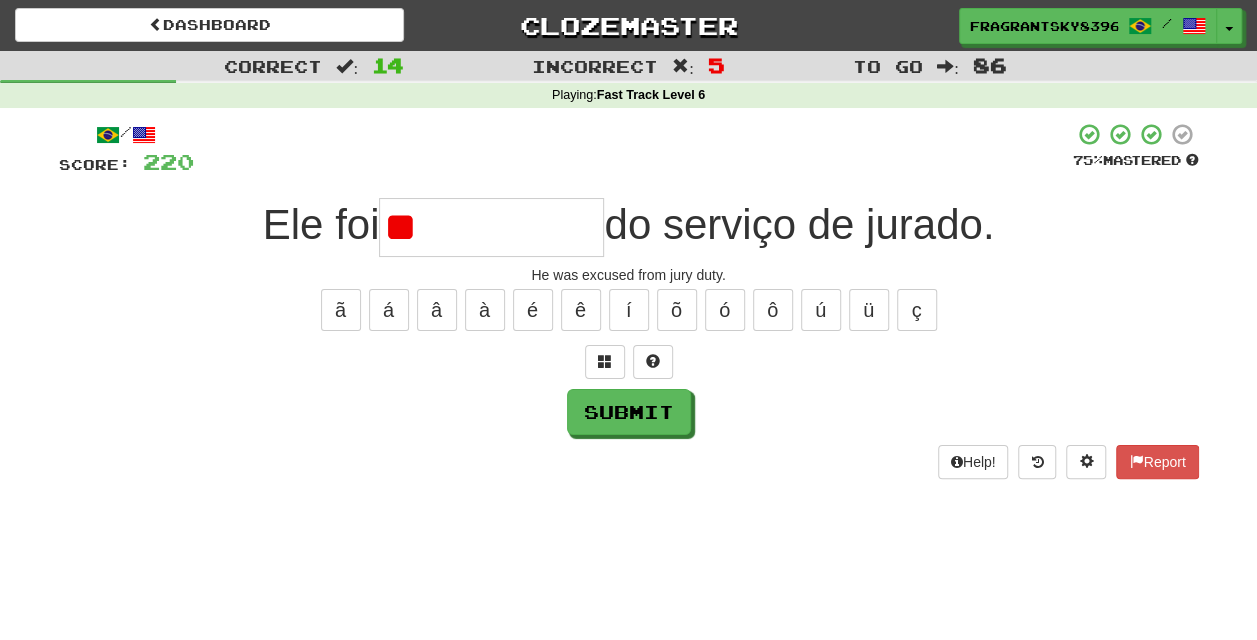 type on "*" 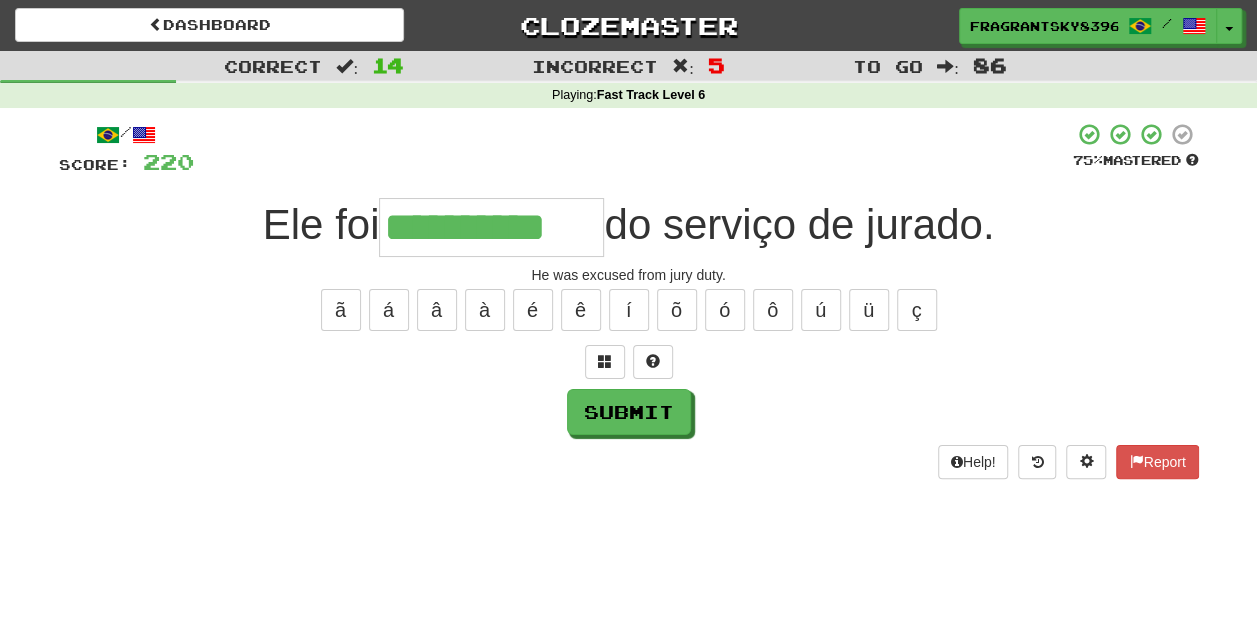 type on "**********" 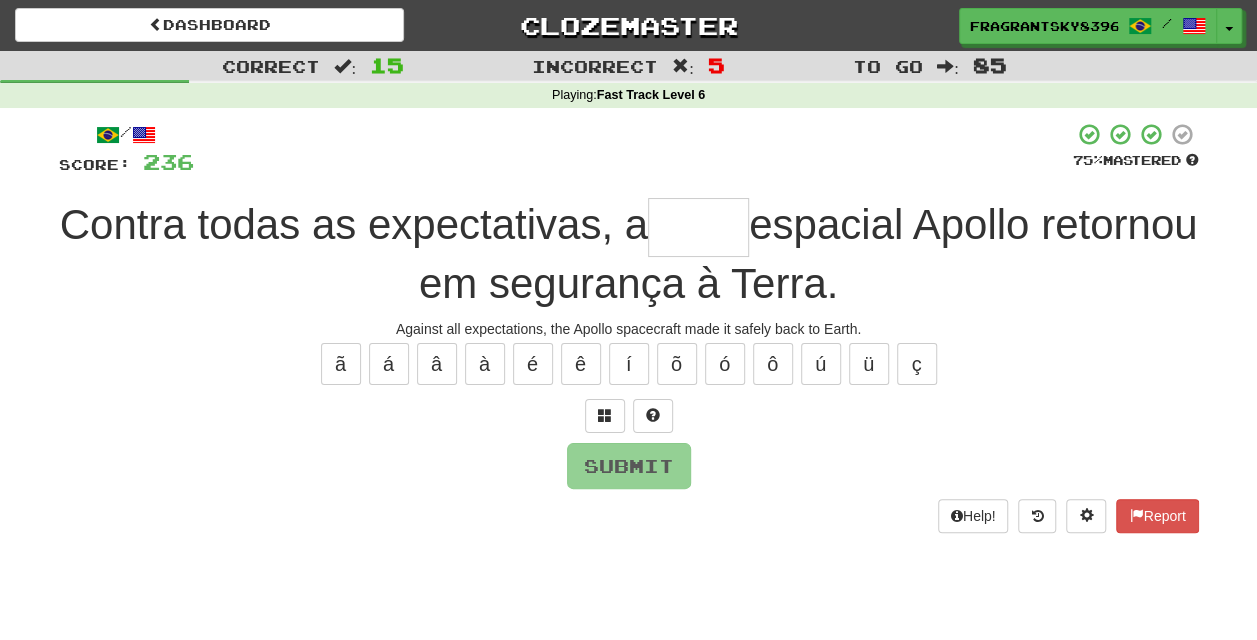 type on "*" 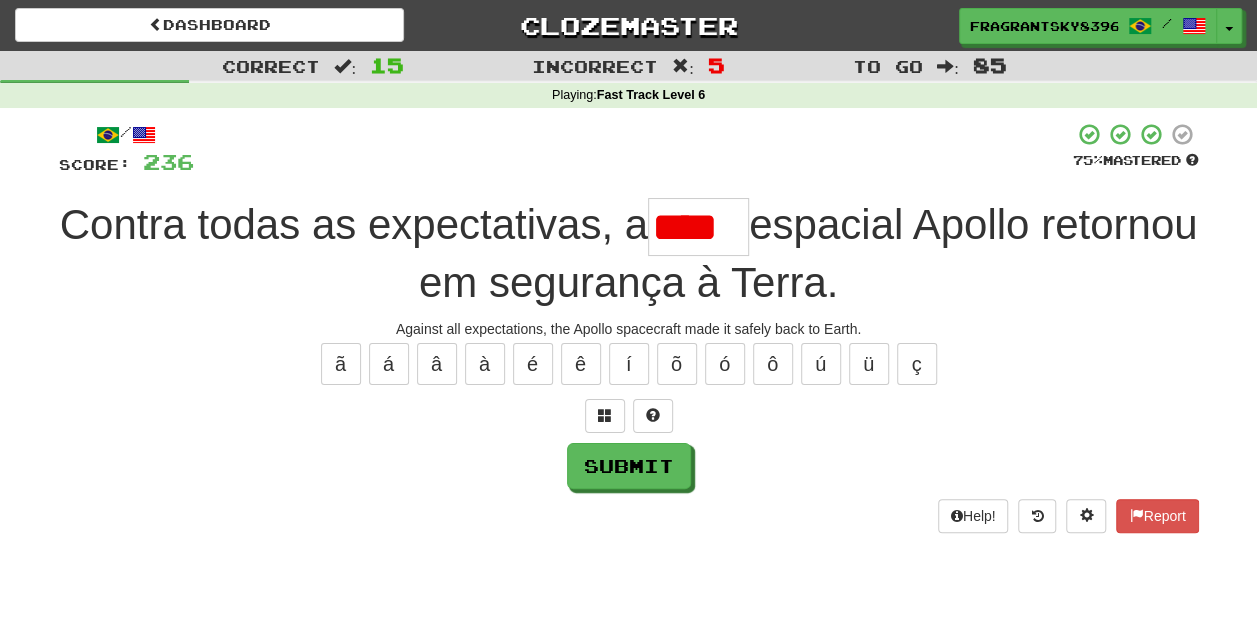 scroll, scrollTop: 0, scrollLeft: 0, axis: both 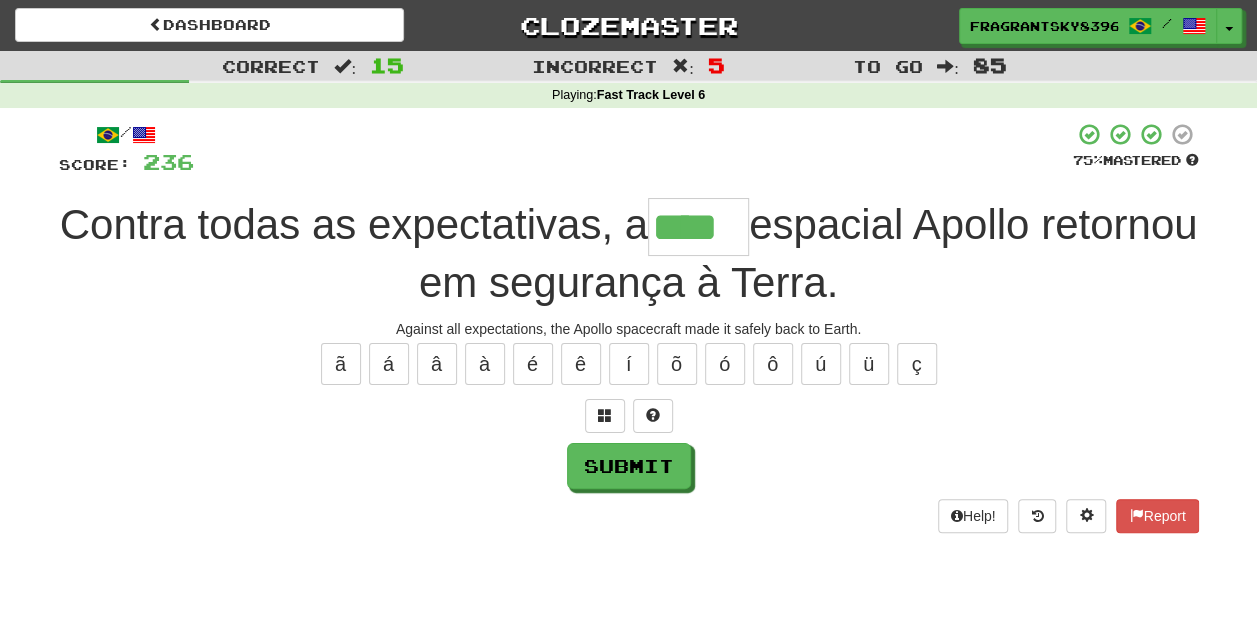 type on "****" 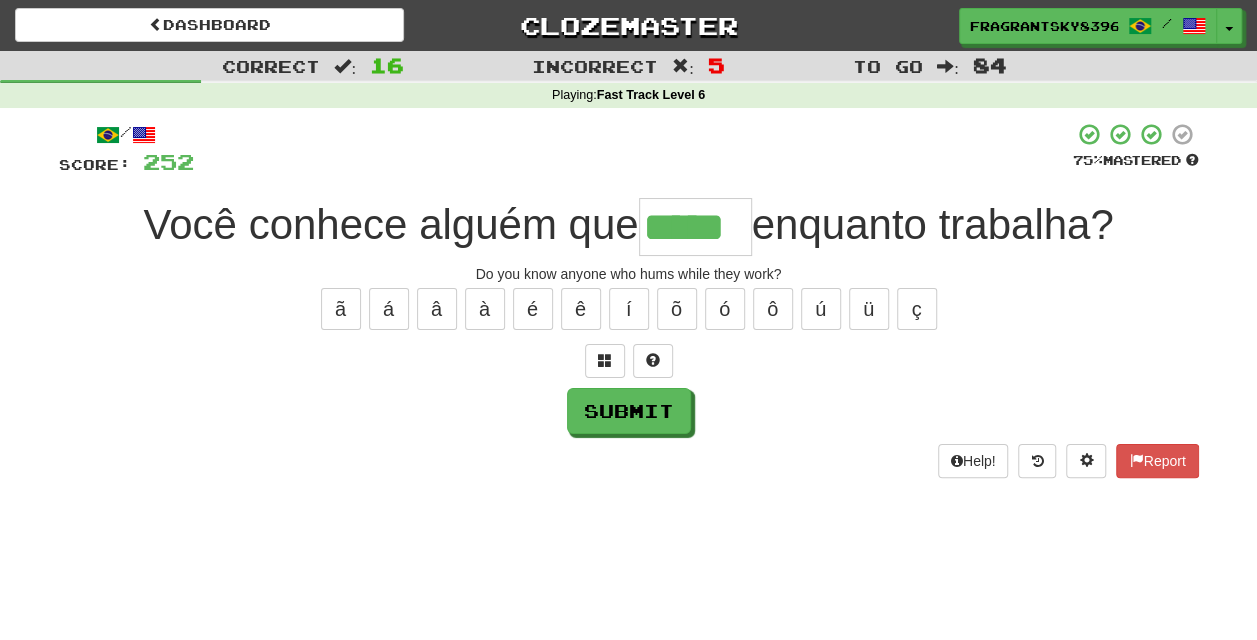 type on "*****" 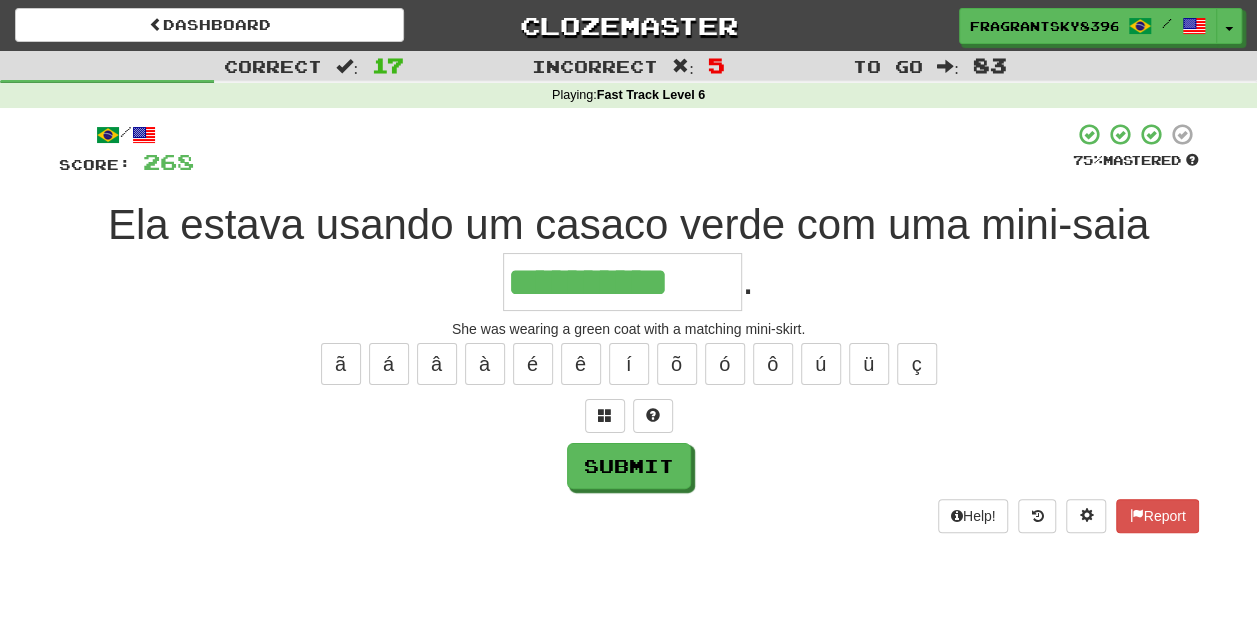 type on "**********" 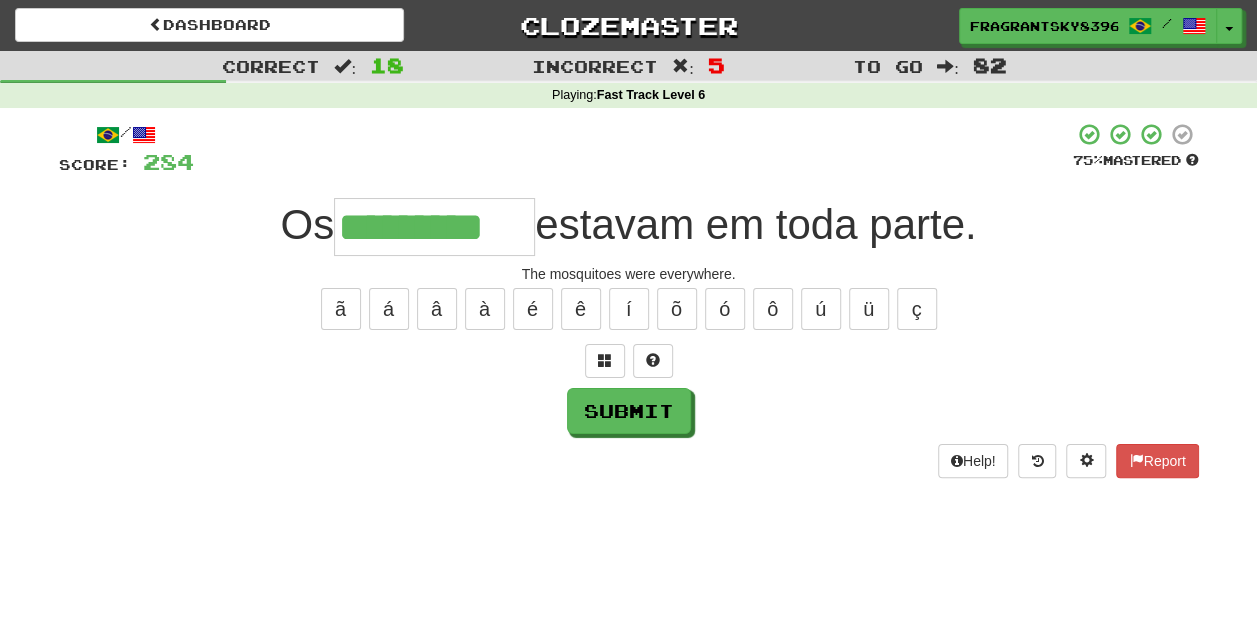 type on "*********" 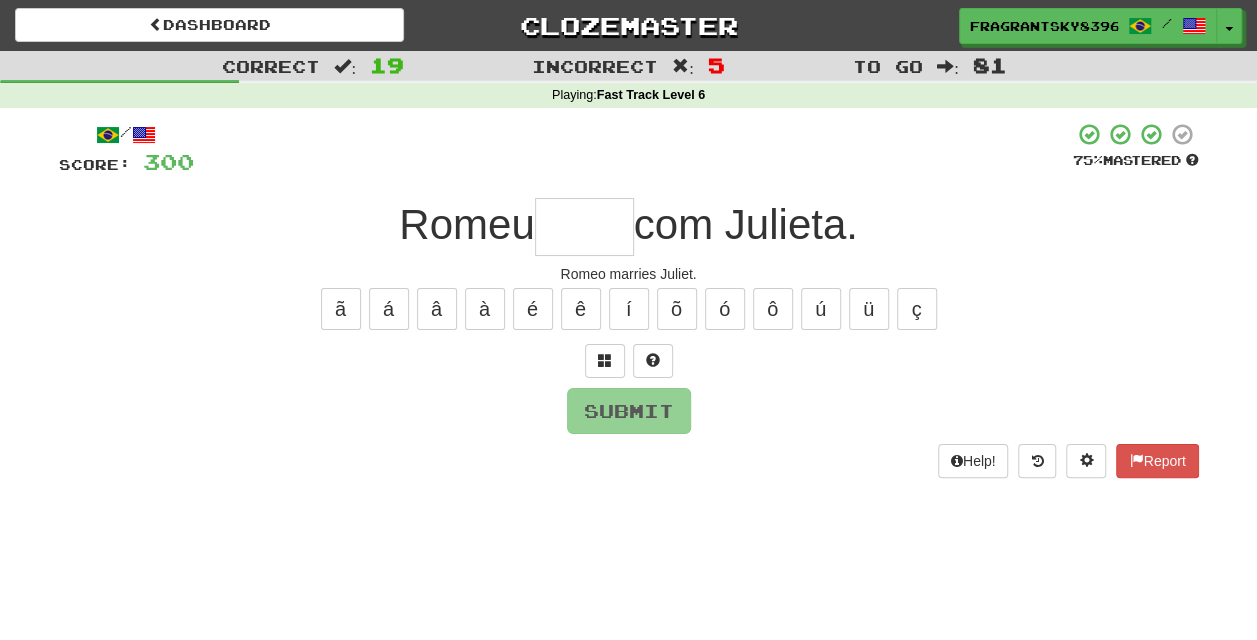type on "*" 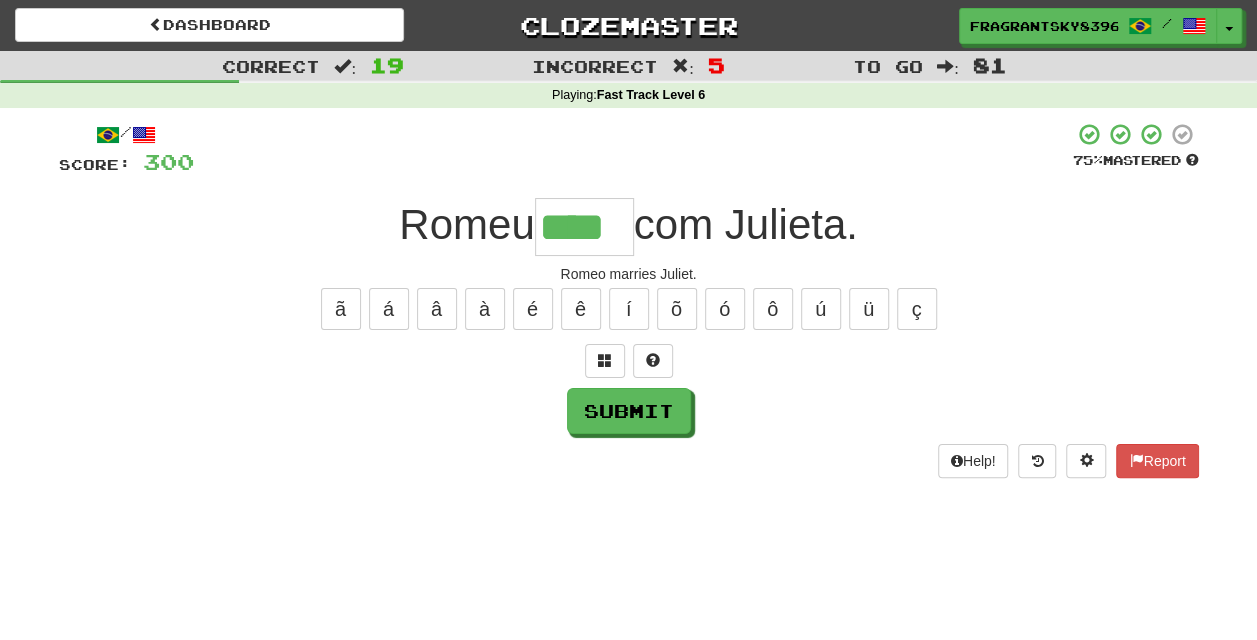type on "****" 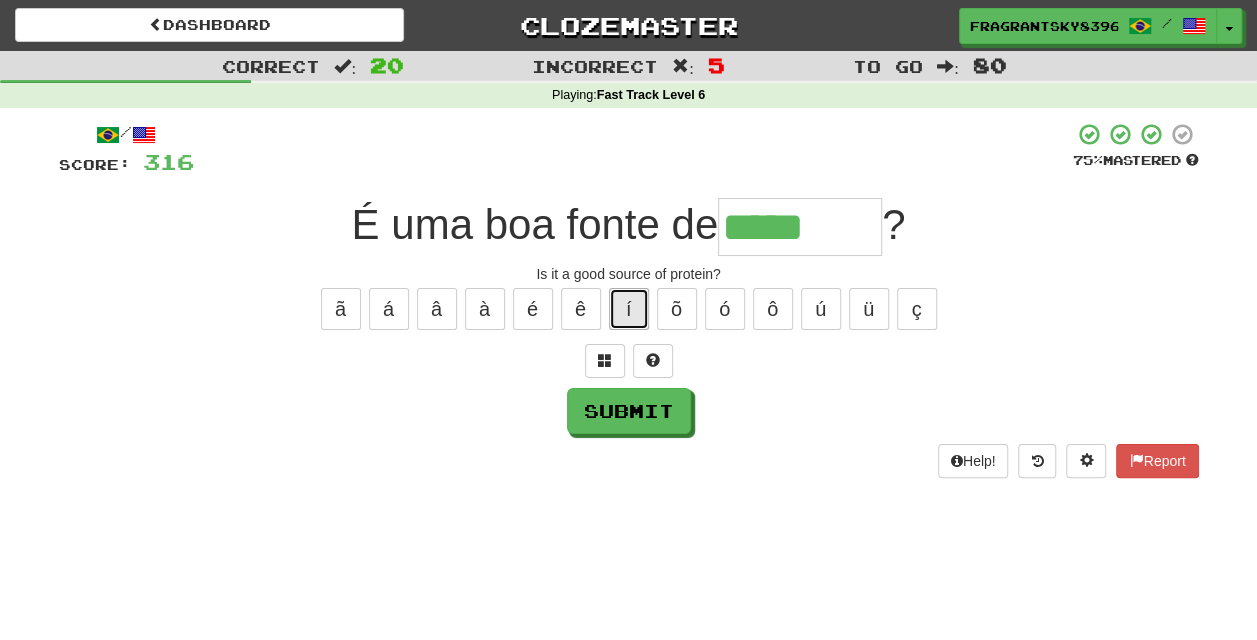 click on "í" at bounding box center (629, 309) 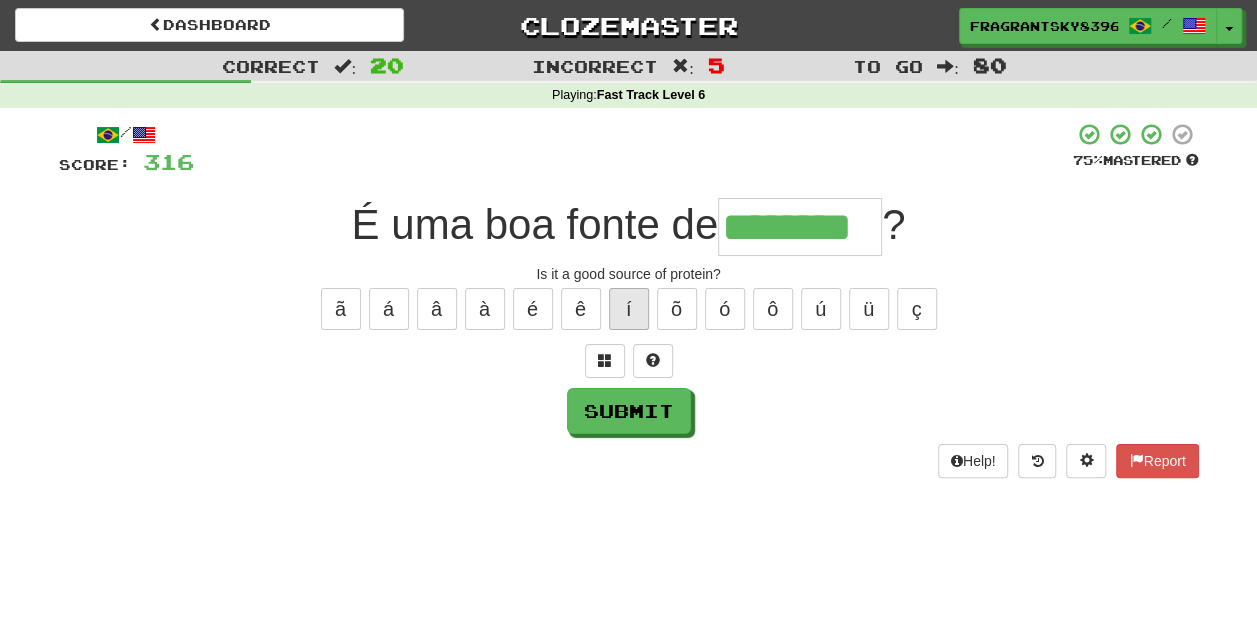type on "********" 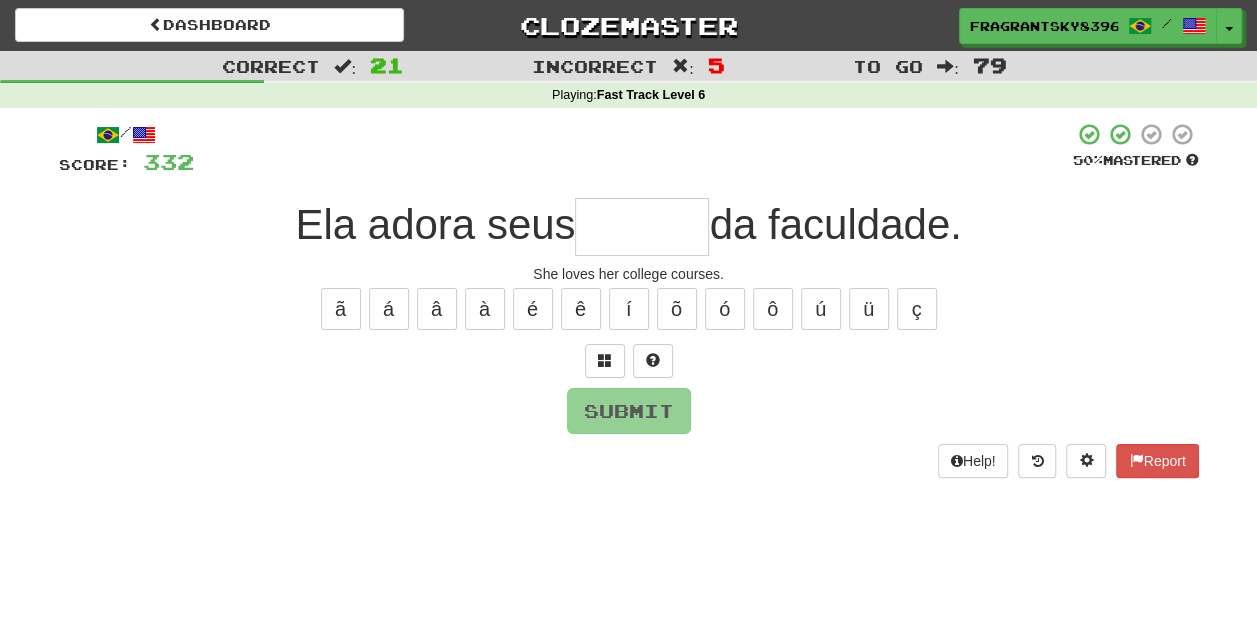 type on "*" 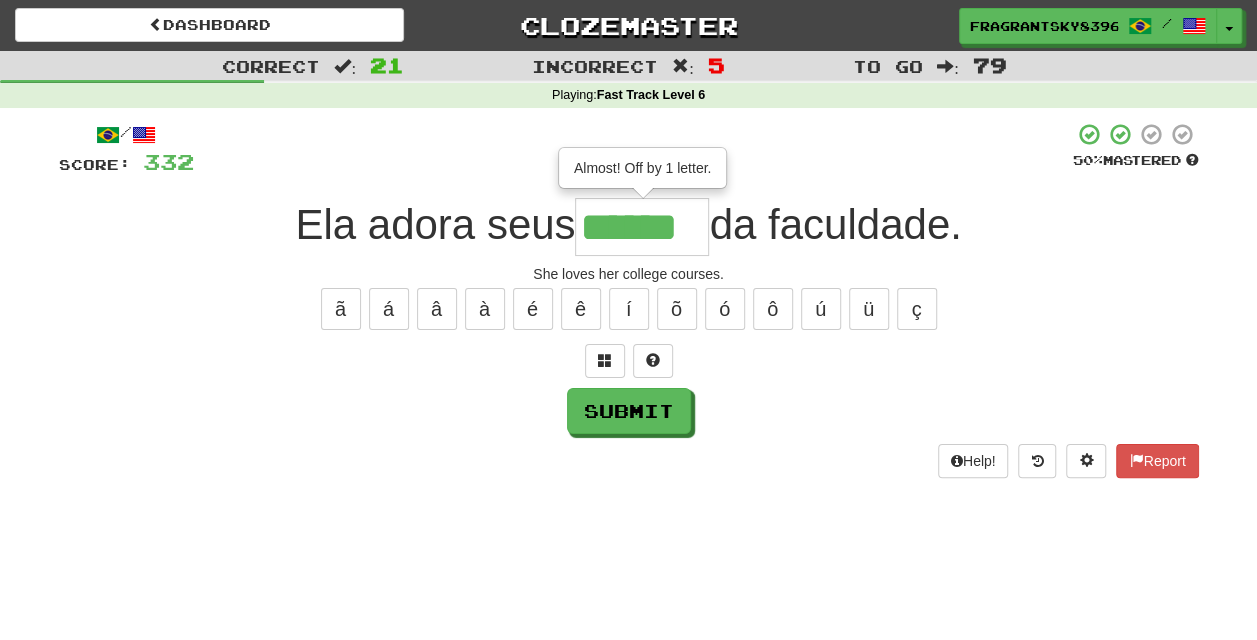 type on "******" 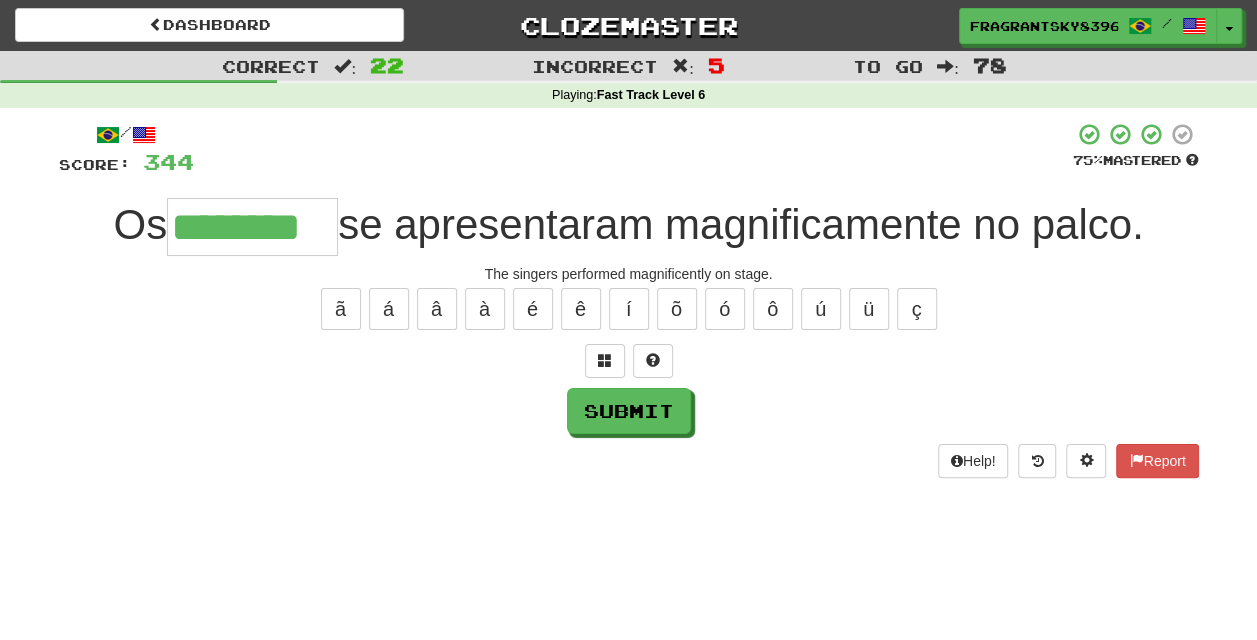 type on "********" 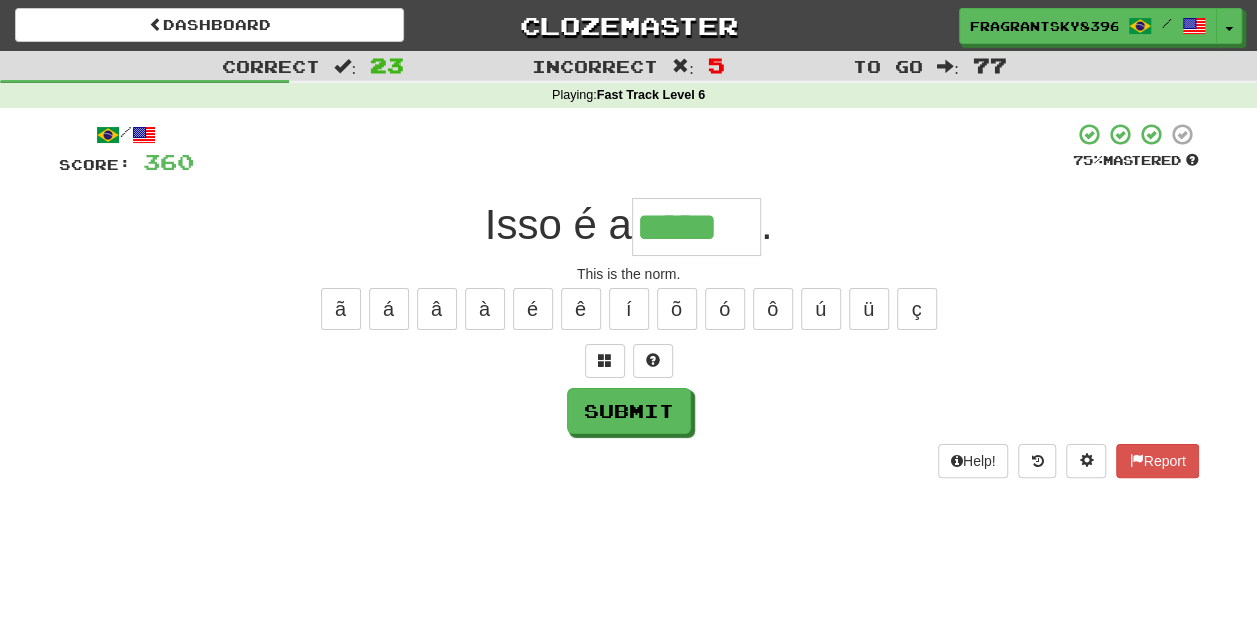 type on "*****" 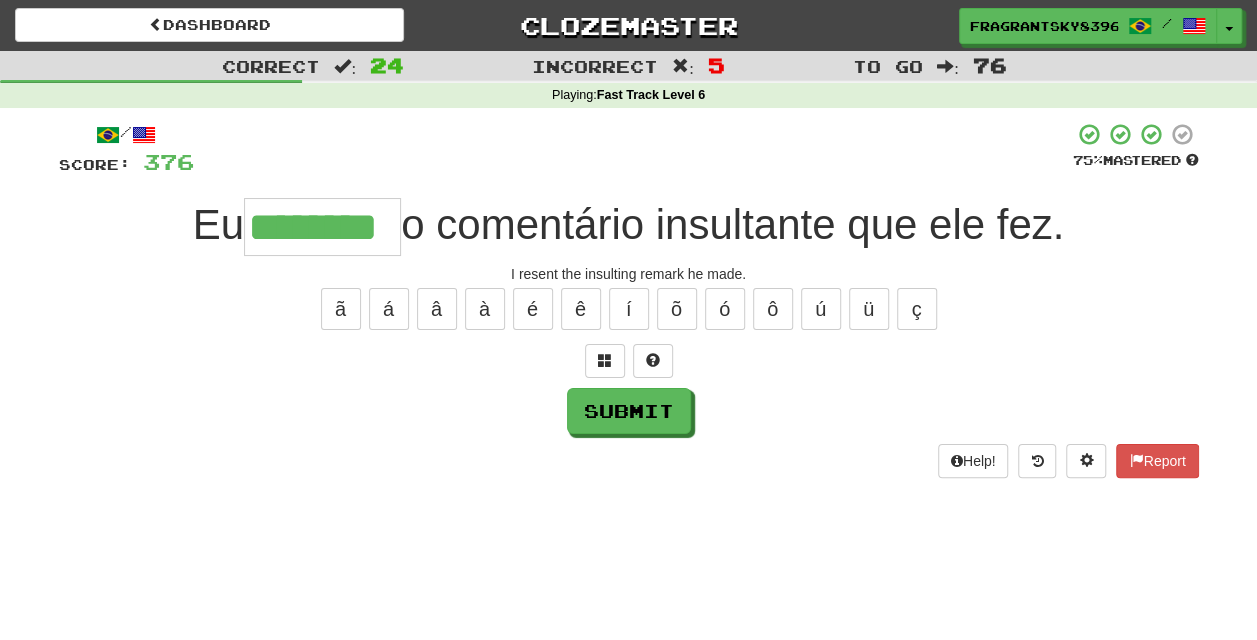 type on "********" 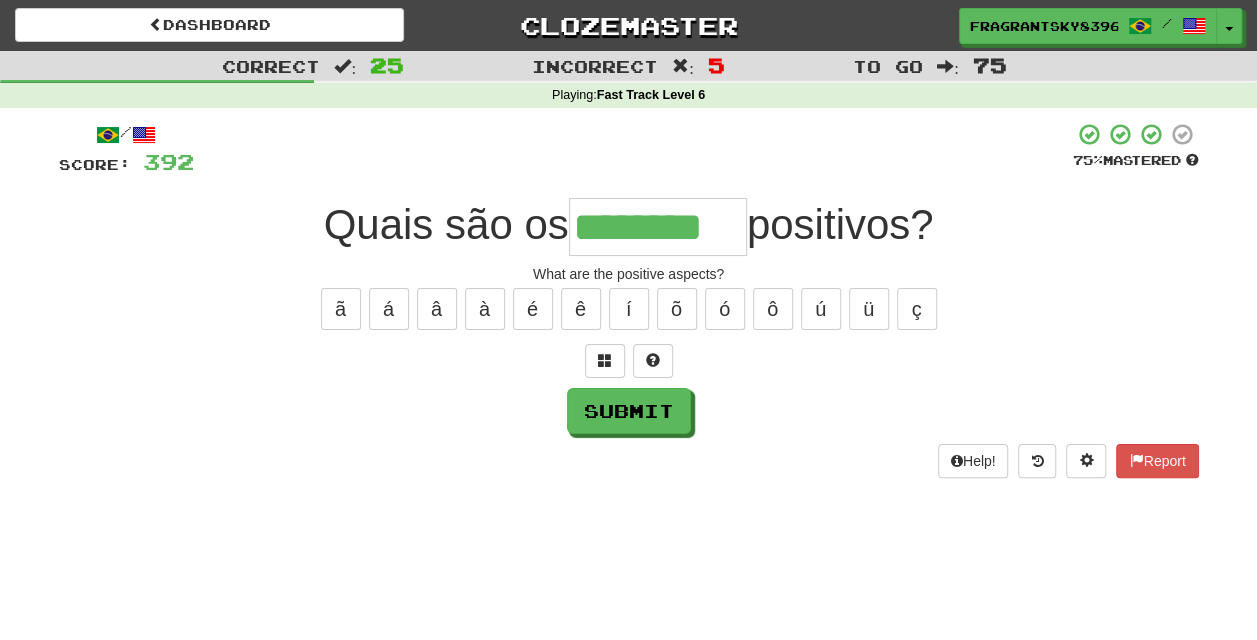 type on "********" 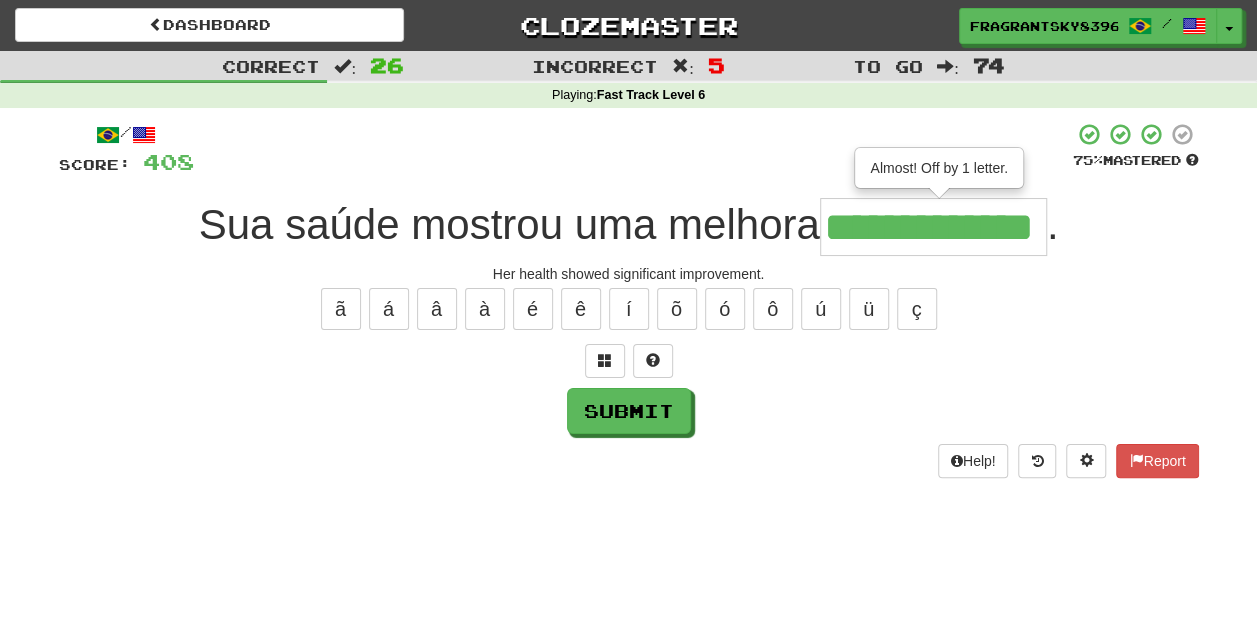 type on "**********" 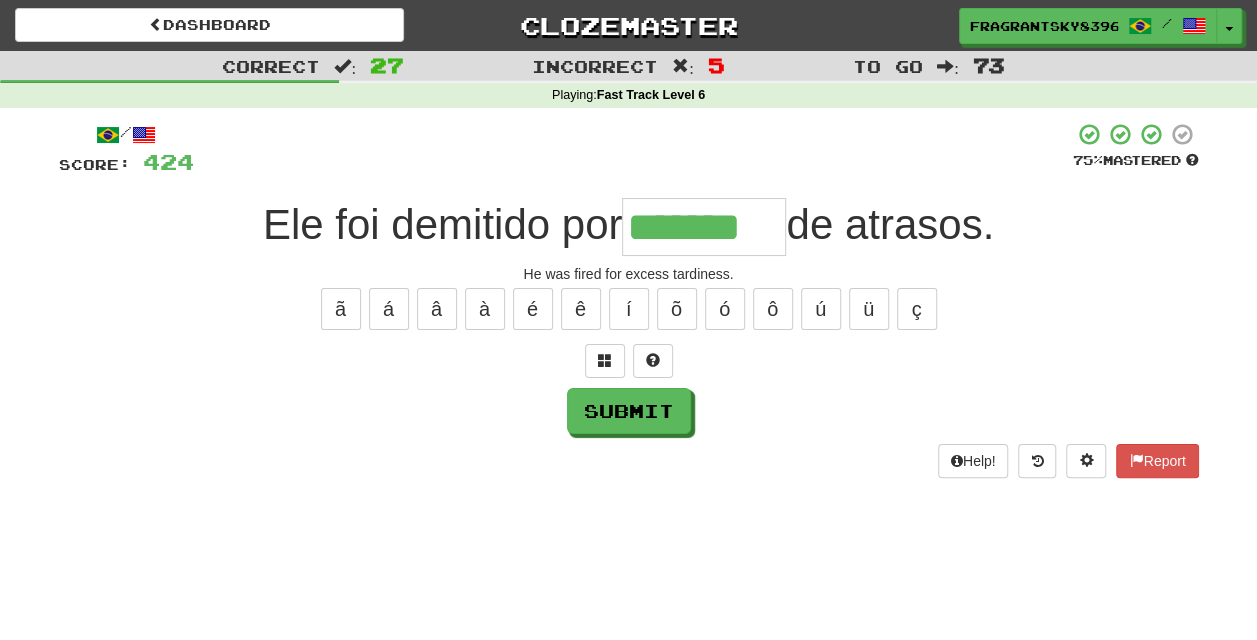 type on "*******" 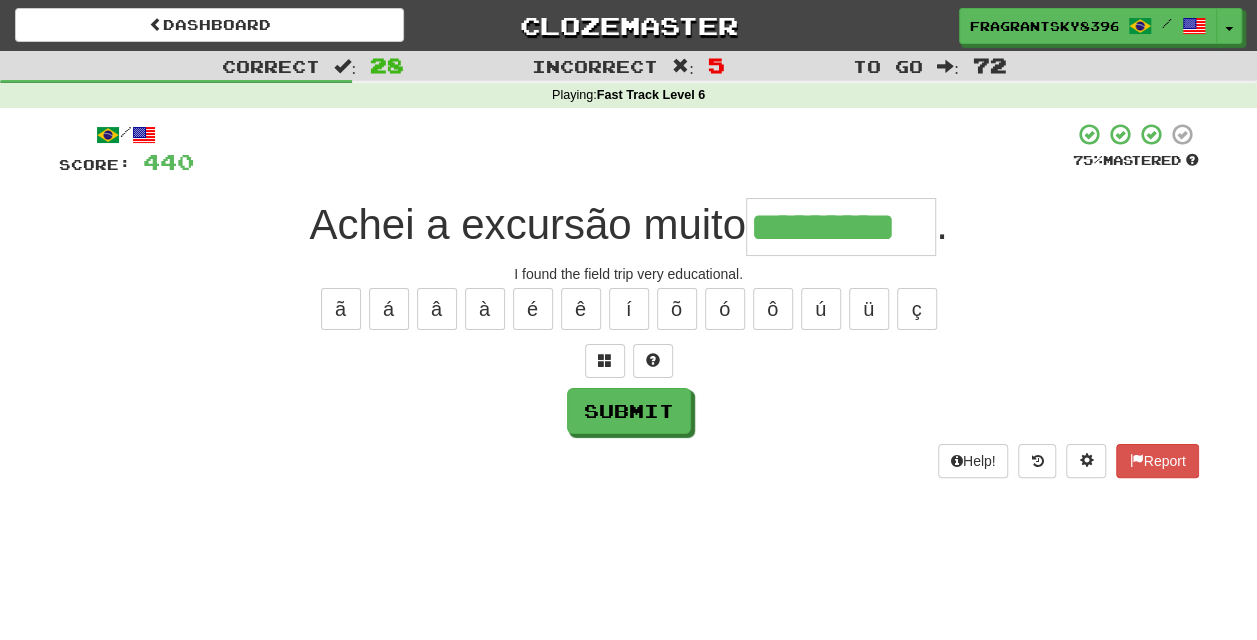 type on "*********" 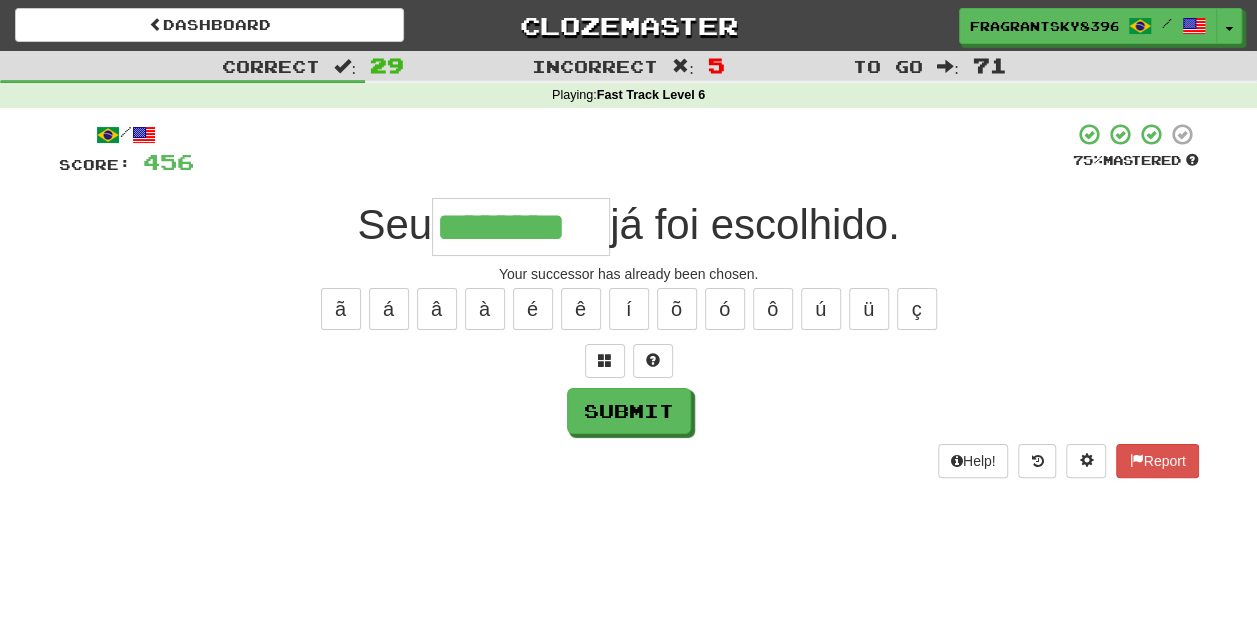 type on "********" 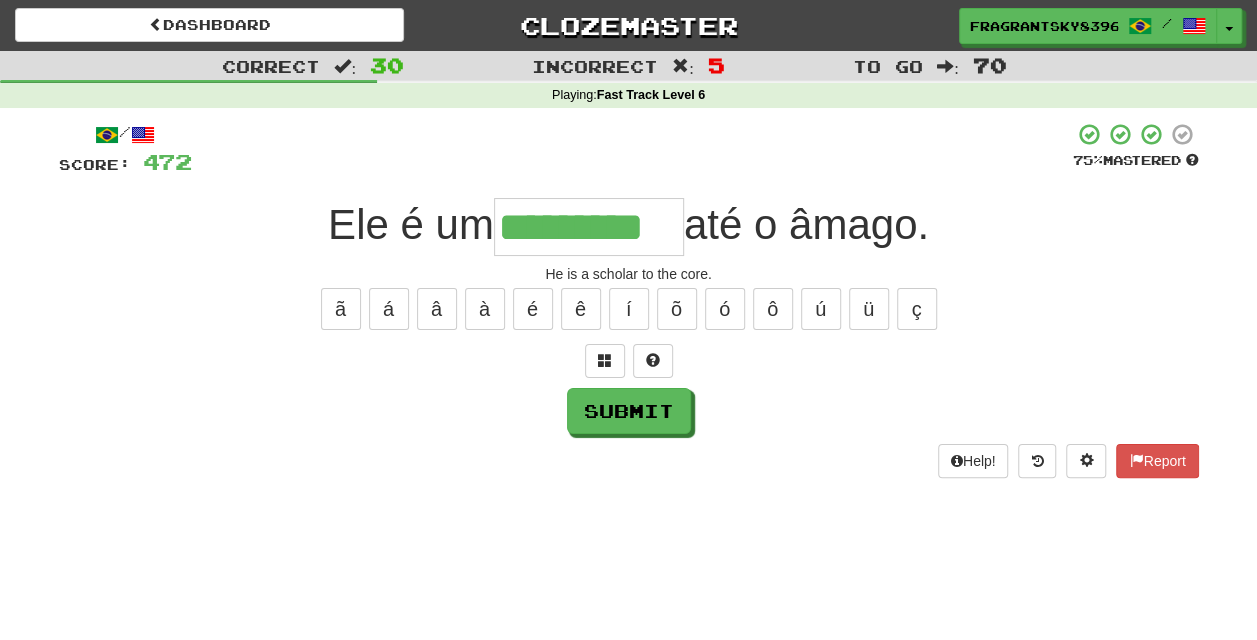 type on "*********" 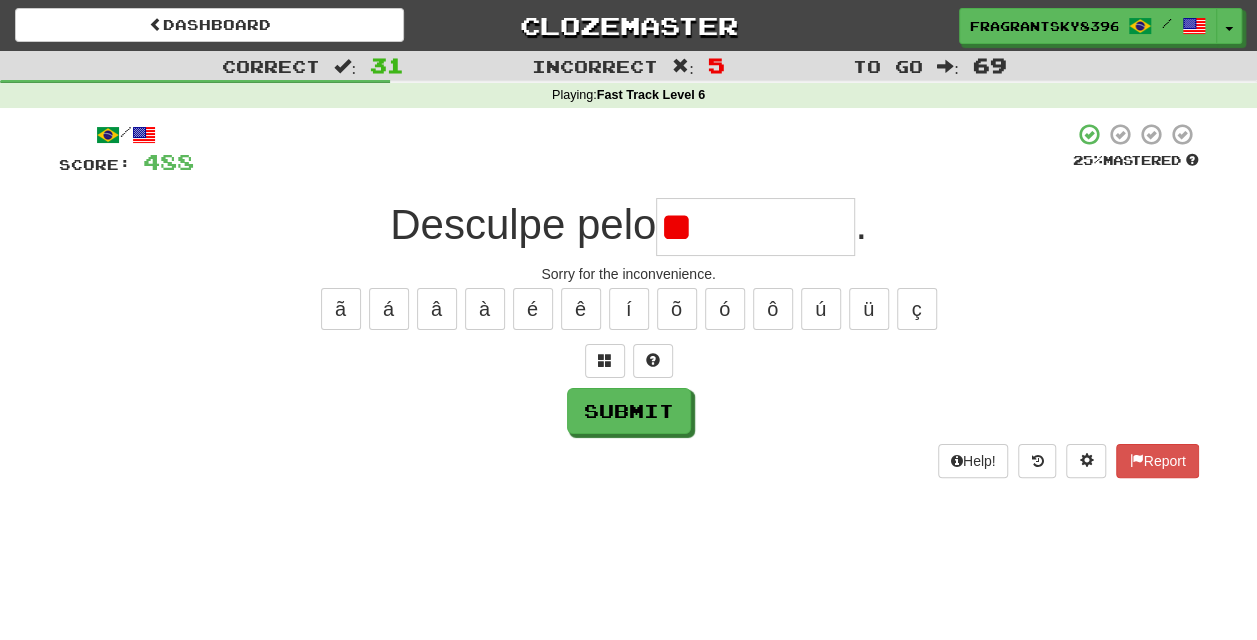 type on "*" 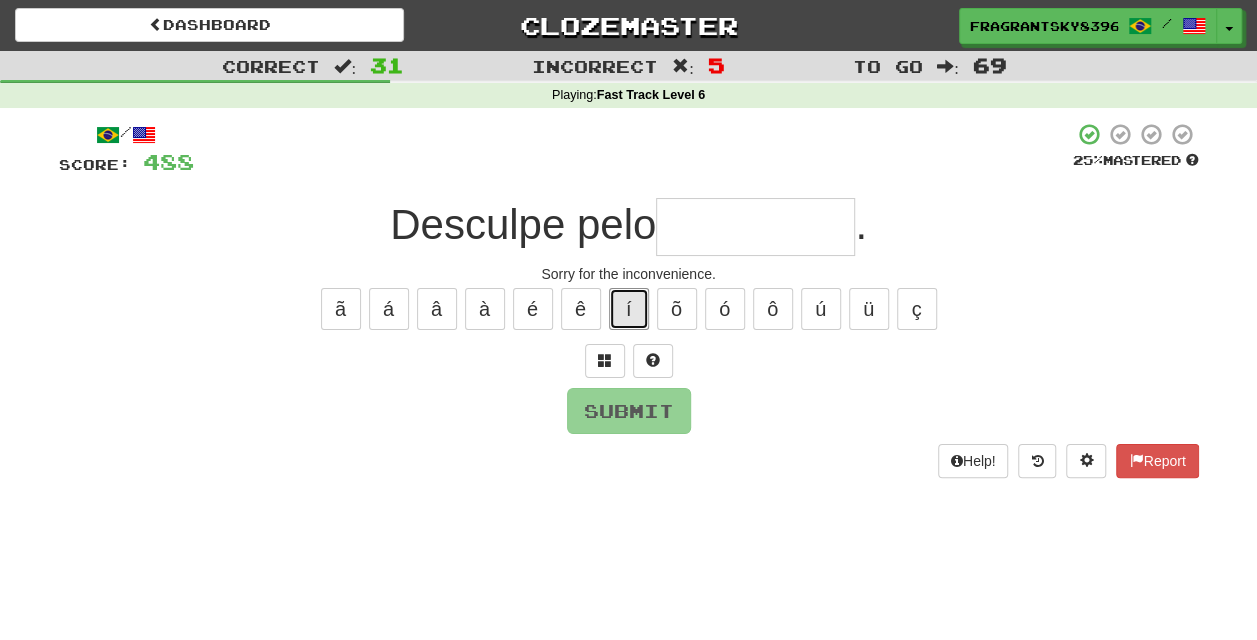 click on "í" at bounding box center (629, 309) 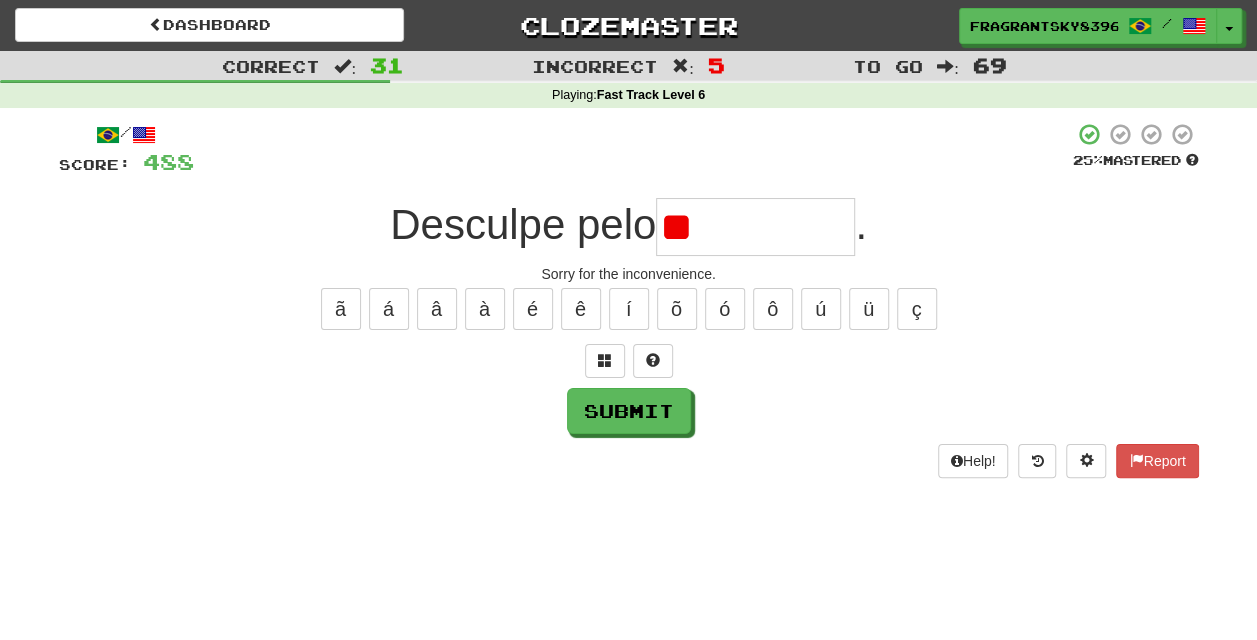 type on "*" 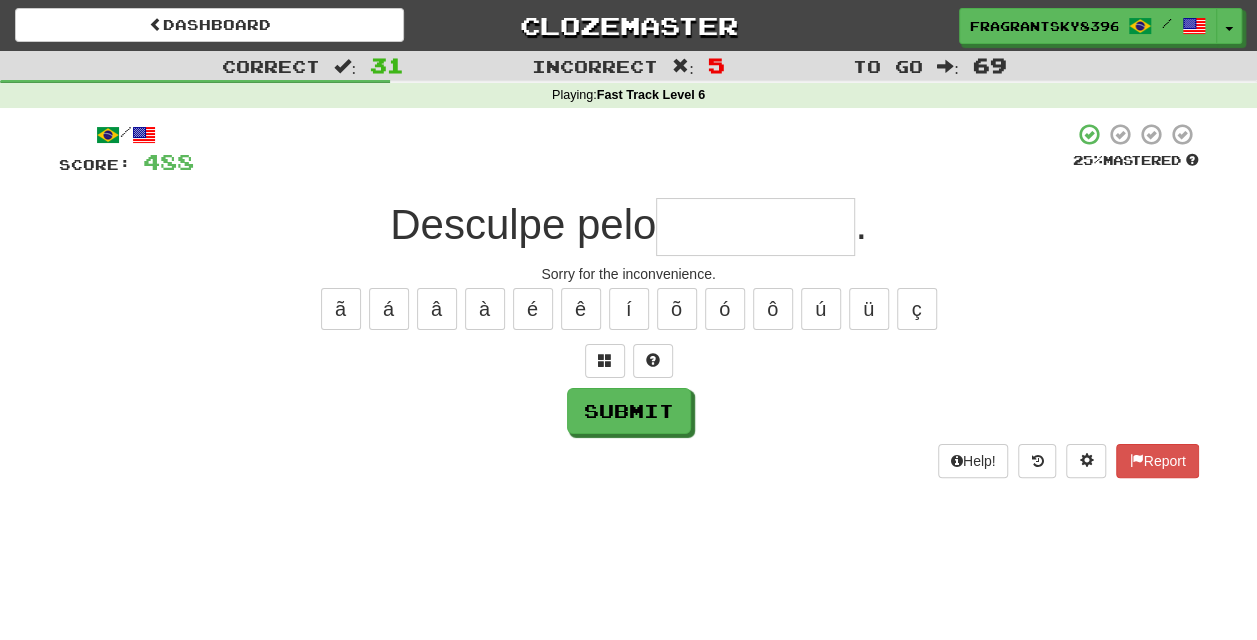 type on "*" 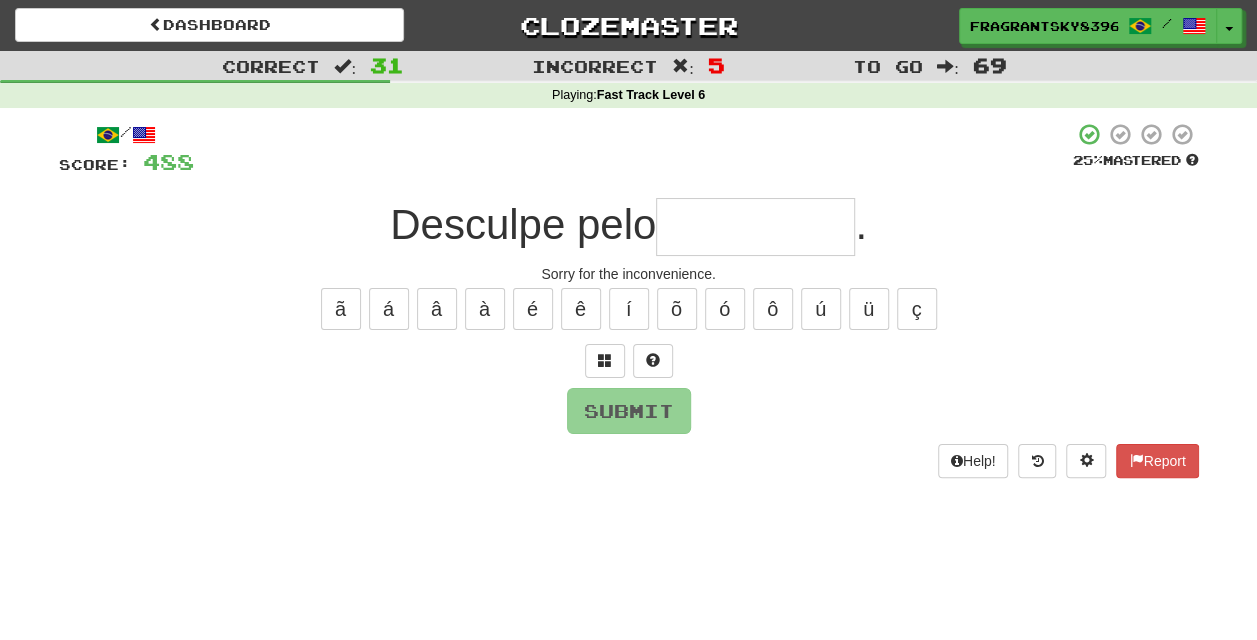 type on "*" 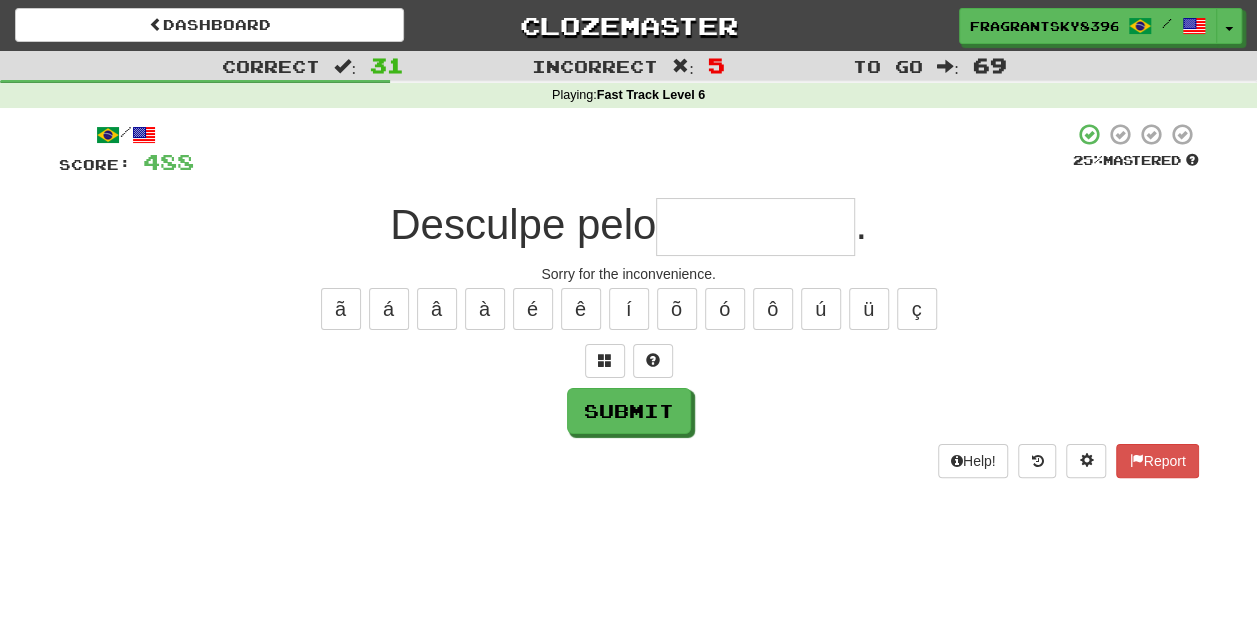 type on "*" 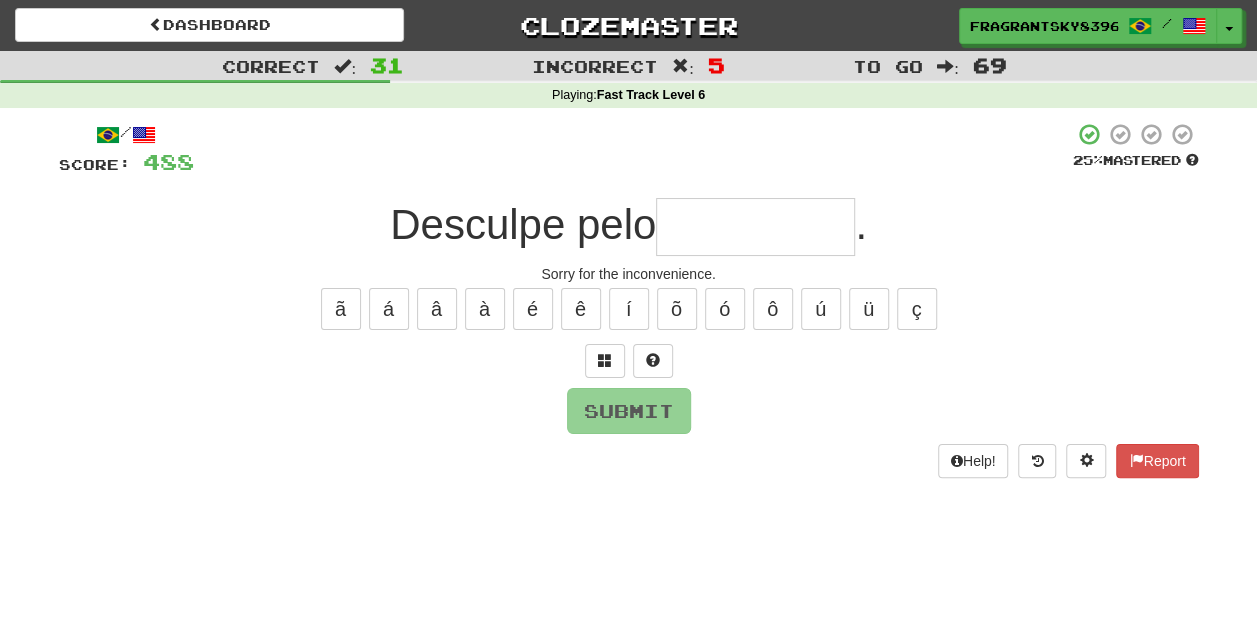 type on "*" 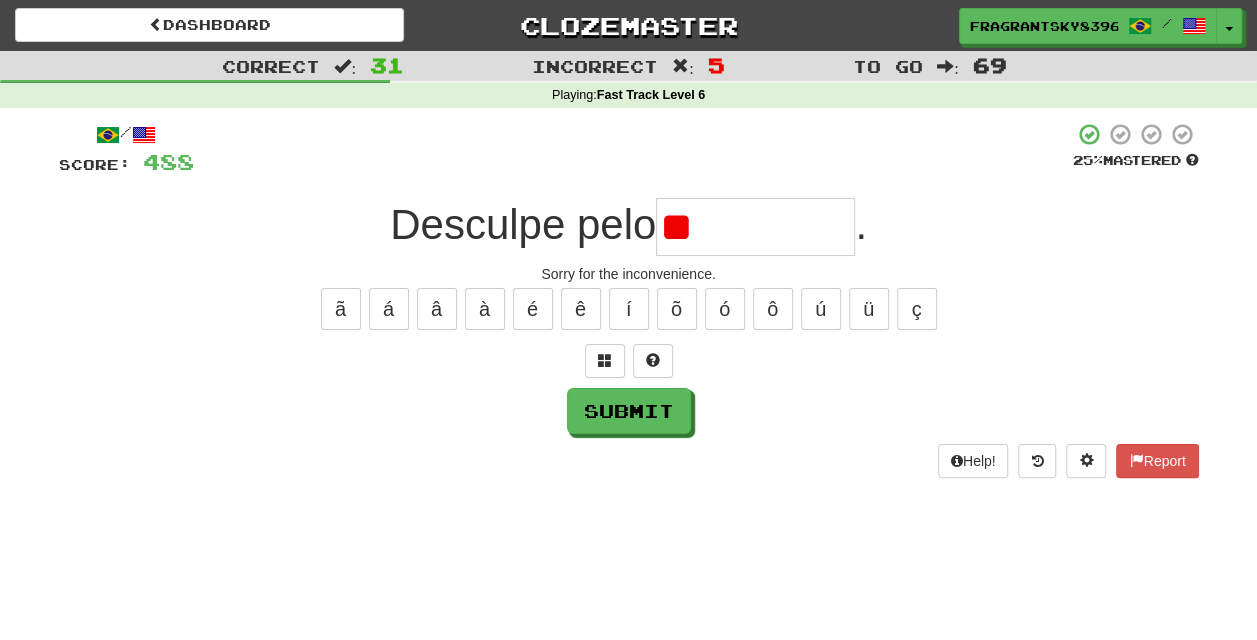 type on "*" 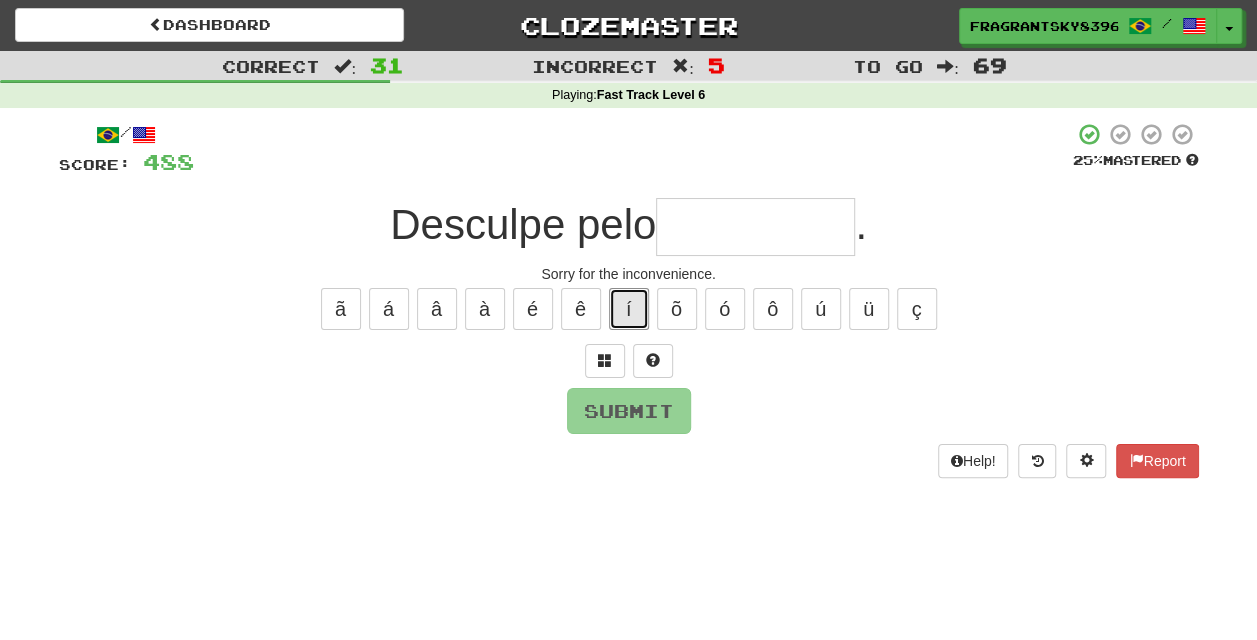 click on "í" at bounding box center [629, 309] 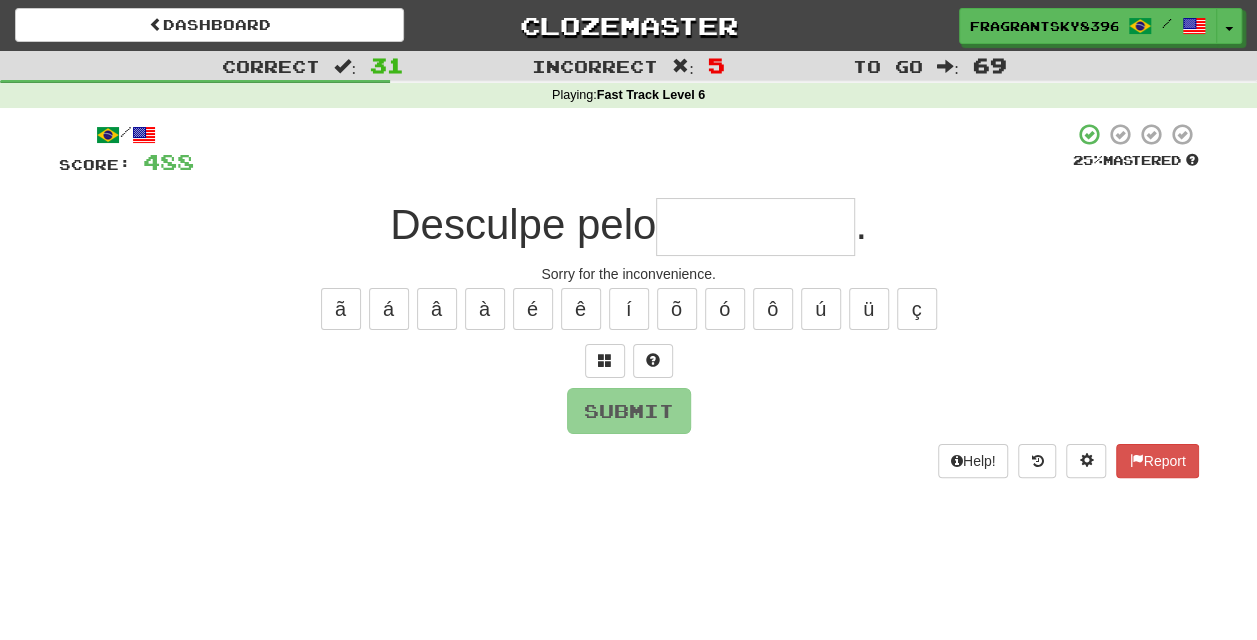 type on "*" 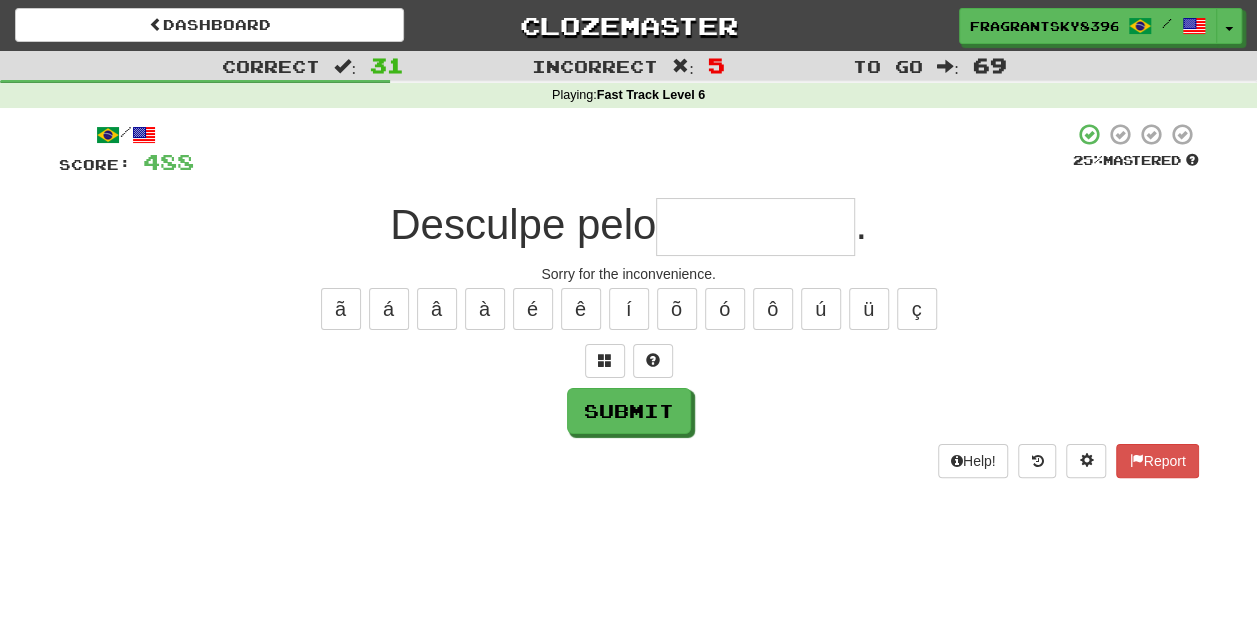 type on "*" 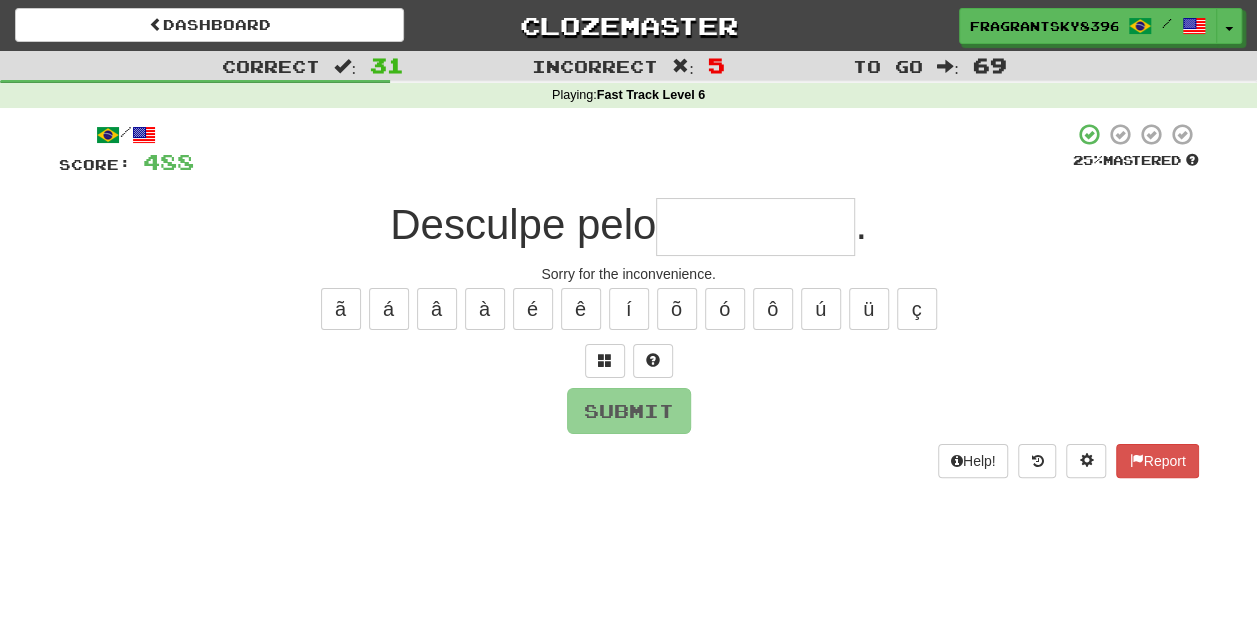 type on "*" 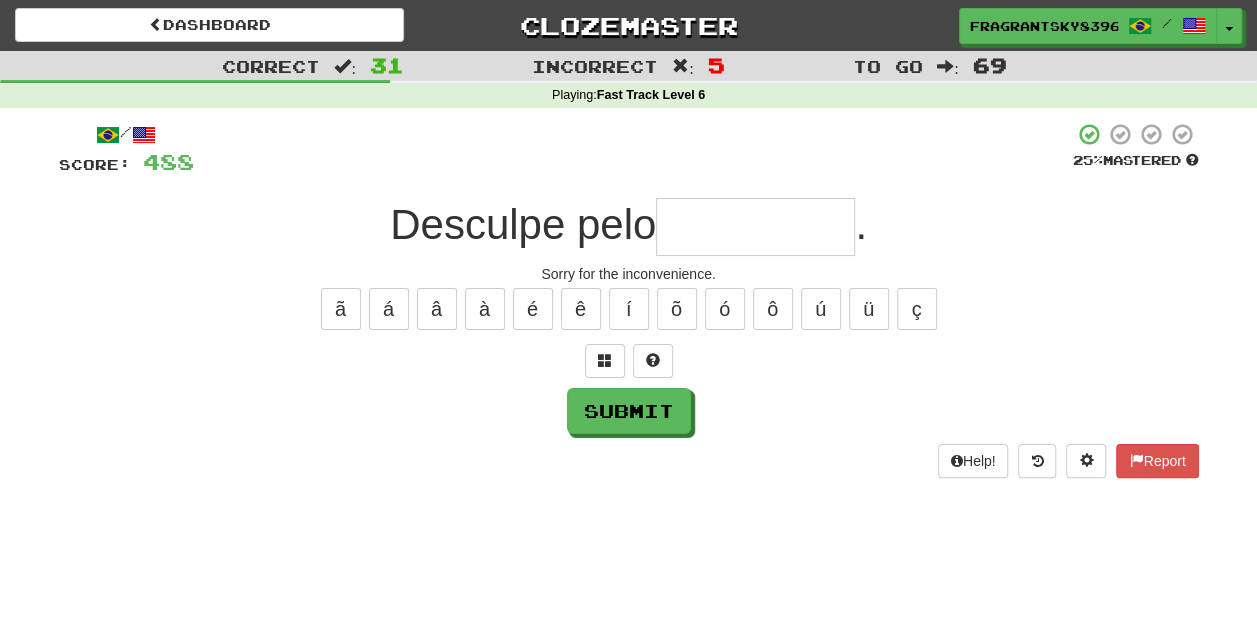 type on "*" 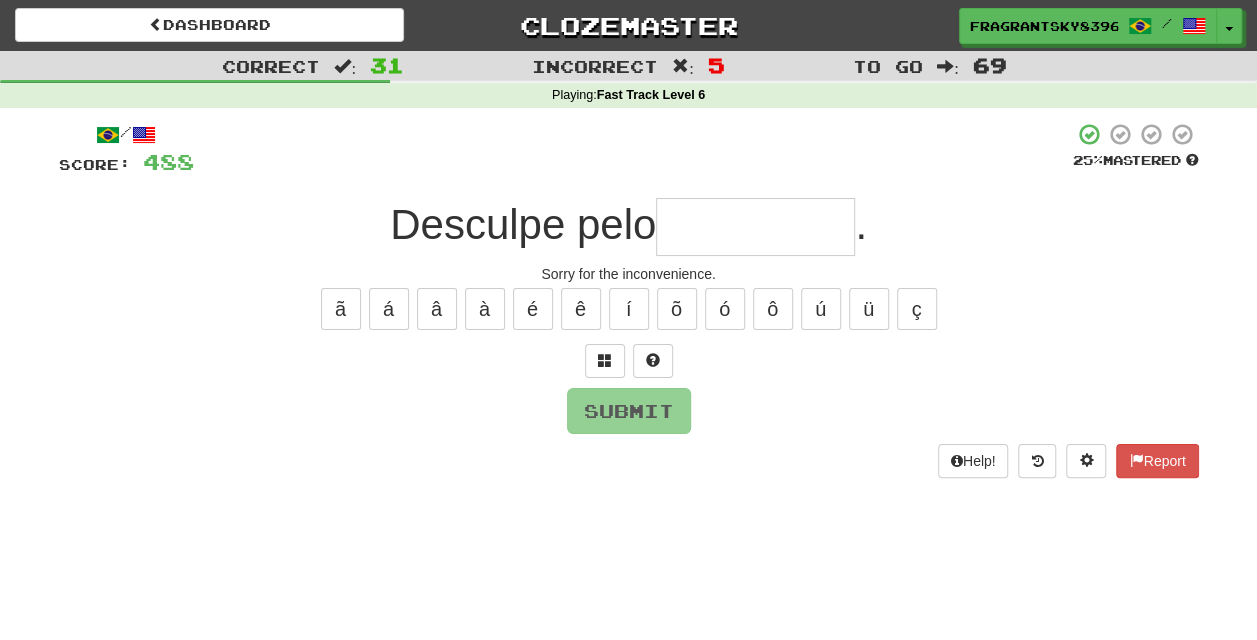 type on "*" 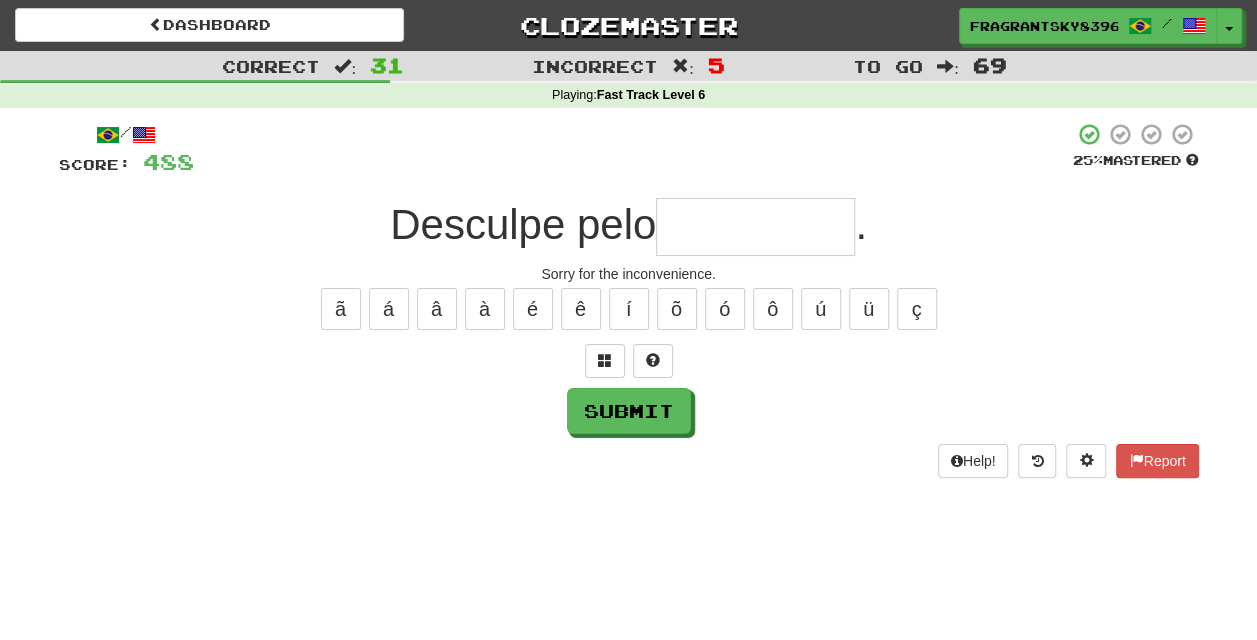 type on "*" 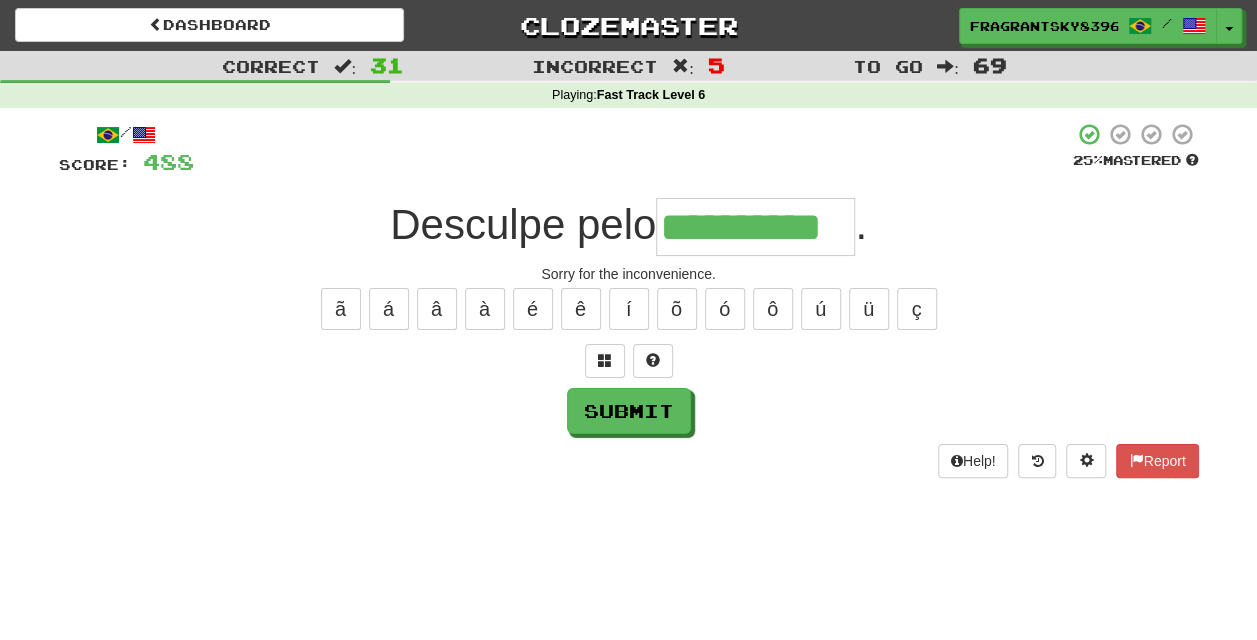 type on "**********" 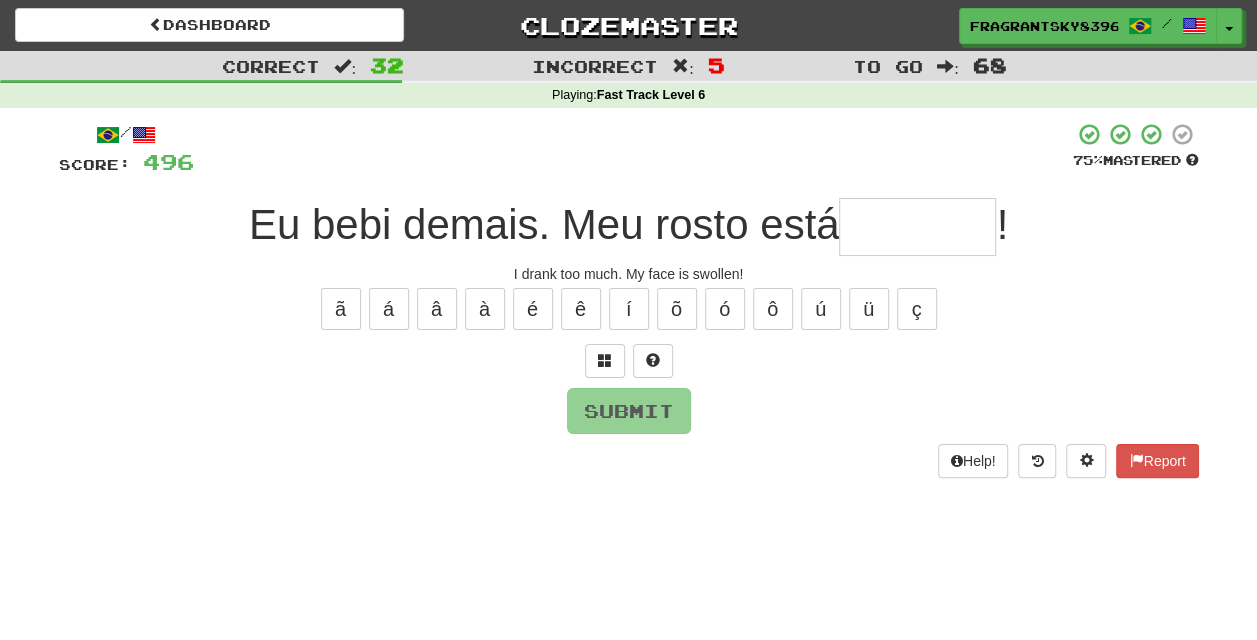 type on "*" 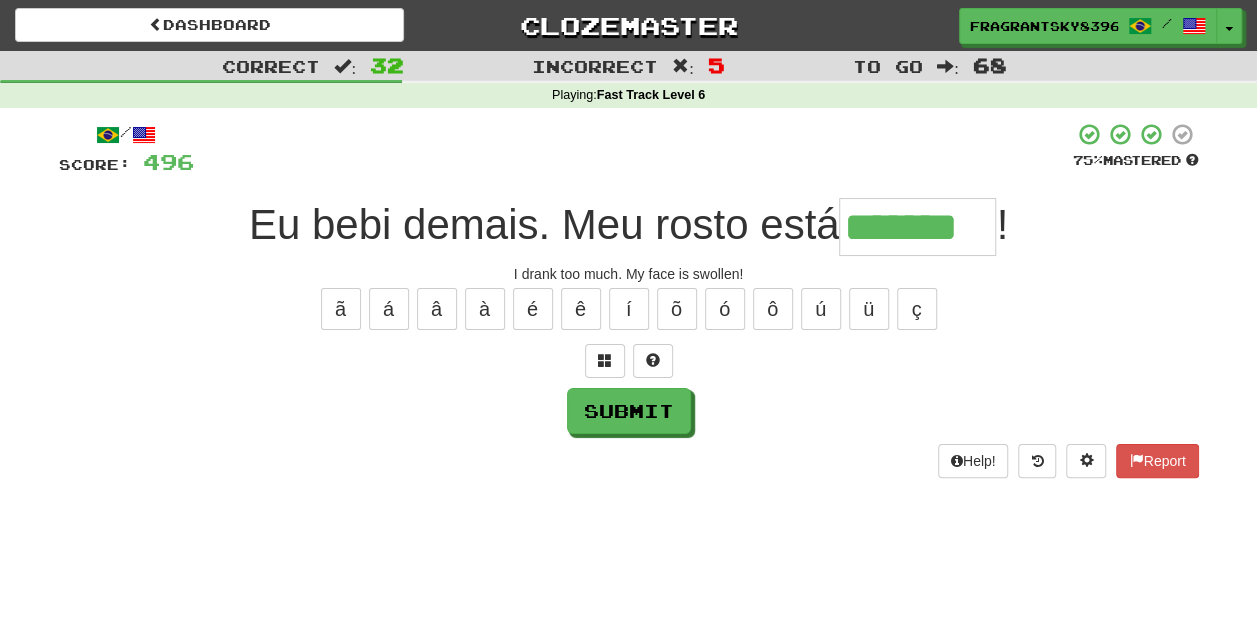 type on "*******" 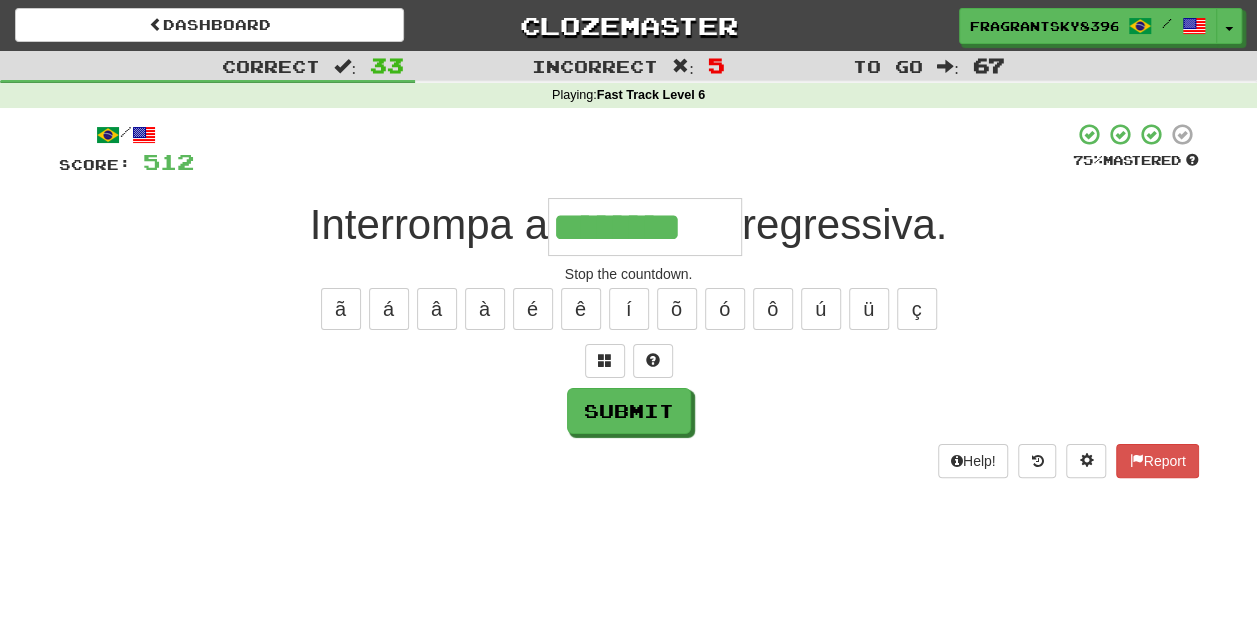 type on "********" 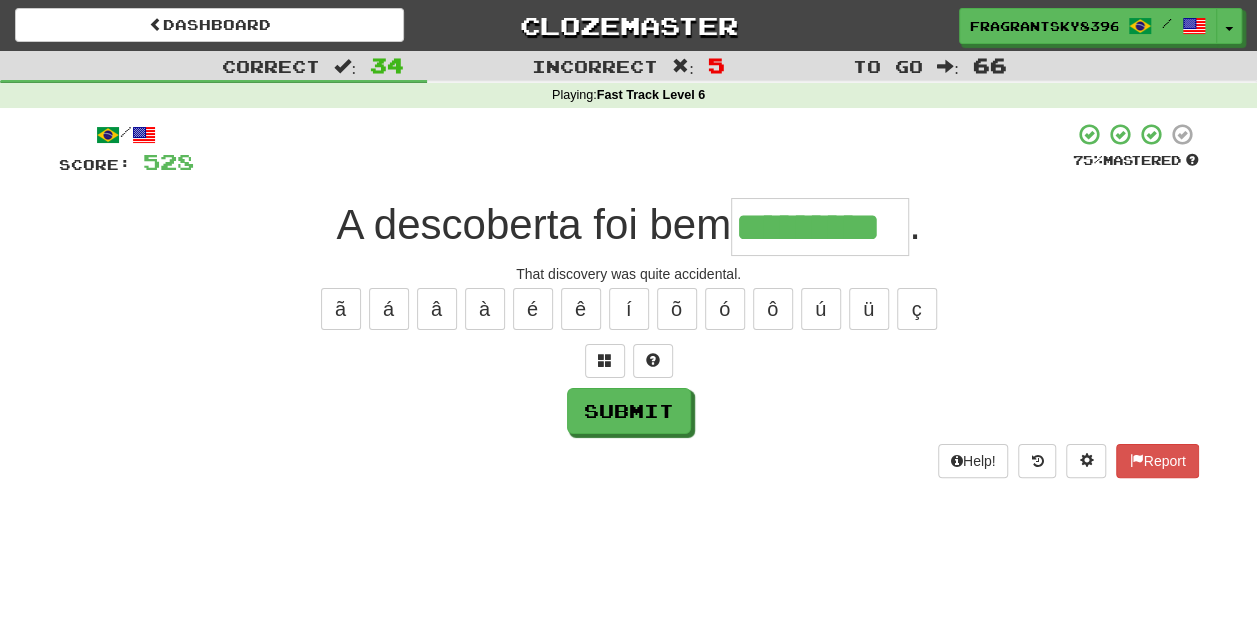 type on "*********" 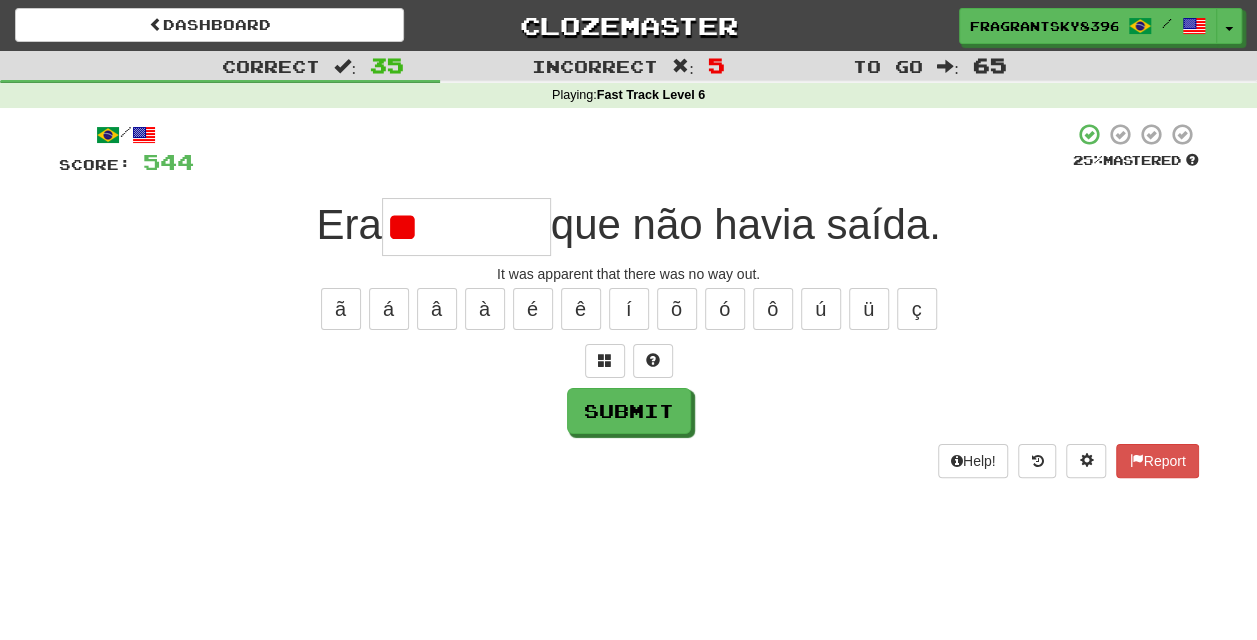 type on "*" 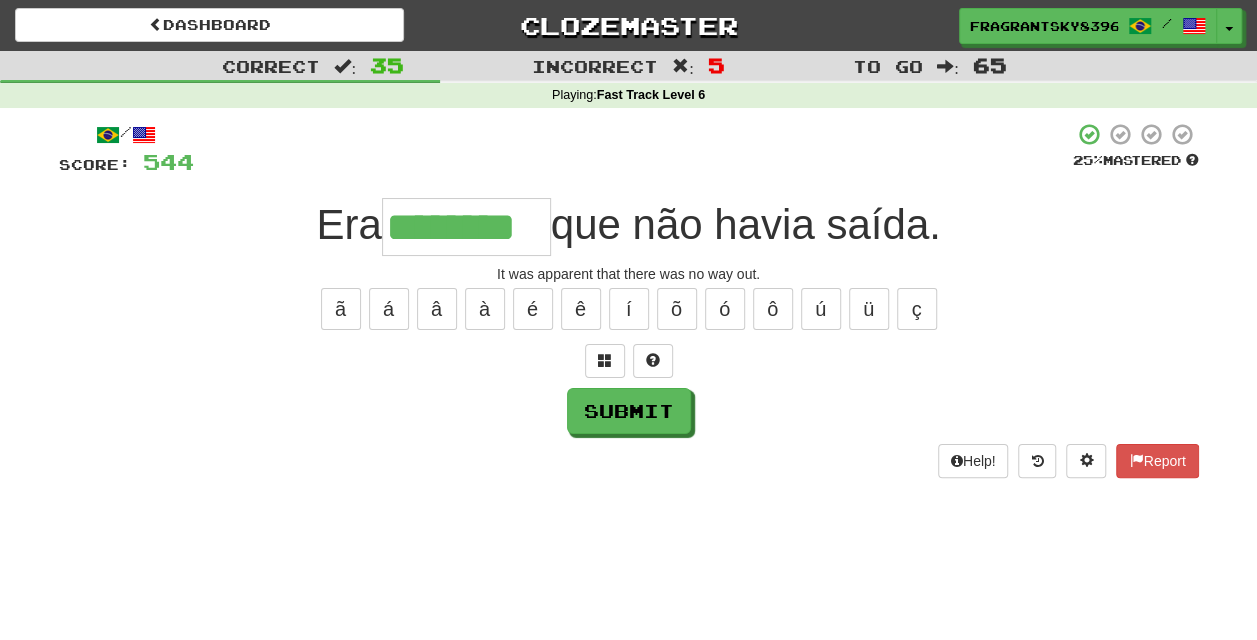 type on "********" 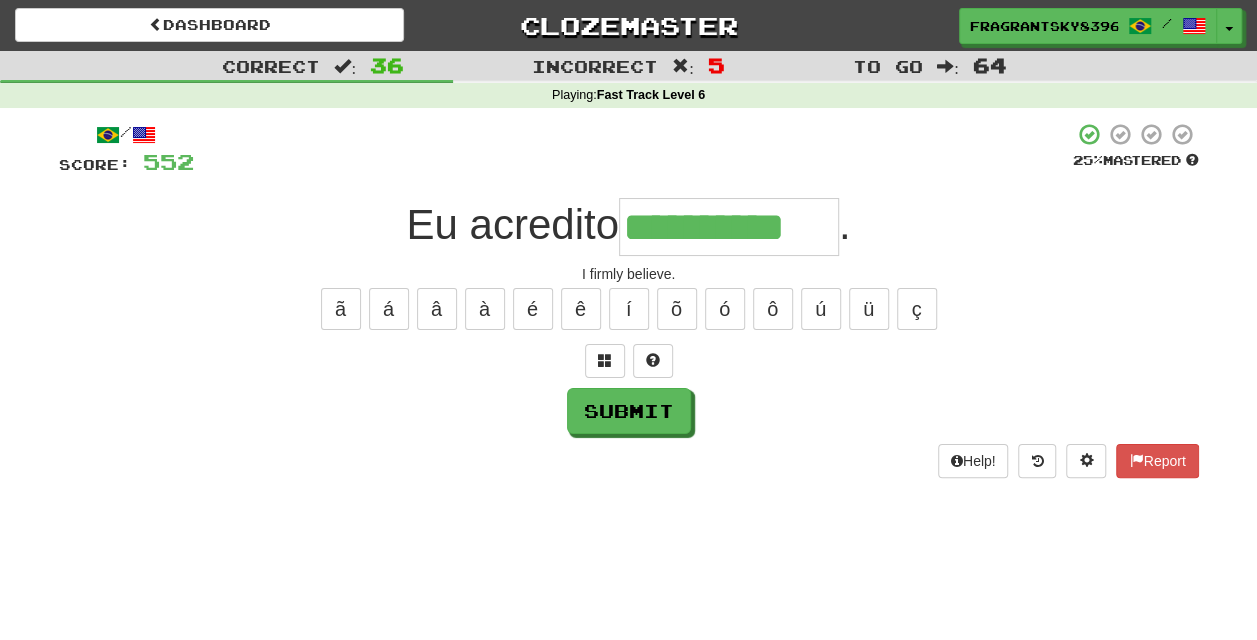 type on "**********" 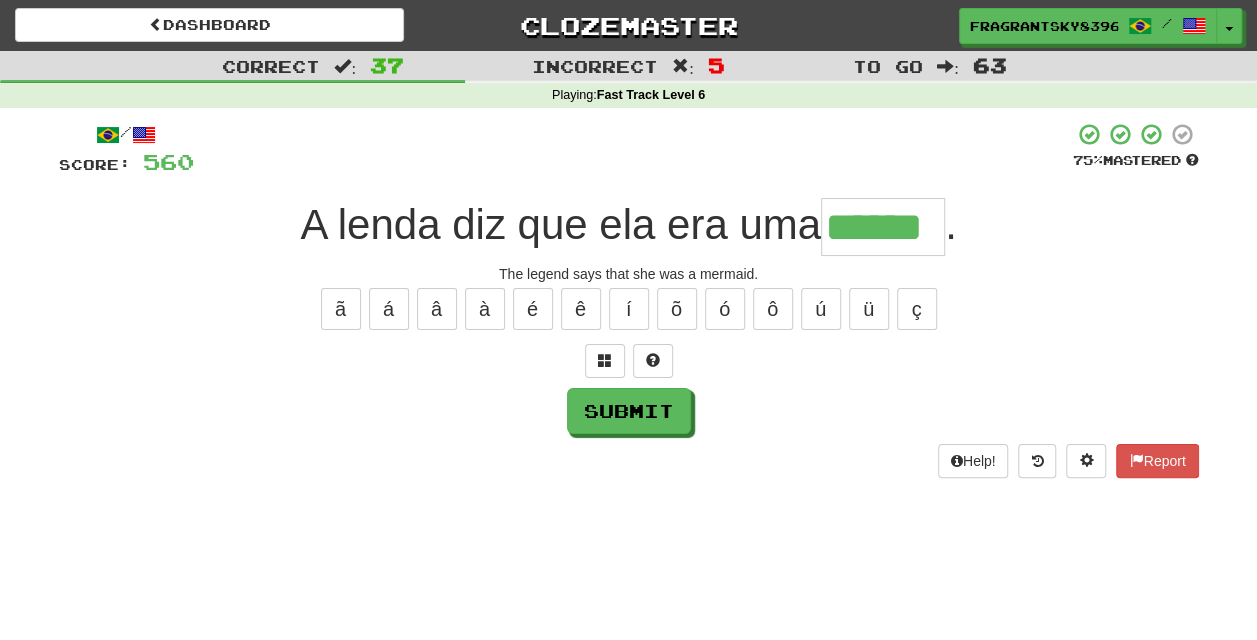 type on "******" 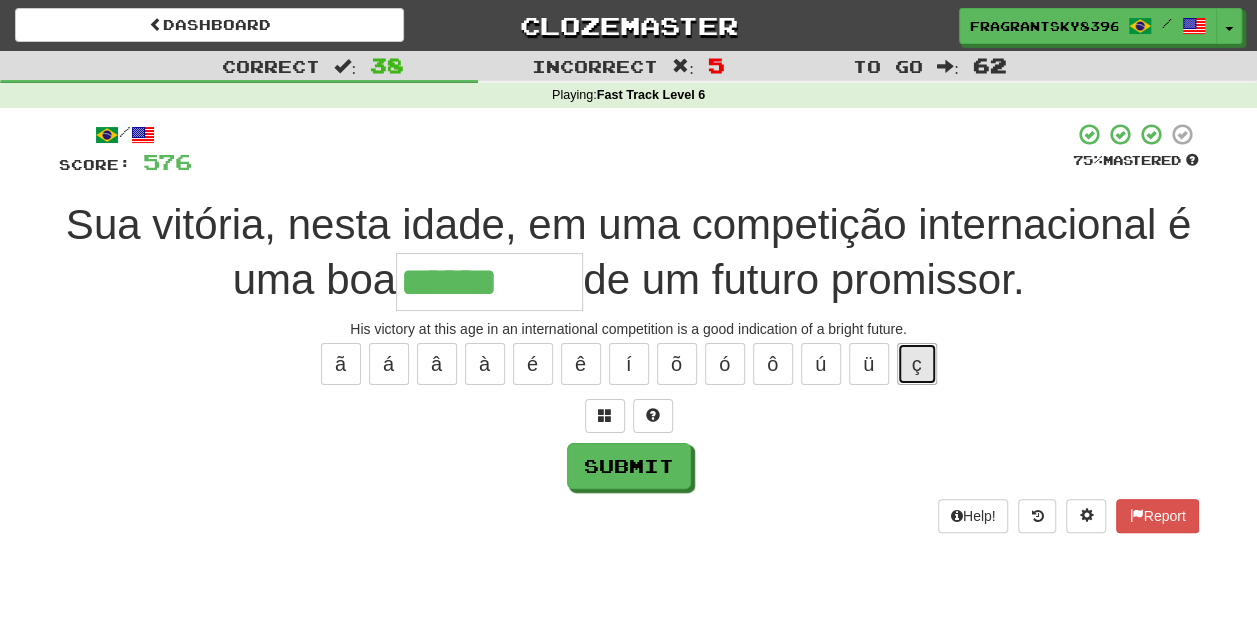 click on "ç" at bounding box center [917, 364] 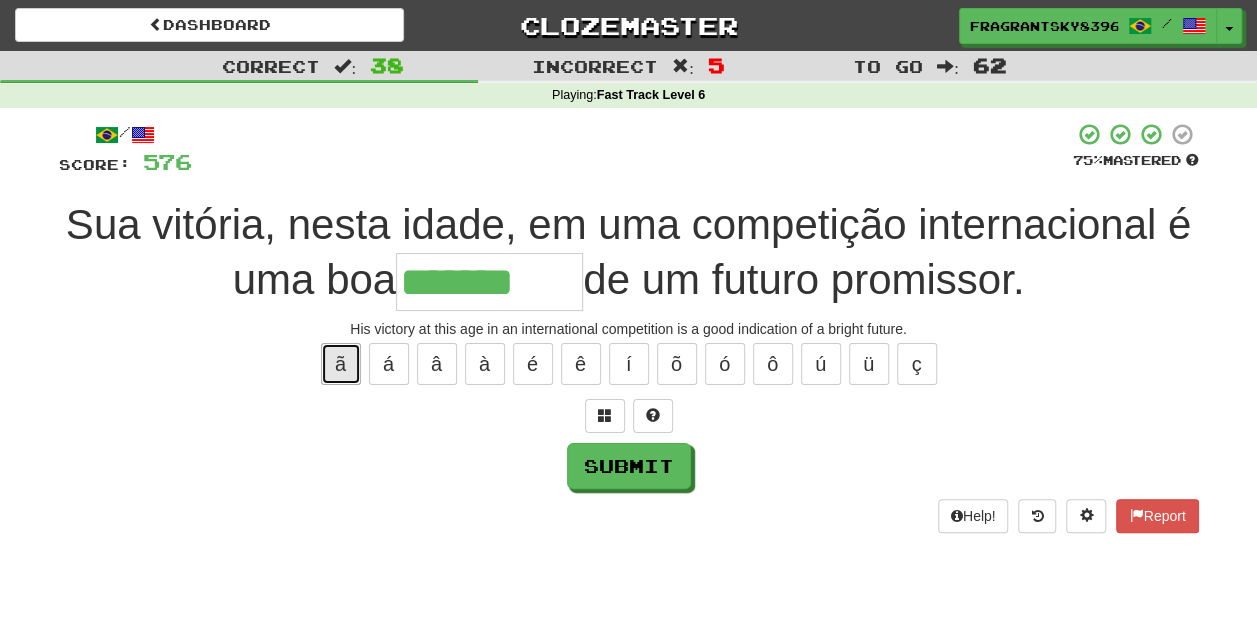 click on "ã" at bounding box center [341, 364] 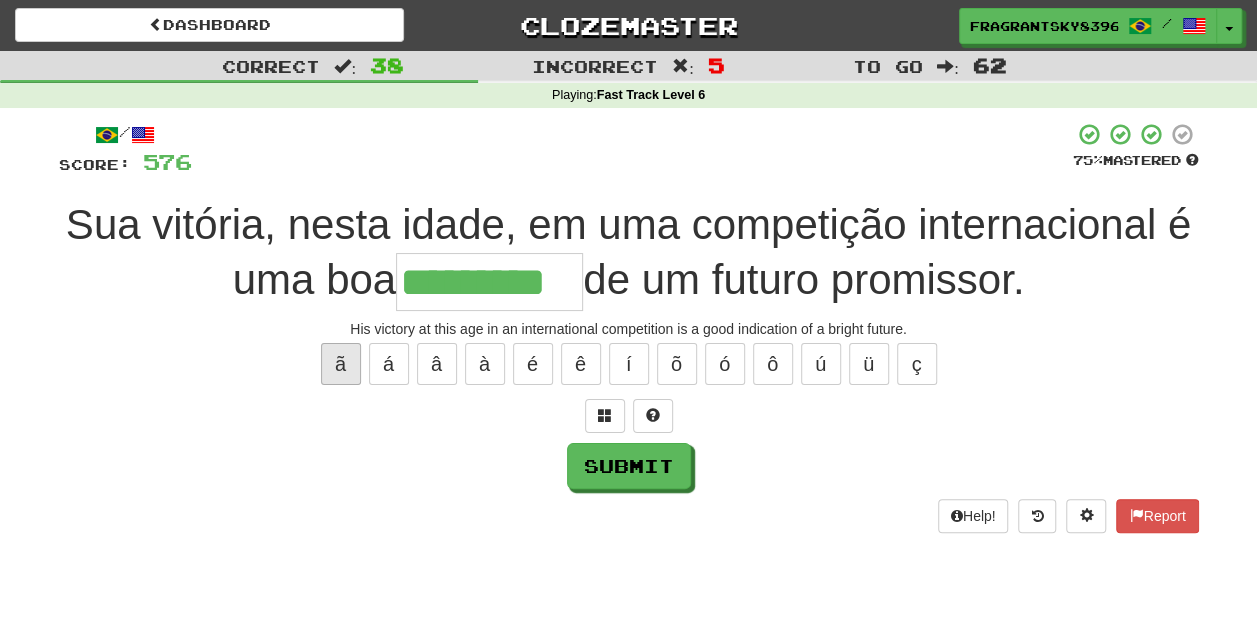 type on "*********" 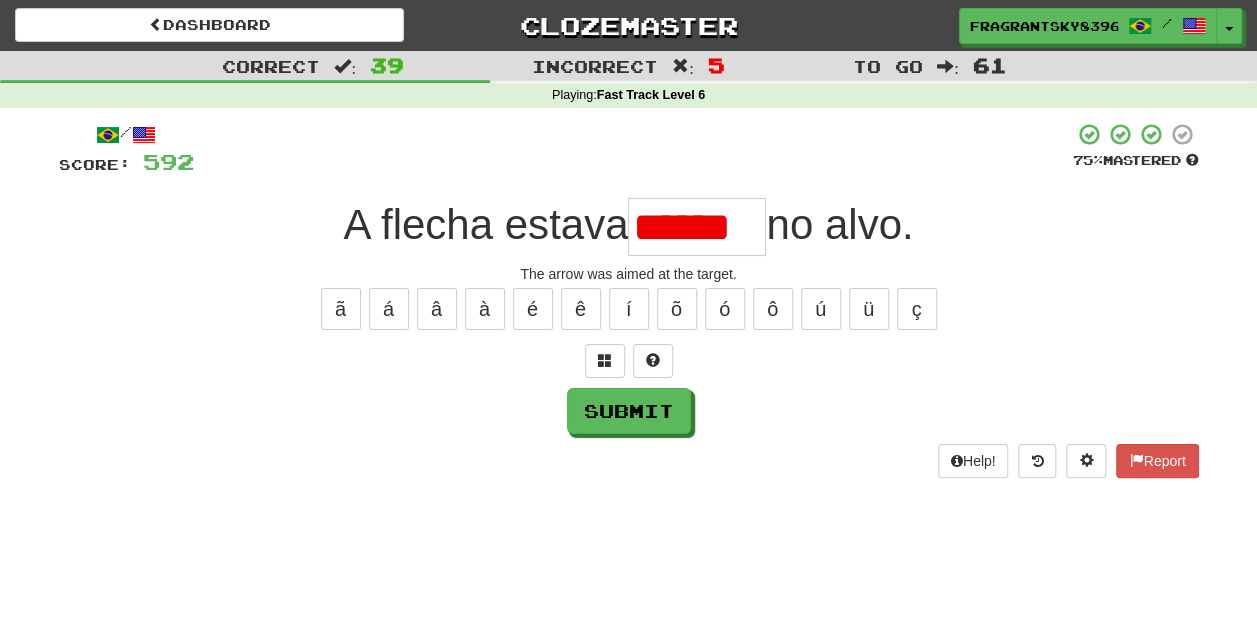 scroll, scrollTop: 0, scrollLeft: 0, axis: both 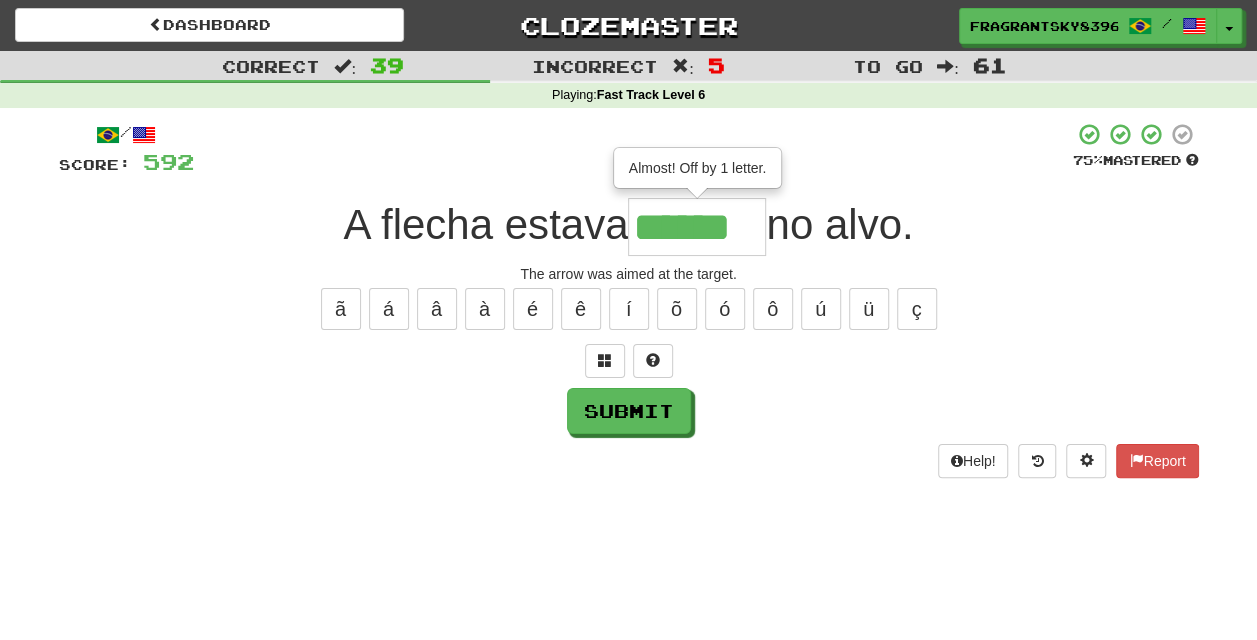type on "******" 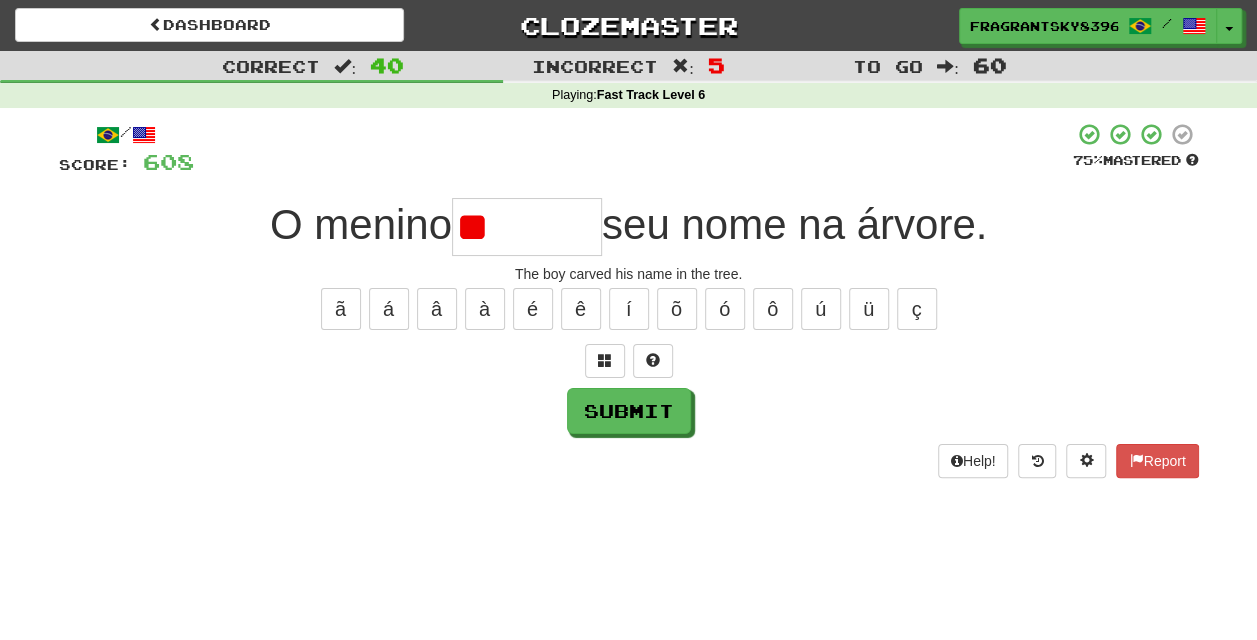 type on "*" 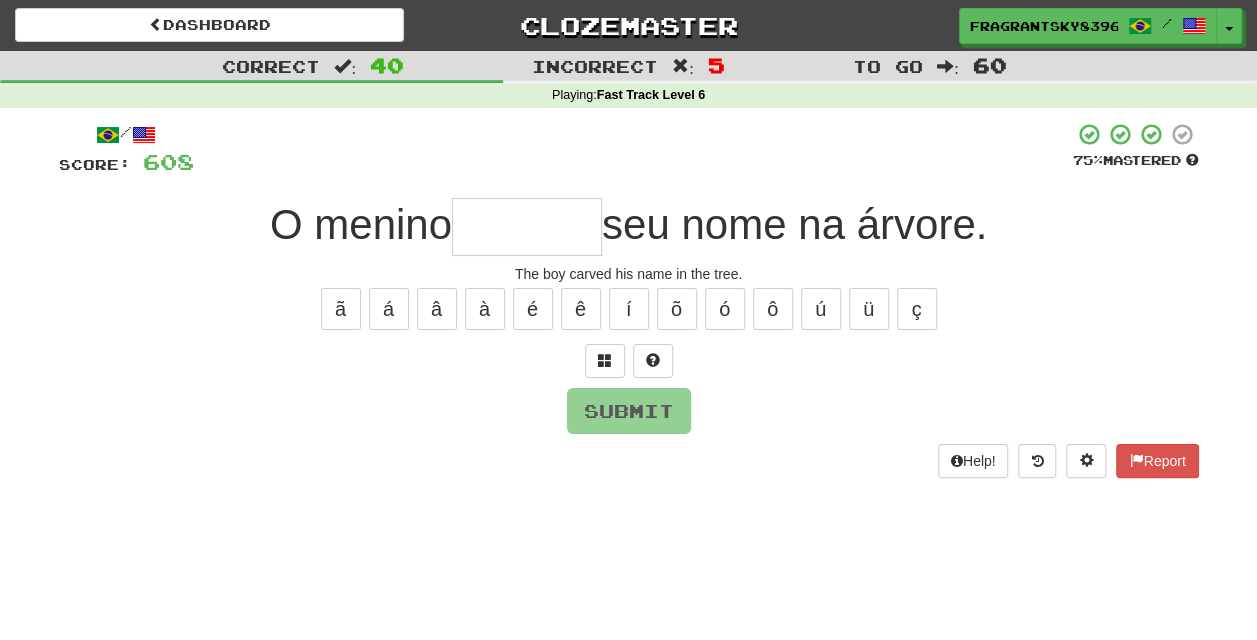type on "*" 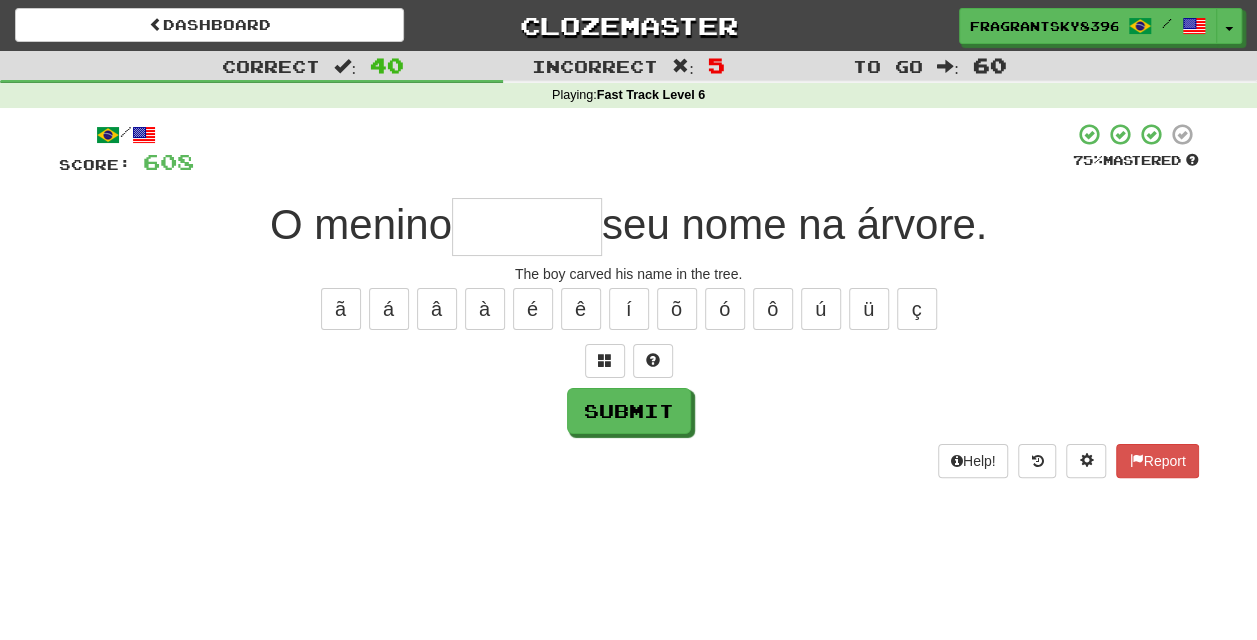 type on "*" 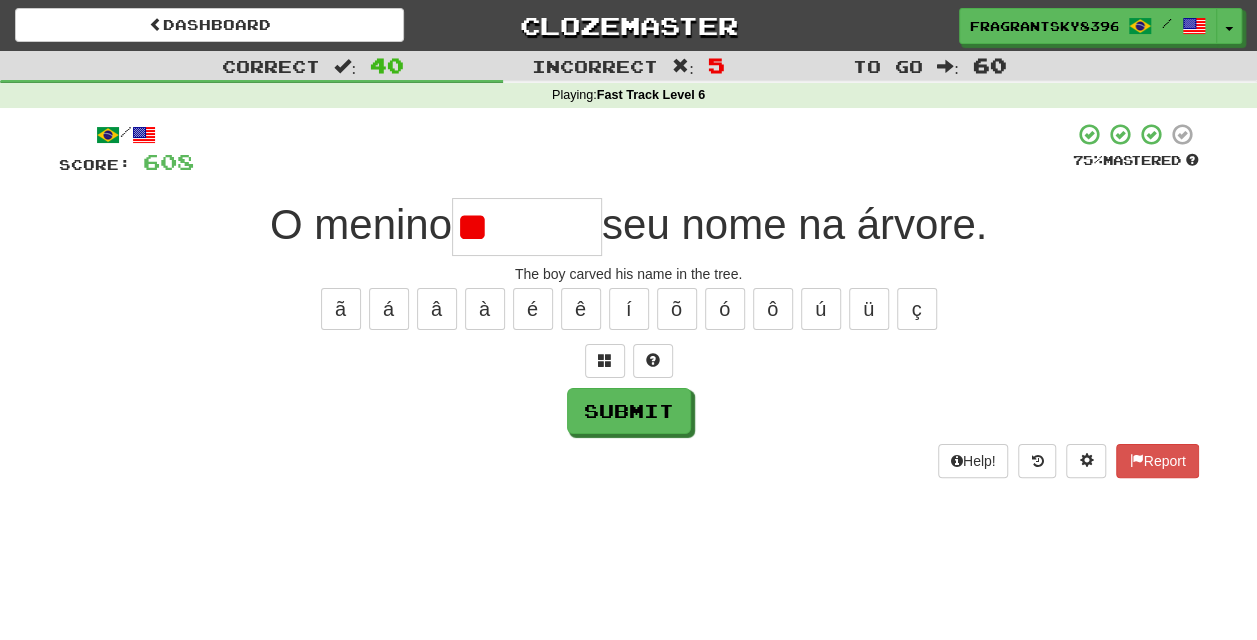 type on "*" 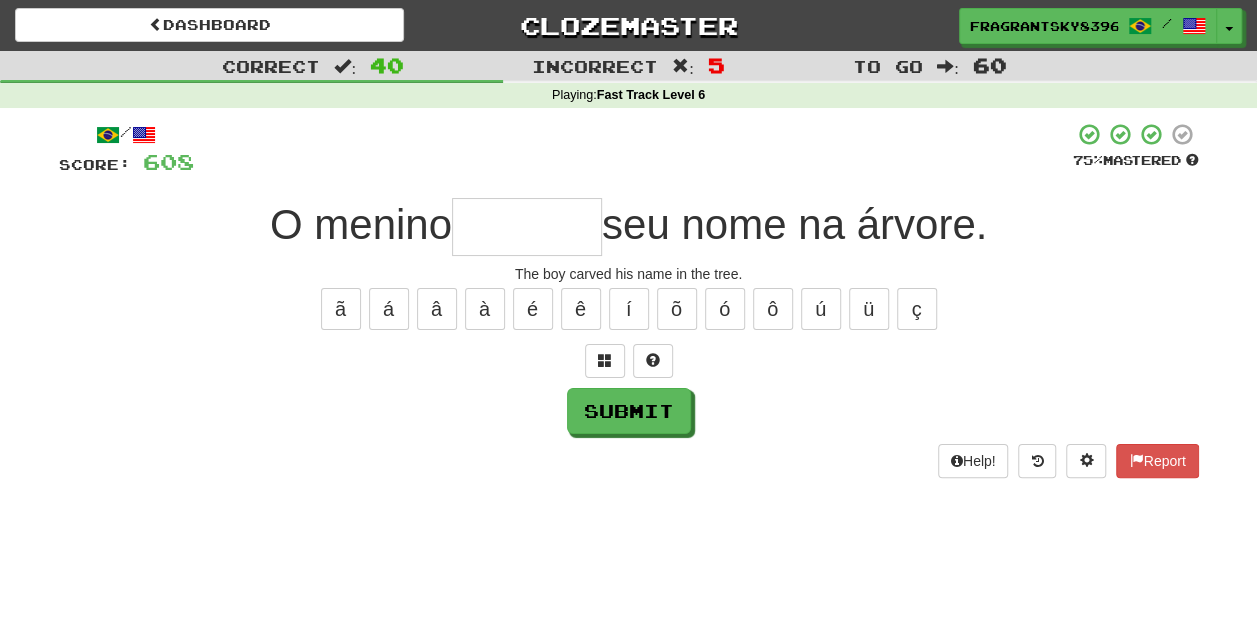type on "*" 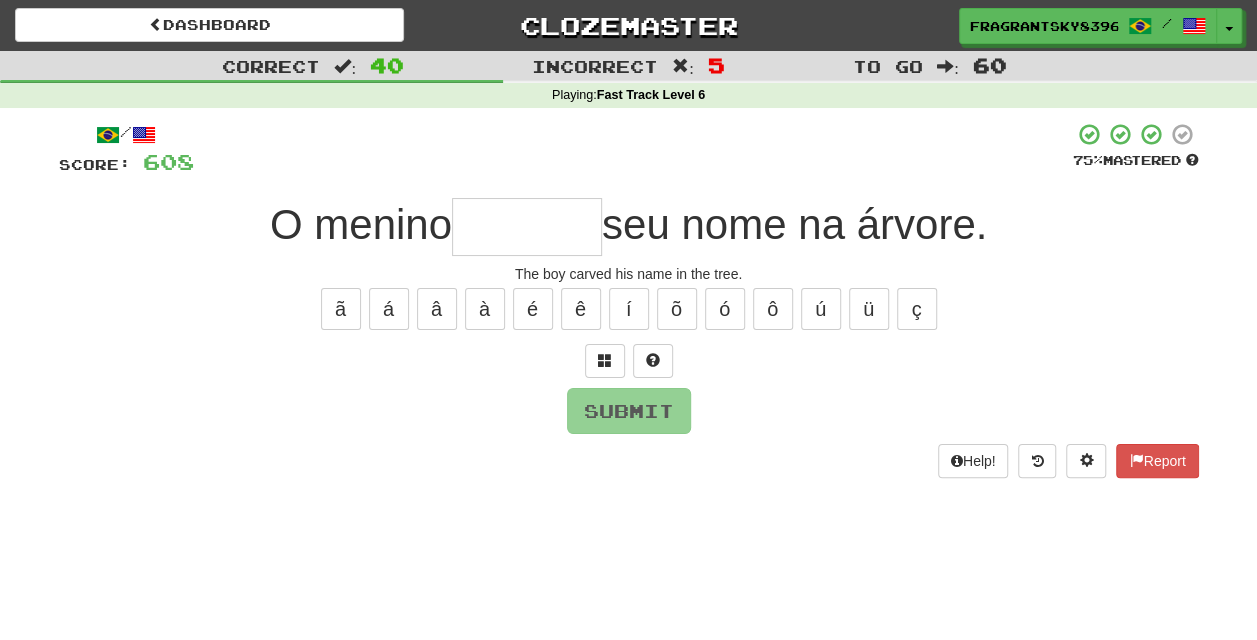 type on "*" 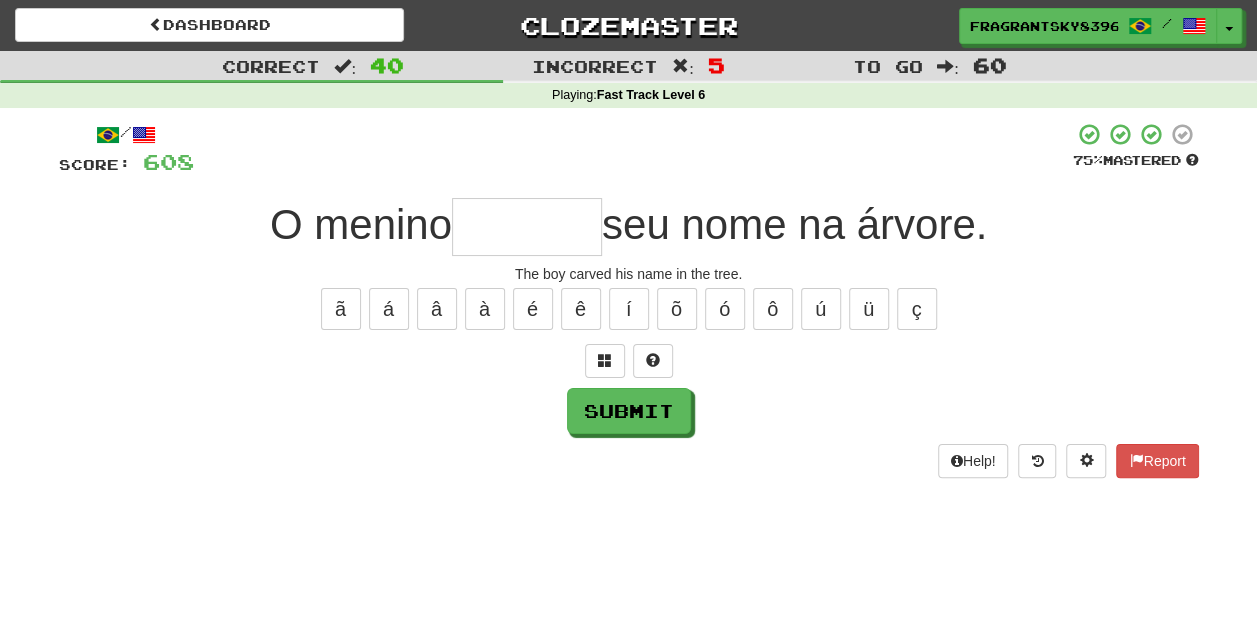 type on "*" 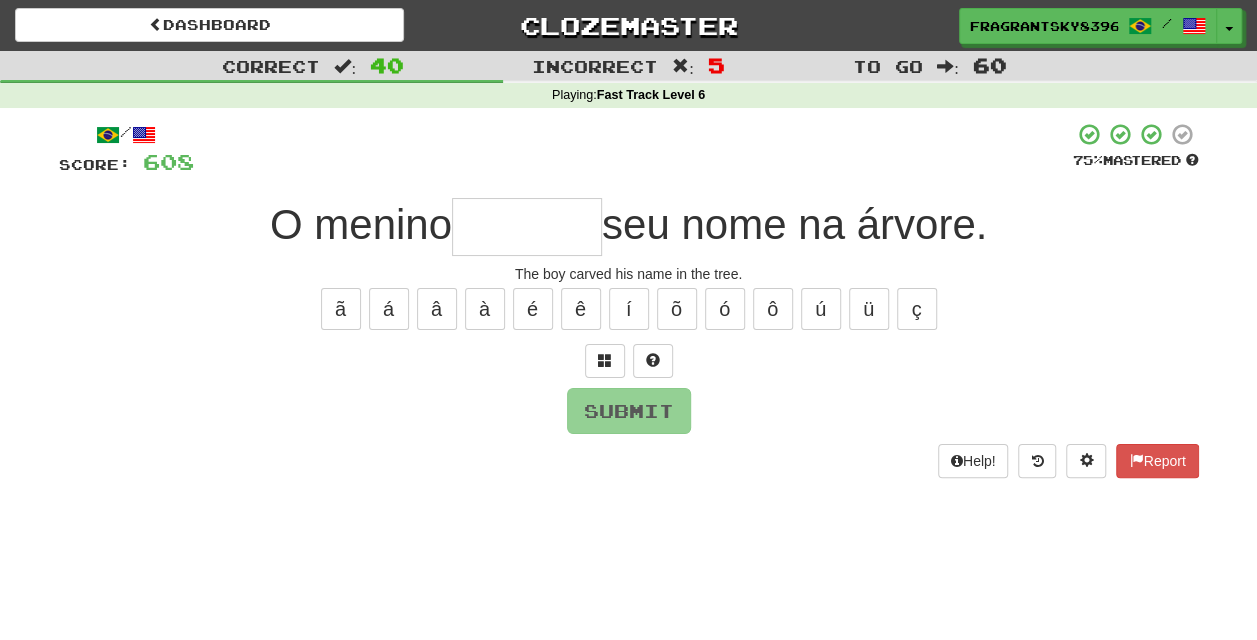 type on "*" 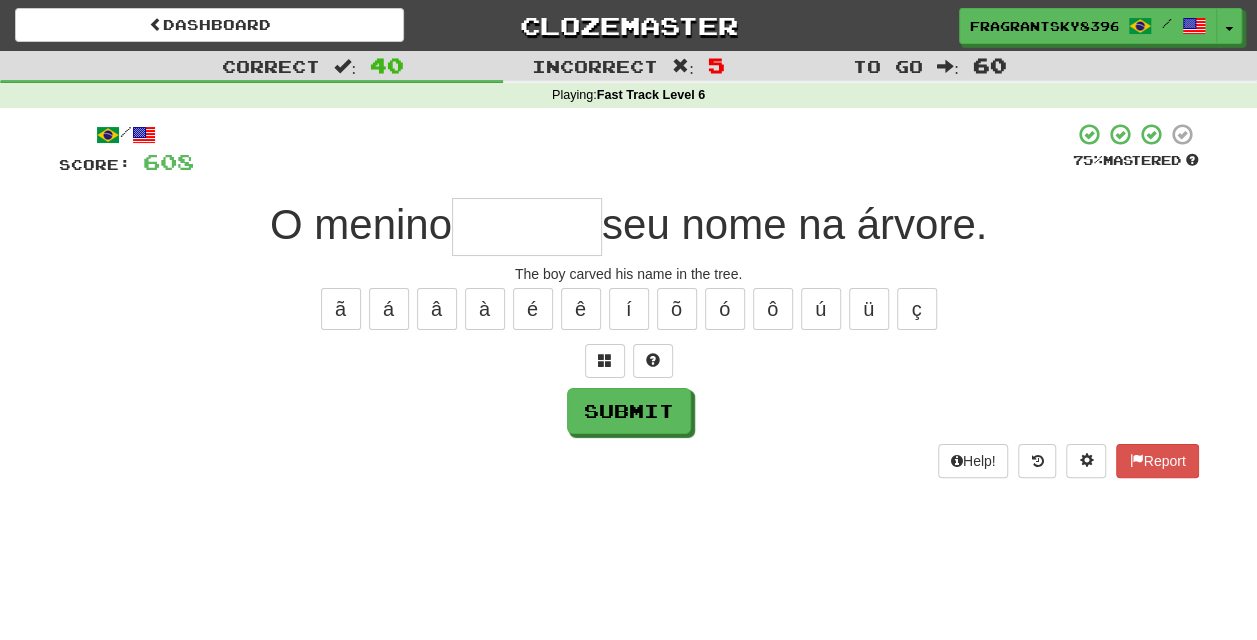 type on "*" 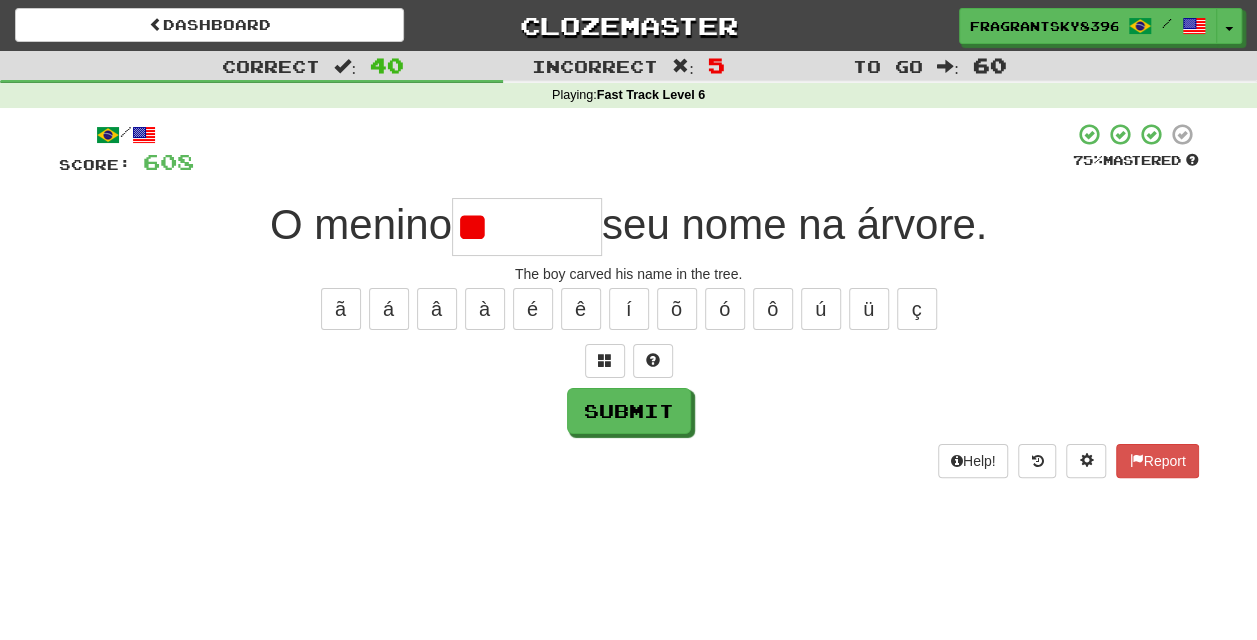 type on "*" 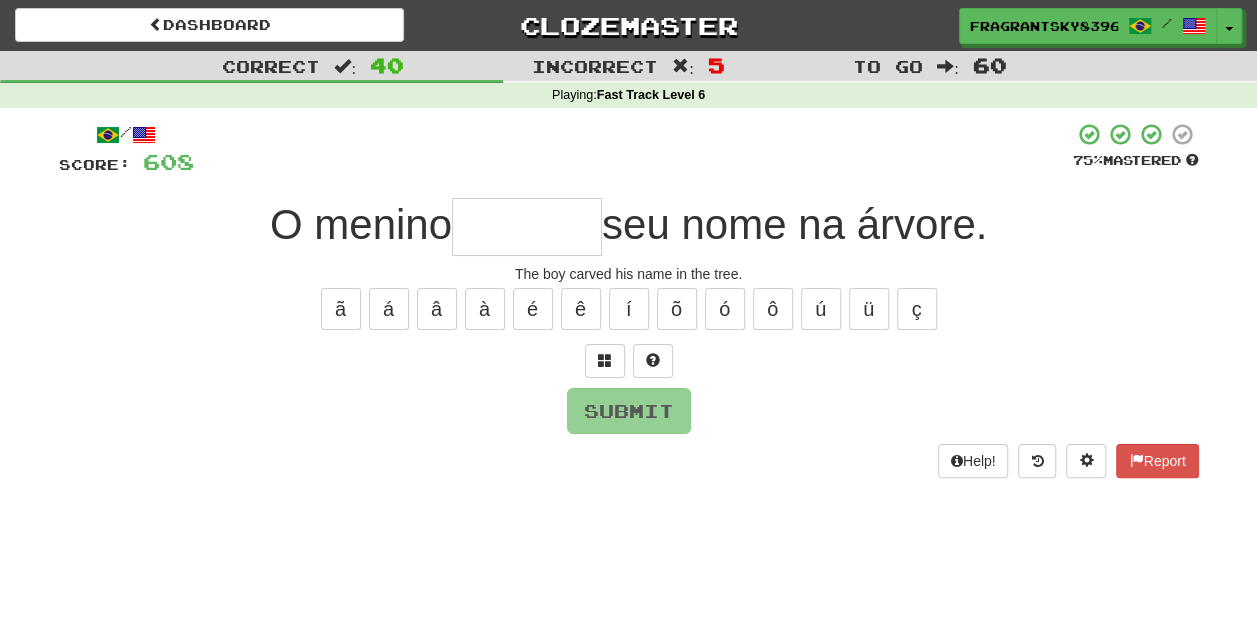type on "*" 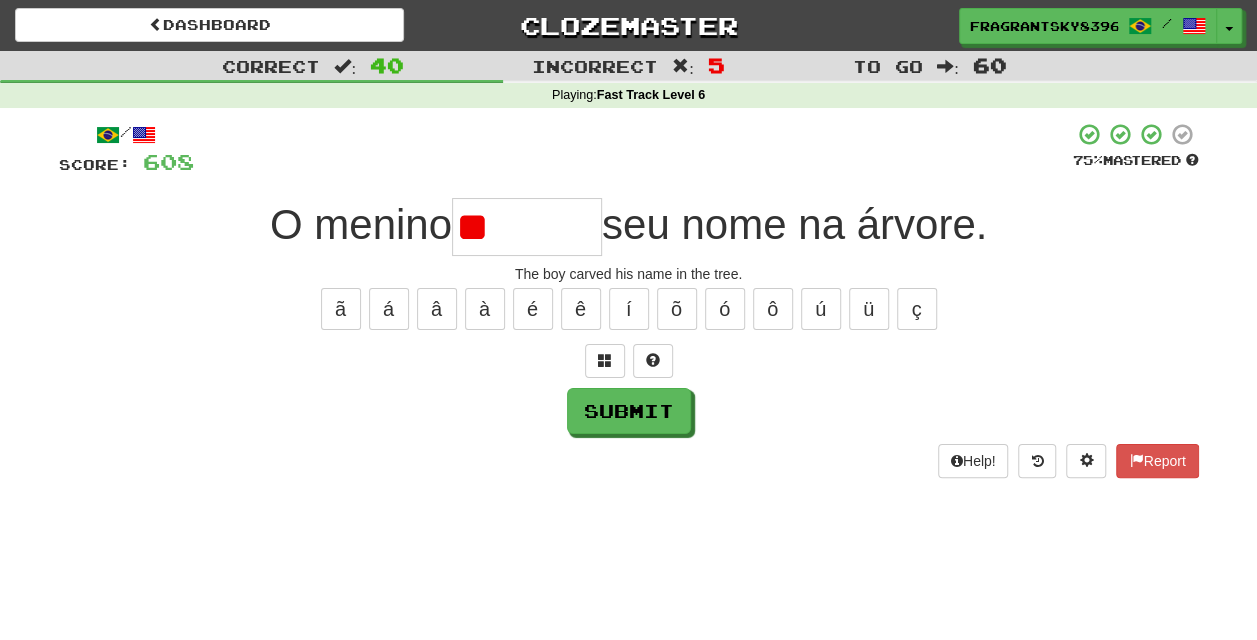 type on "*" 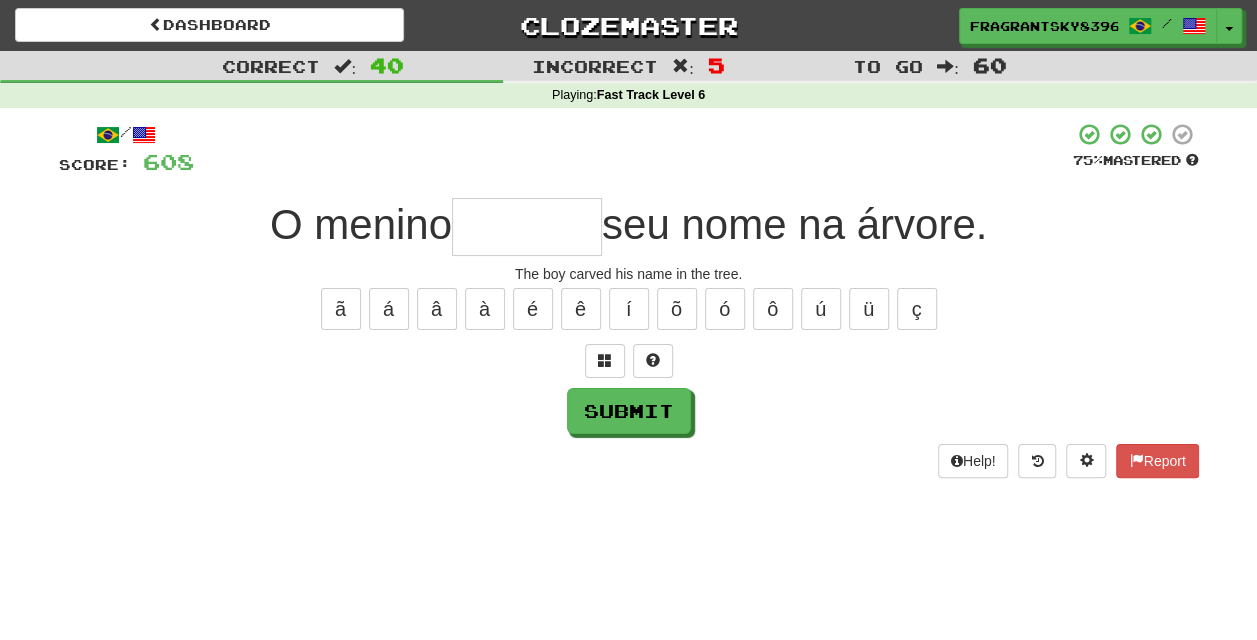 type on "*" 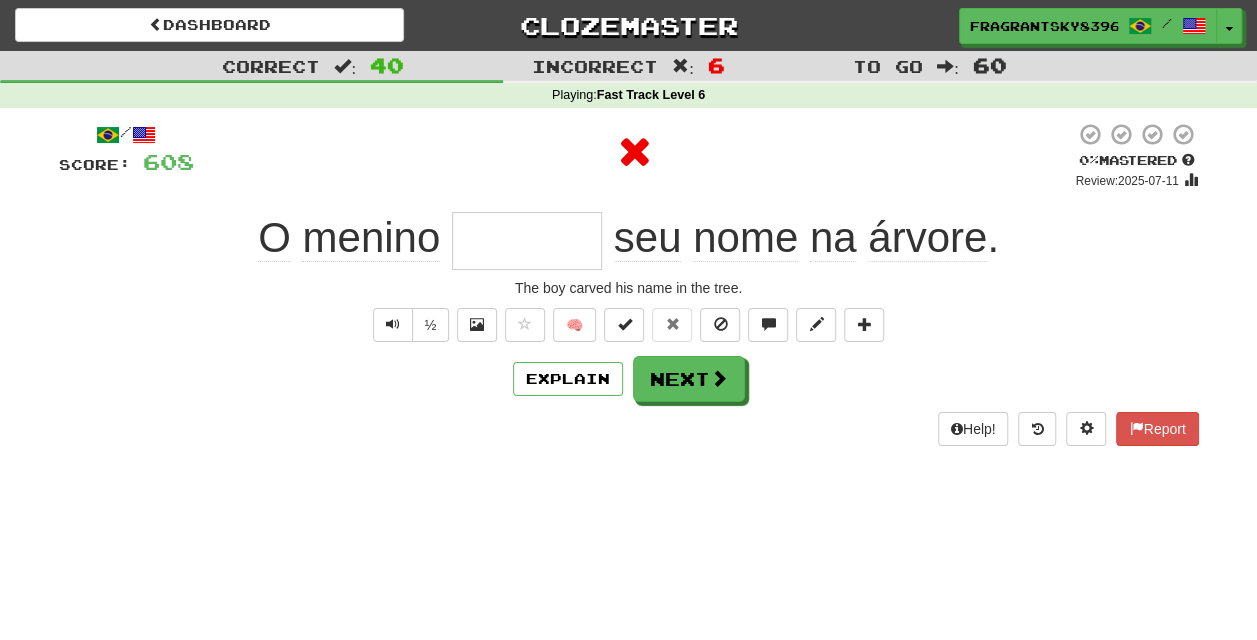 type on "******" 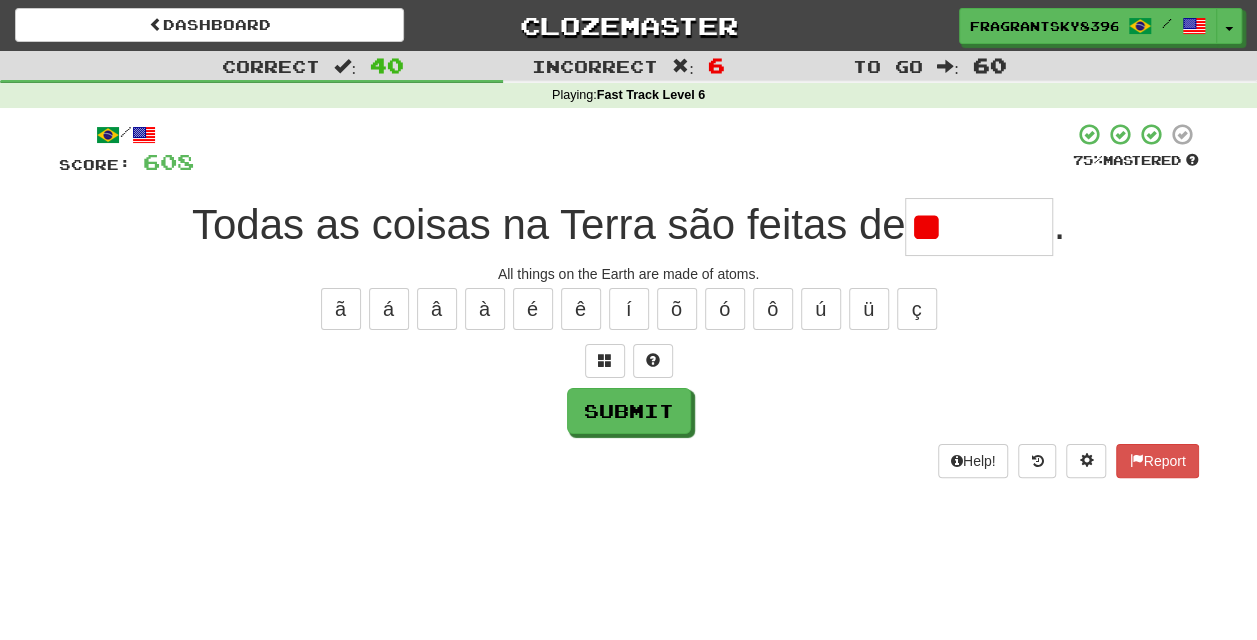 type on "*" 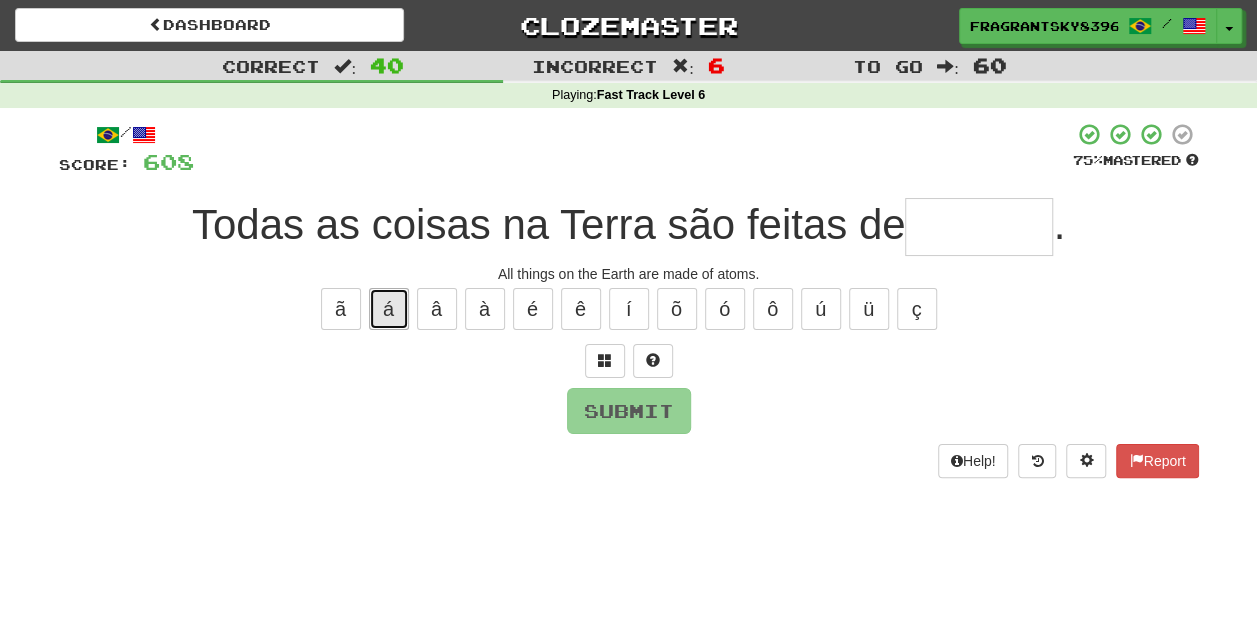 click on "á" at bounding box center (389, 309) 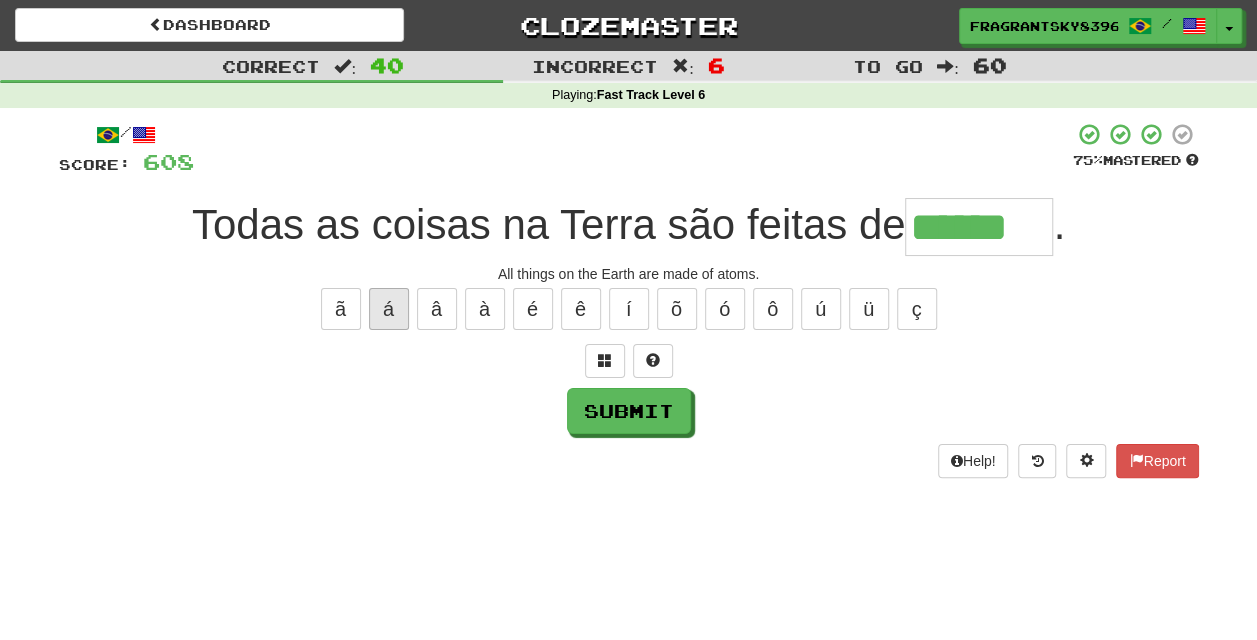 type on "******" 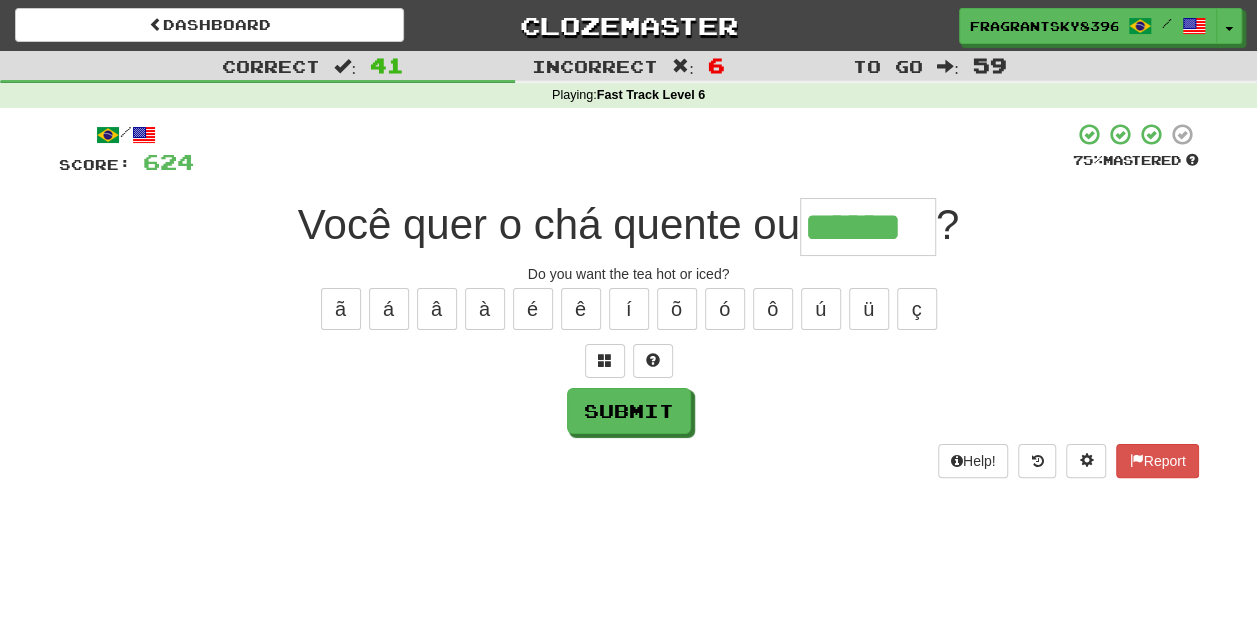 type on "******" 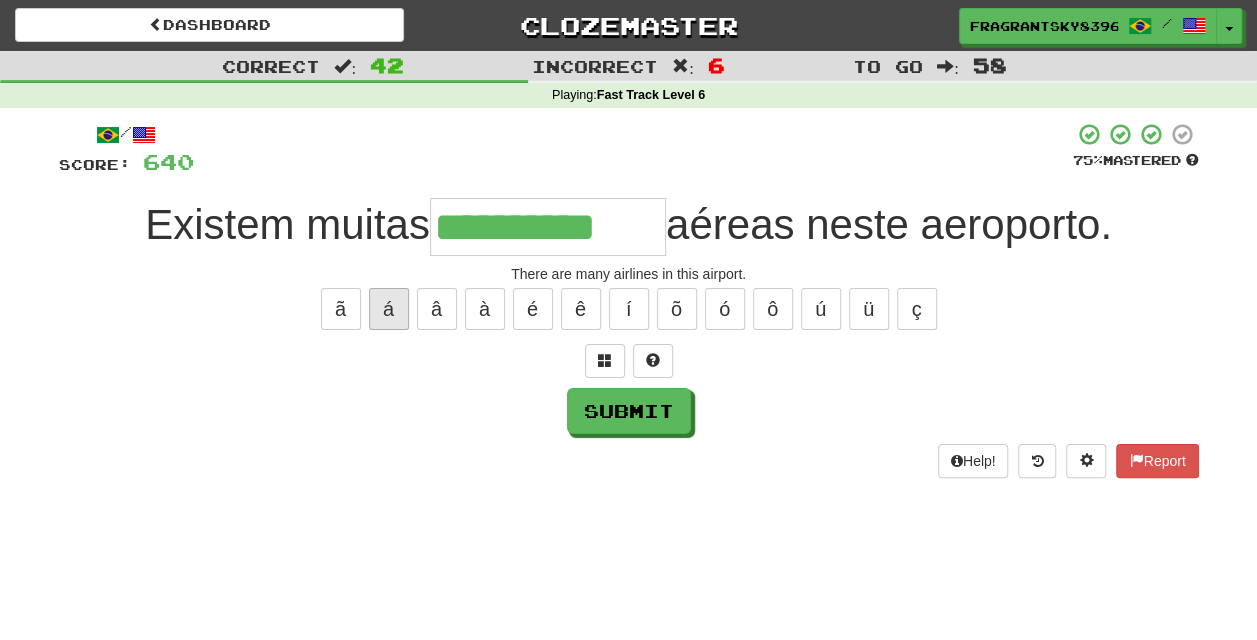 type on "**********" 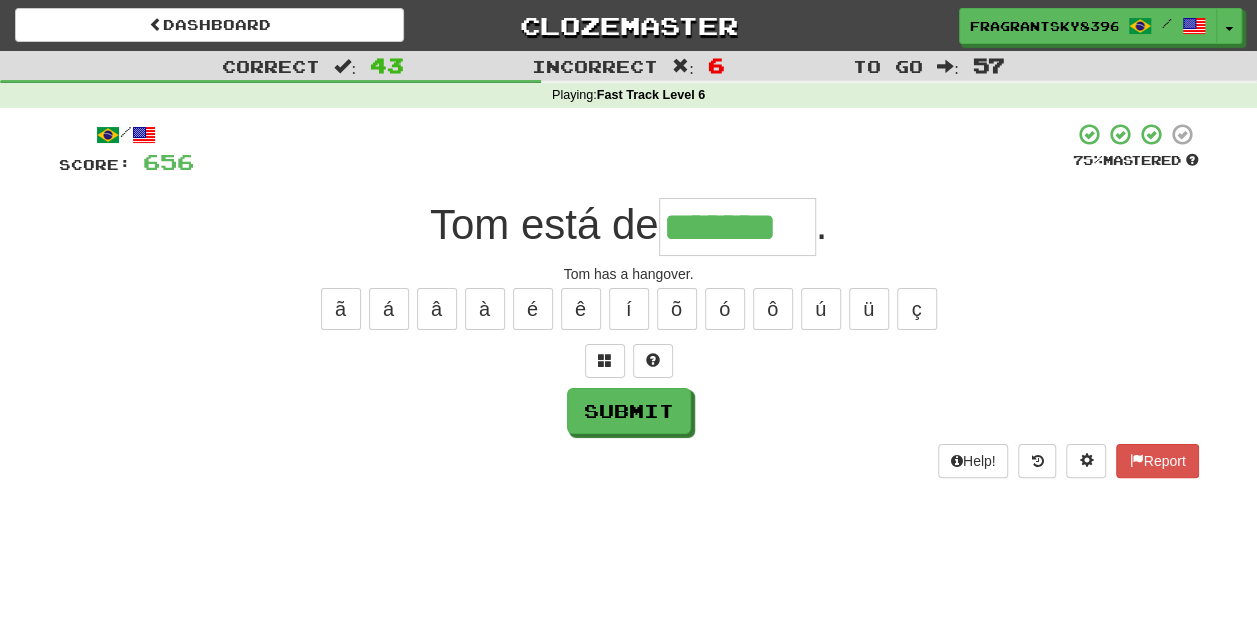 type on "*******" 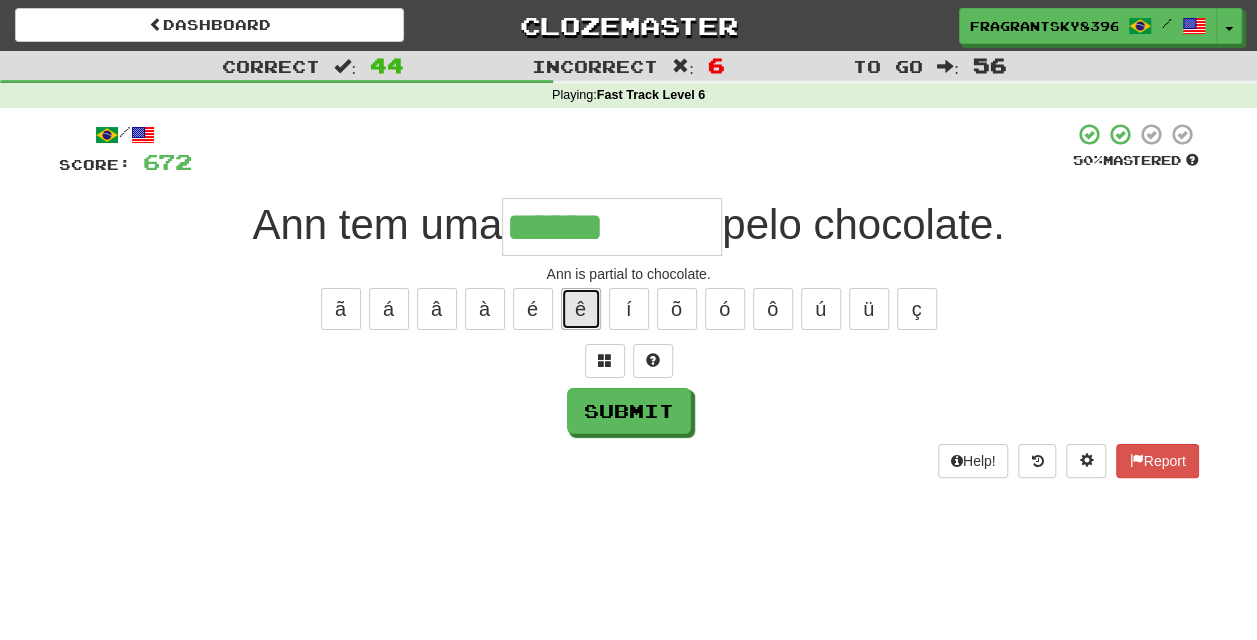click on "ê" at bounding box center (581, 309) 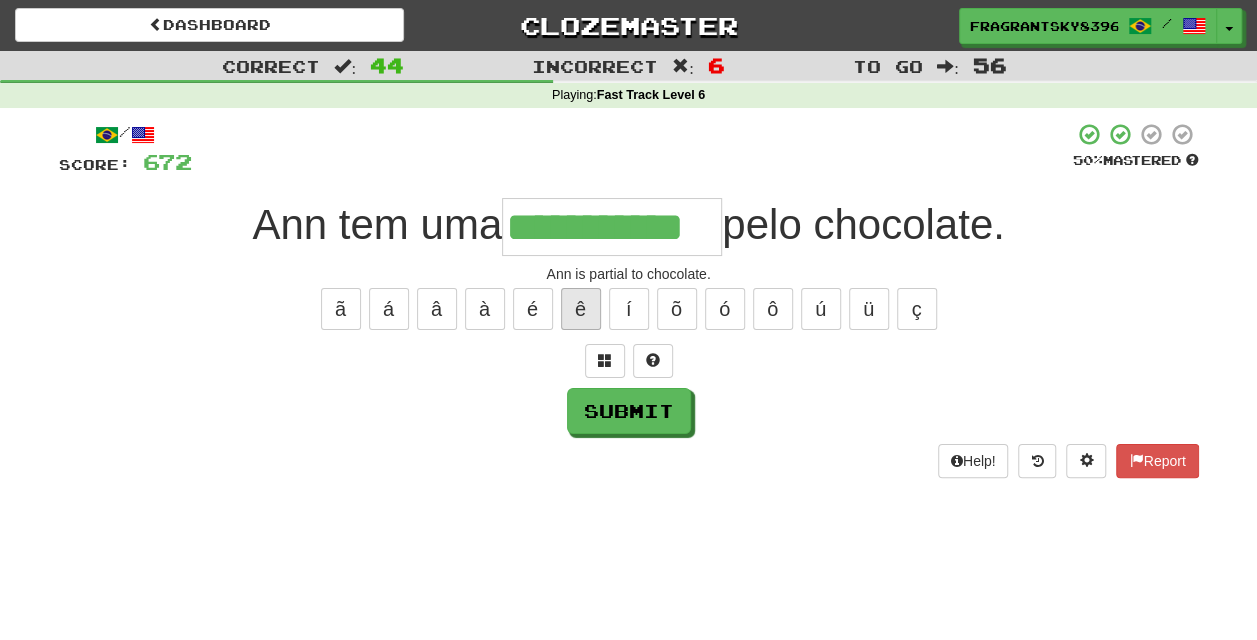 type on "**********" 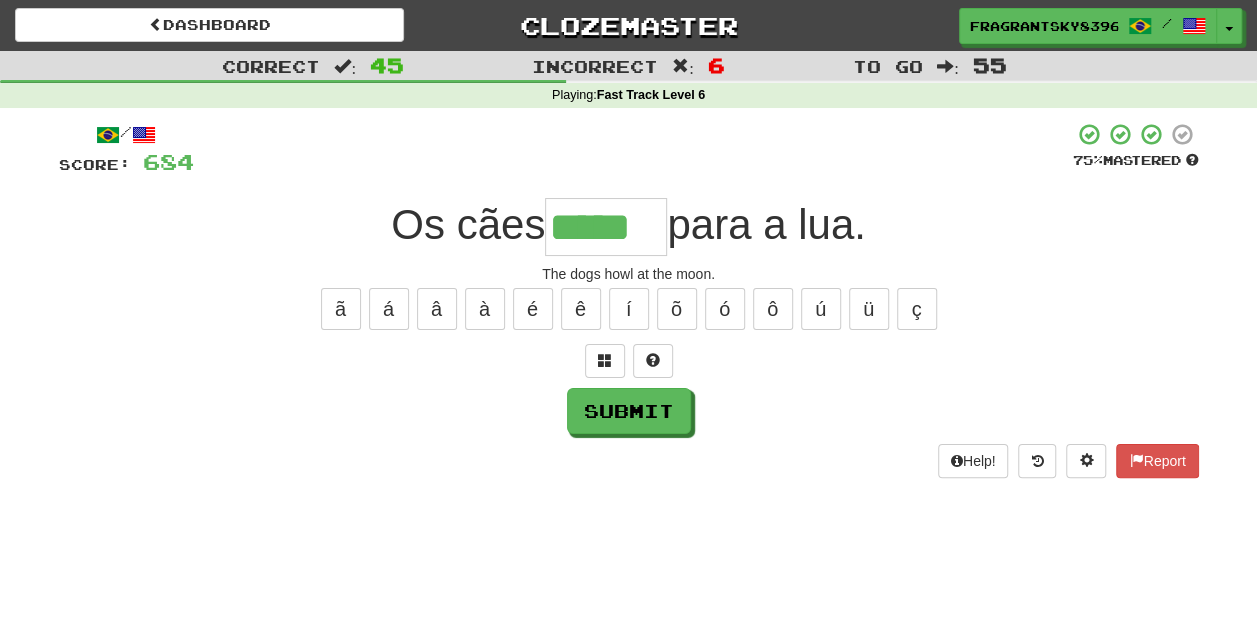 type on "*****" 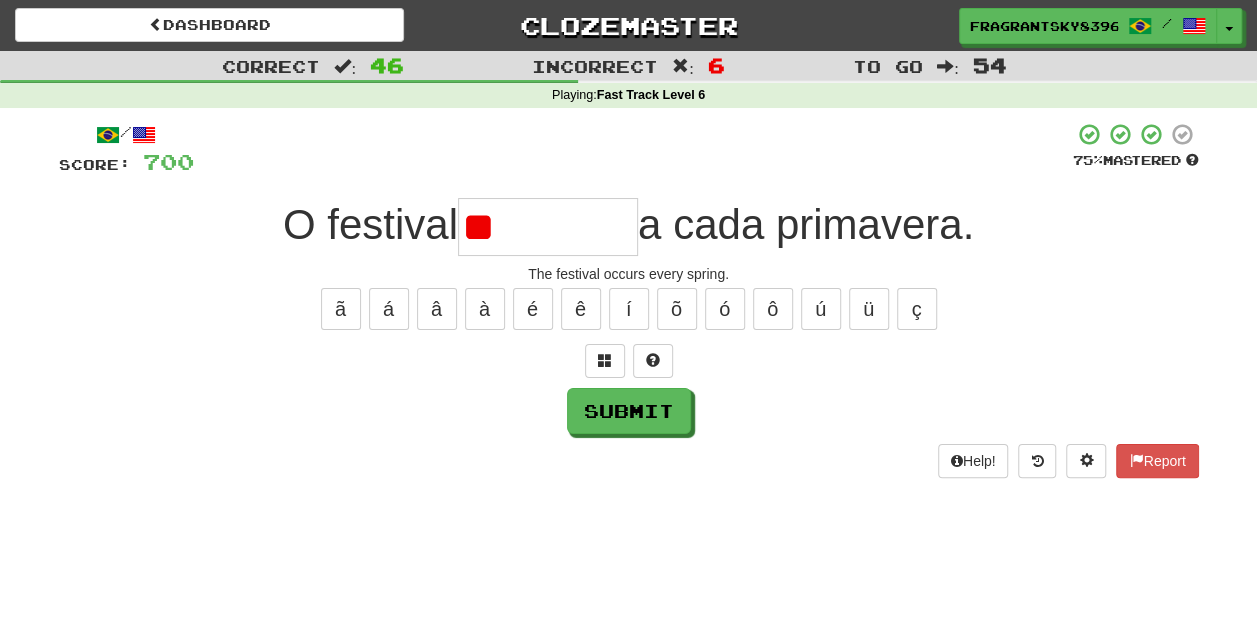 type on "*" 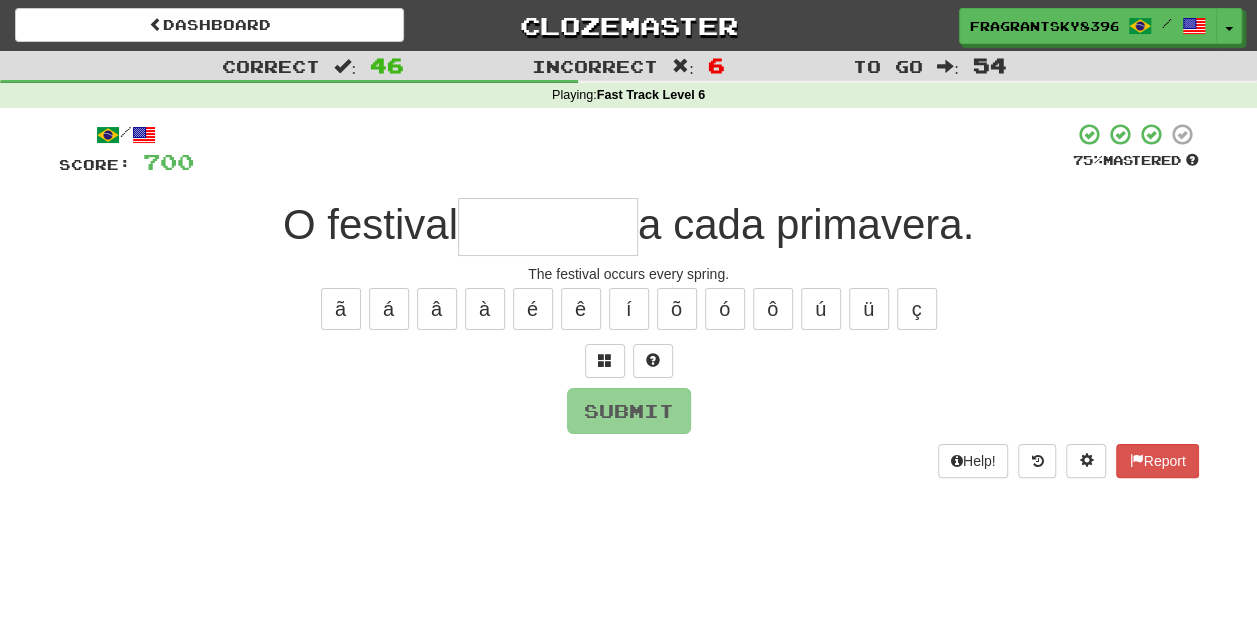 type on "*" 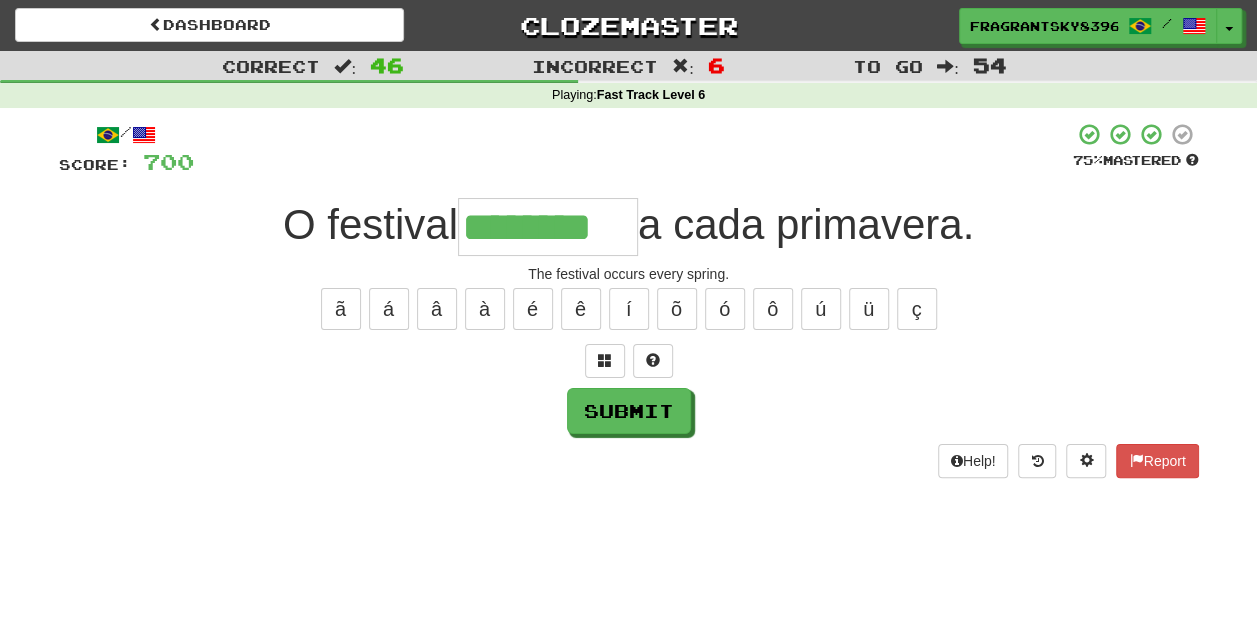 type on "********" 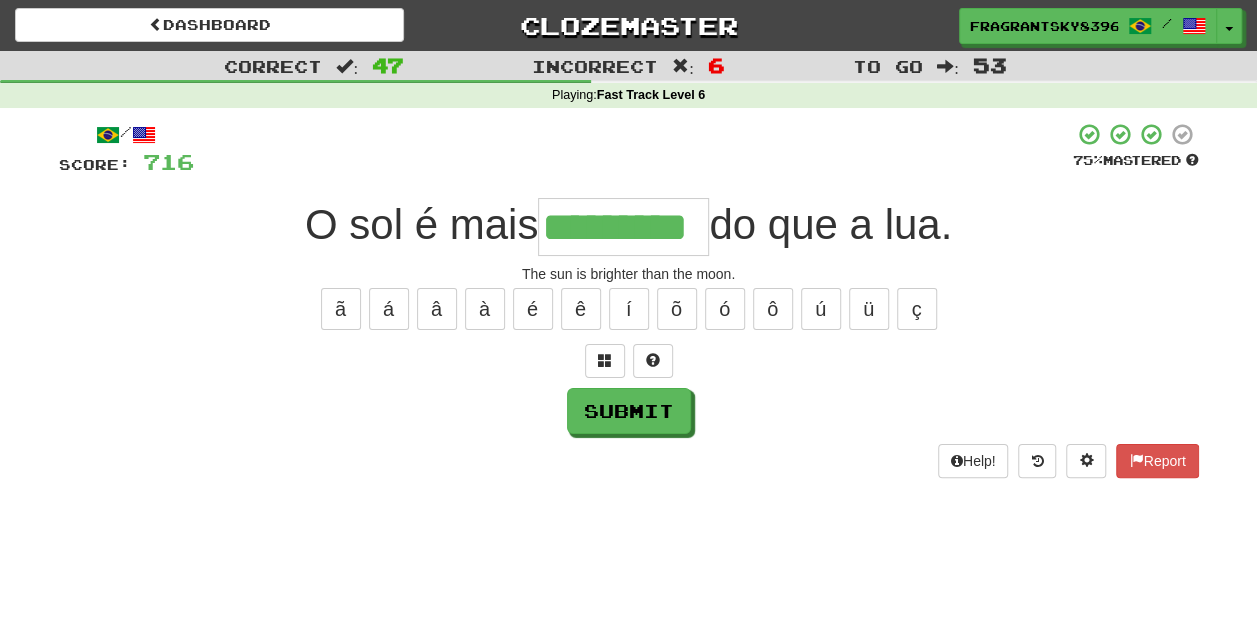 type on "*********" 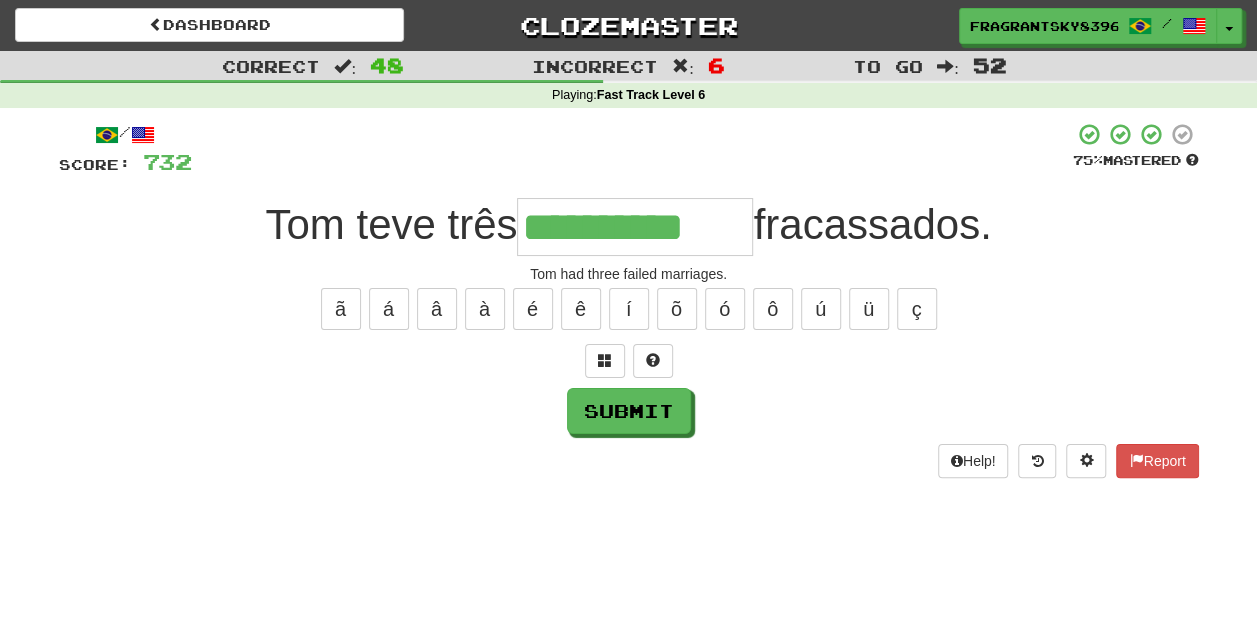 type on "**********" 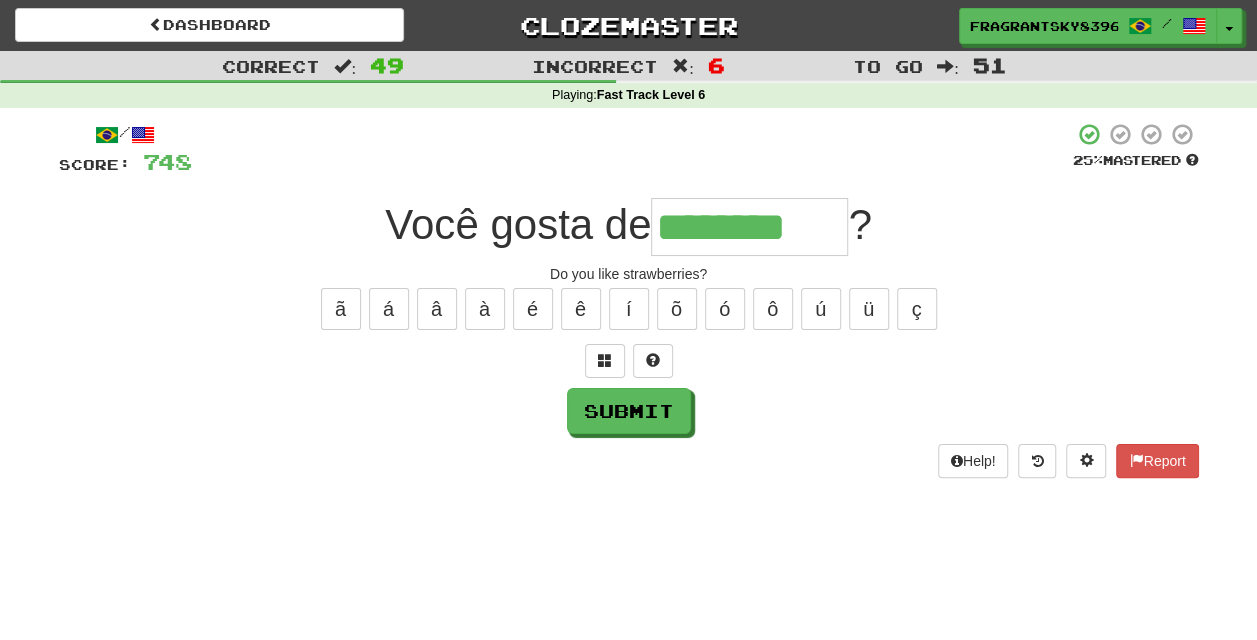 type on "********" 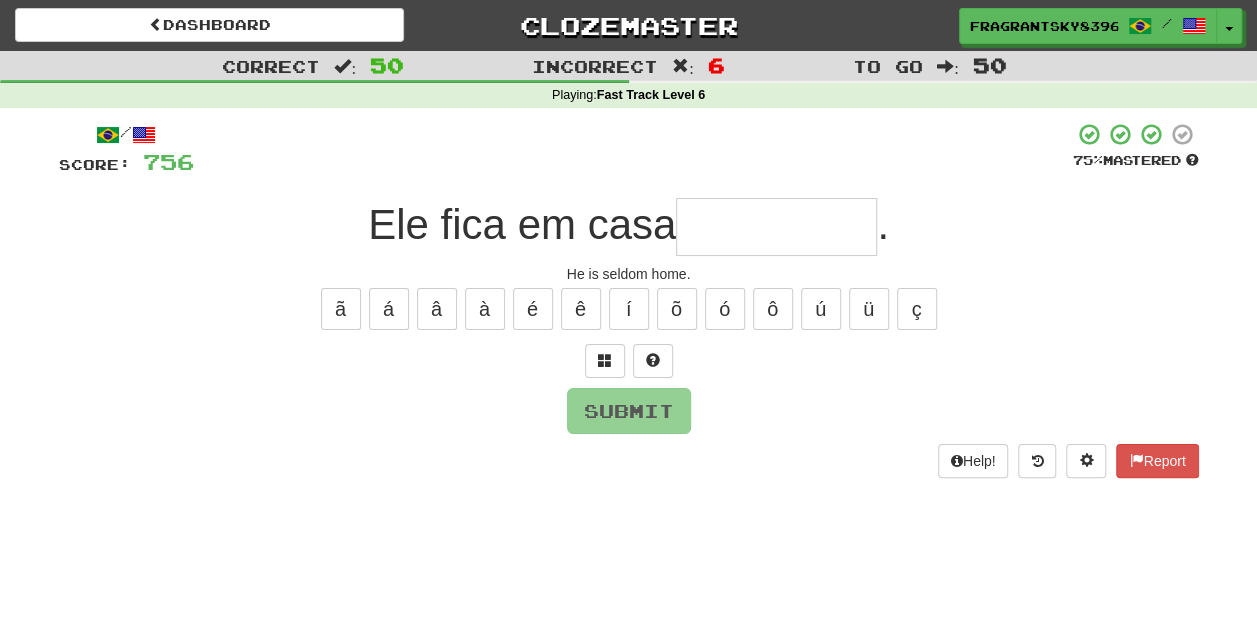 type on "*" 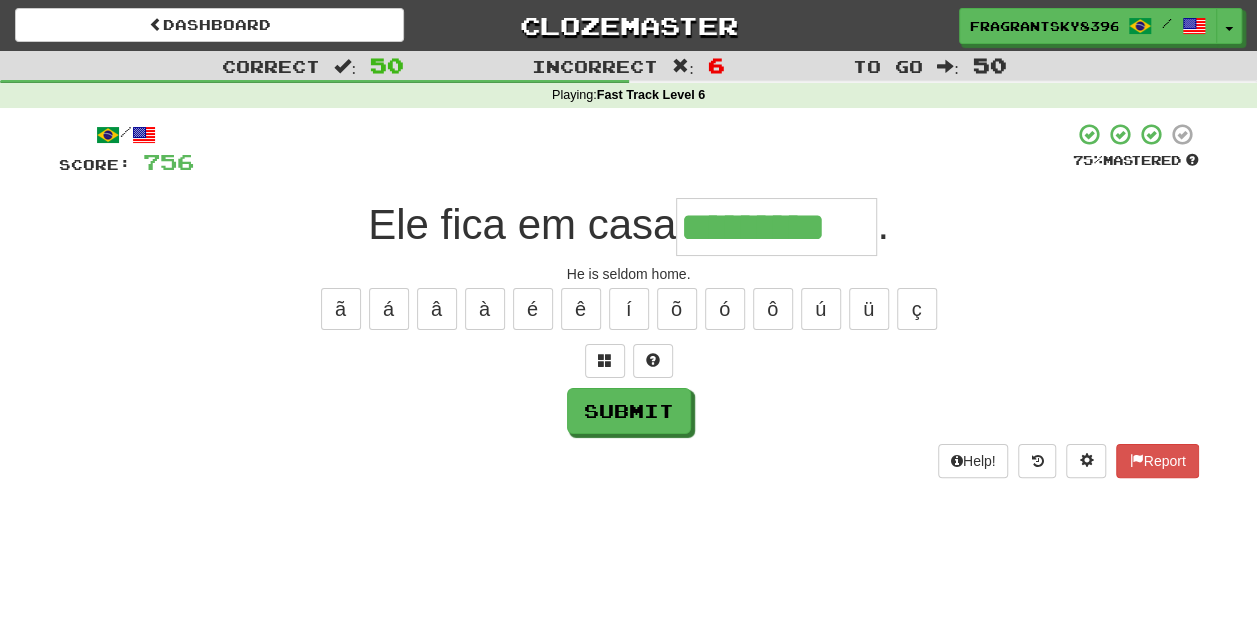 type on "*********" 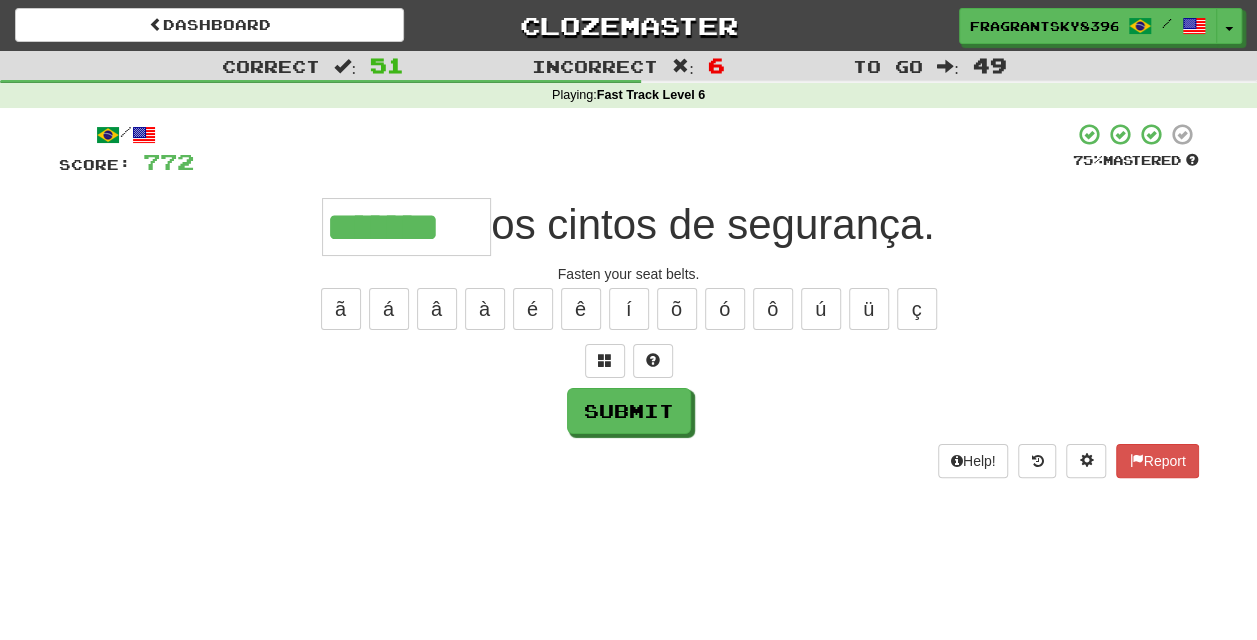type on "*******" 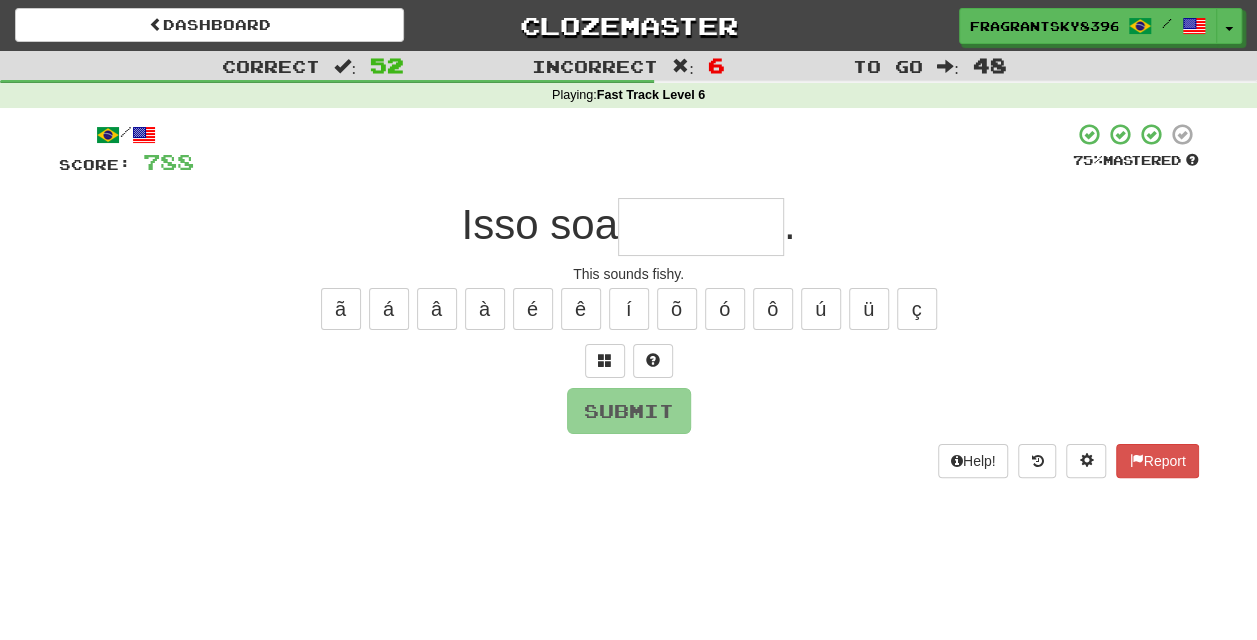 type on "********" 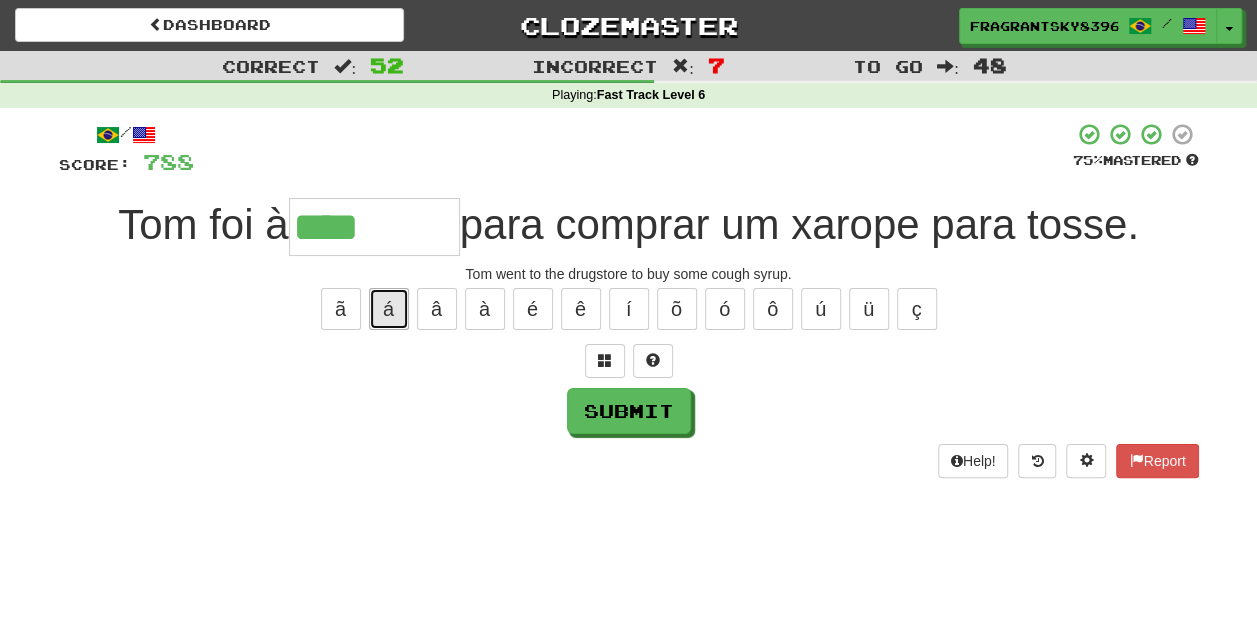 click on "á" at bounding box center [389, 309] 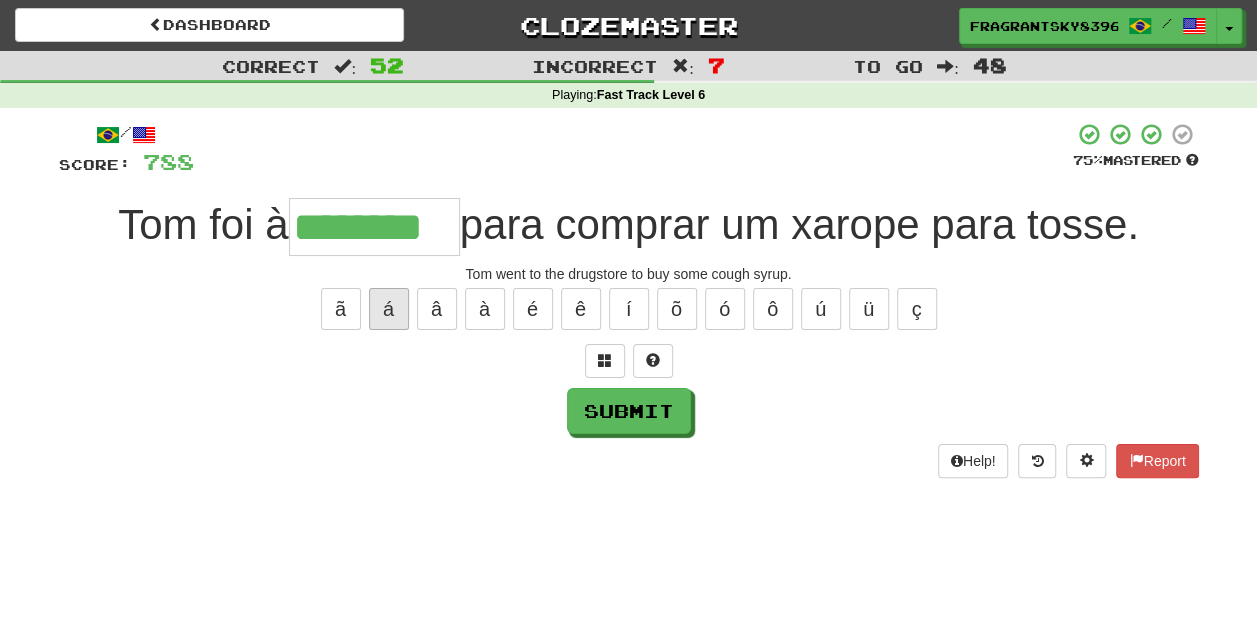 type on "********" 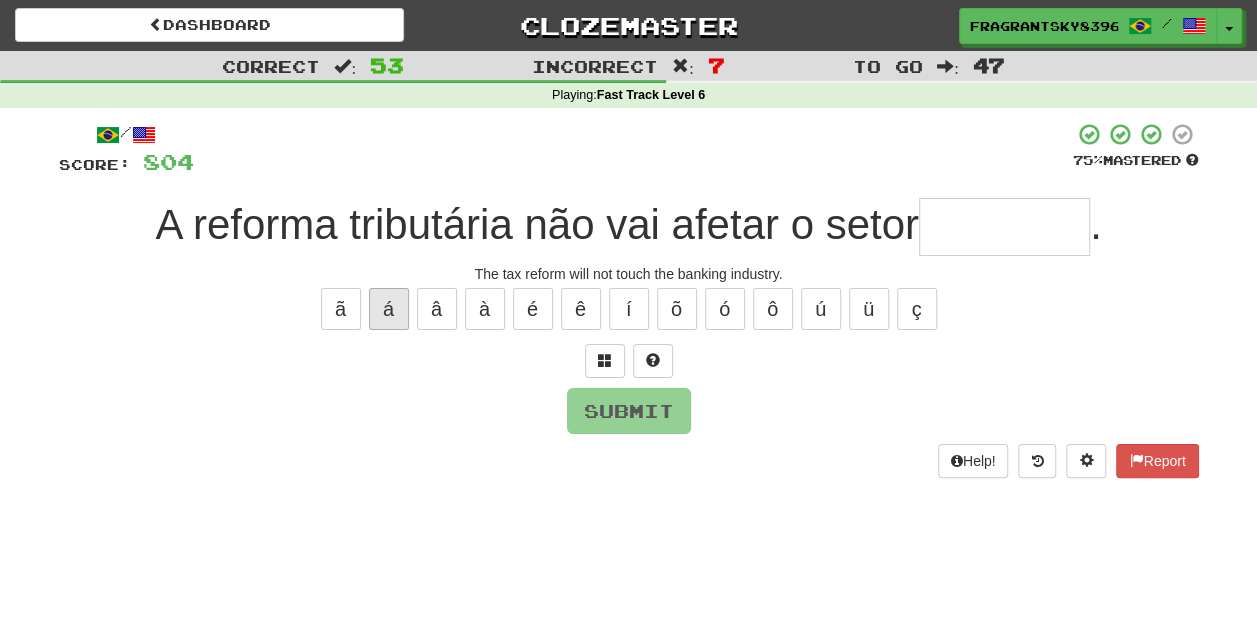 type on "*" 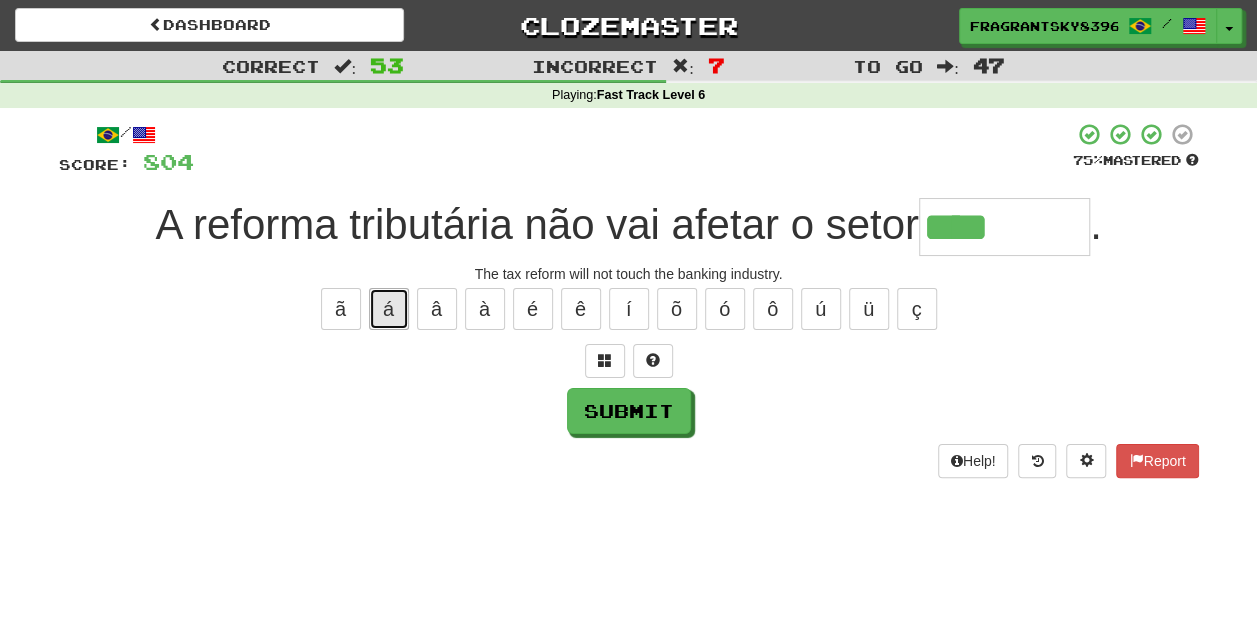 click on "á" at bounding box center (389, 309) 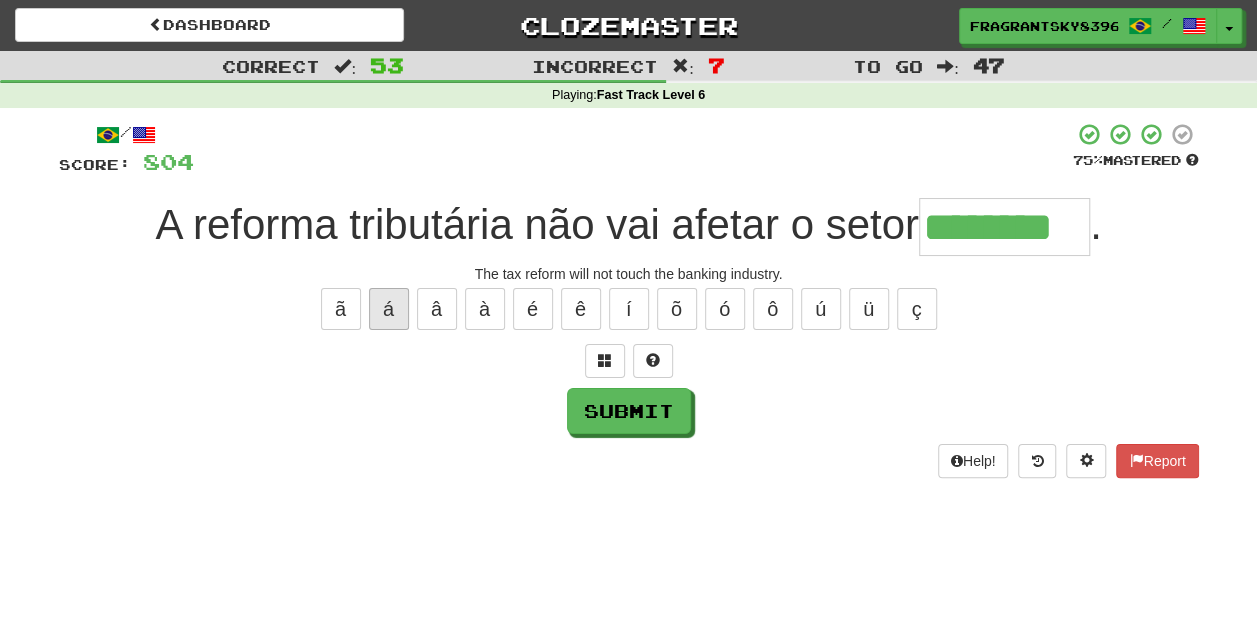 type on "********" 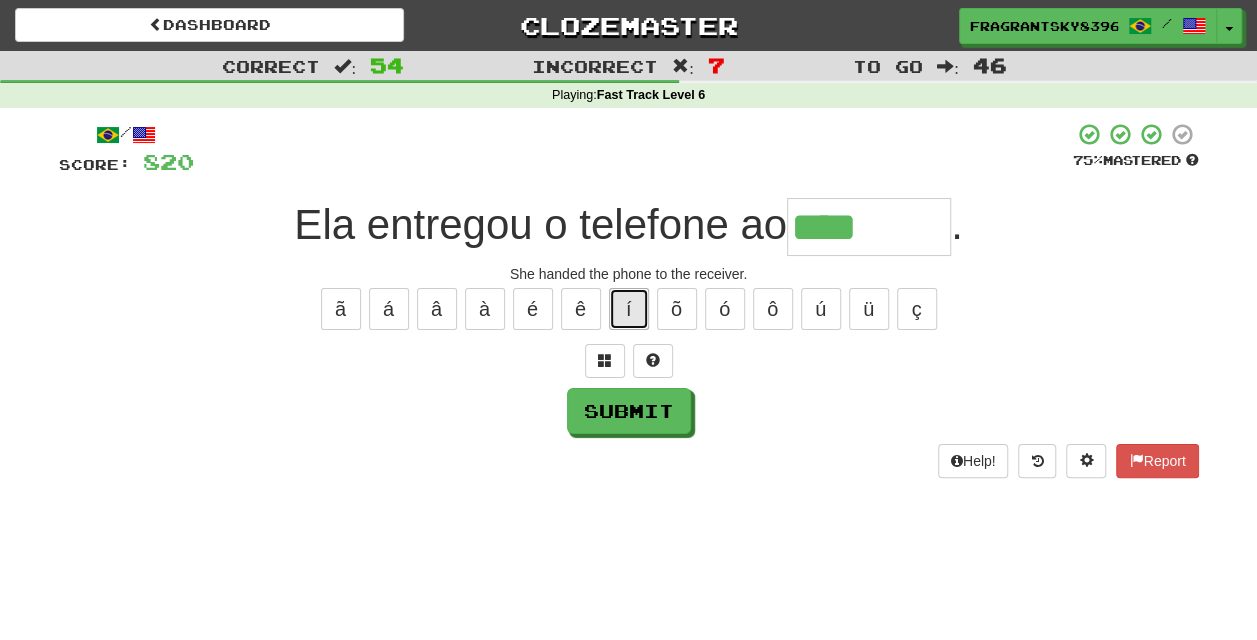 click on "í" at bounding box center [629, 309] 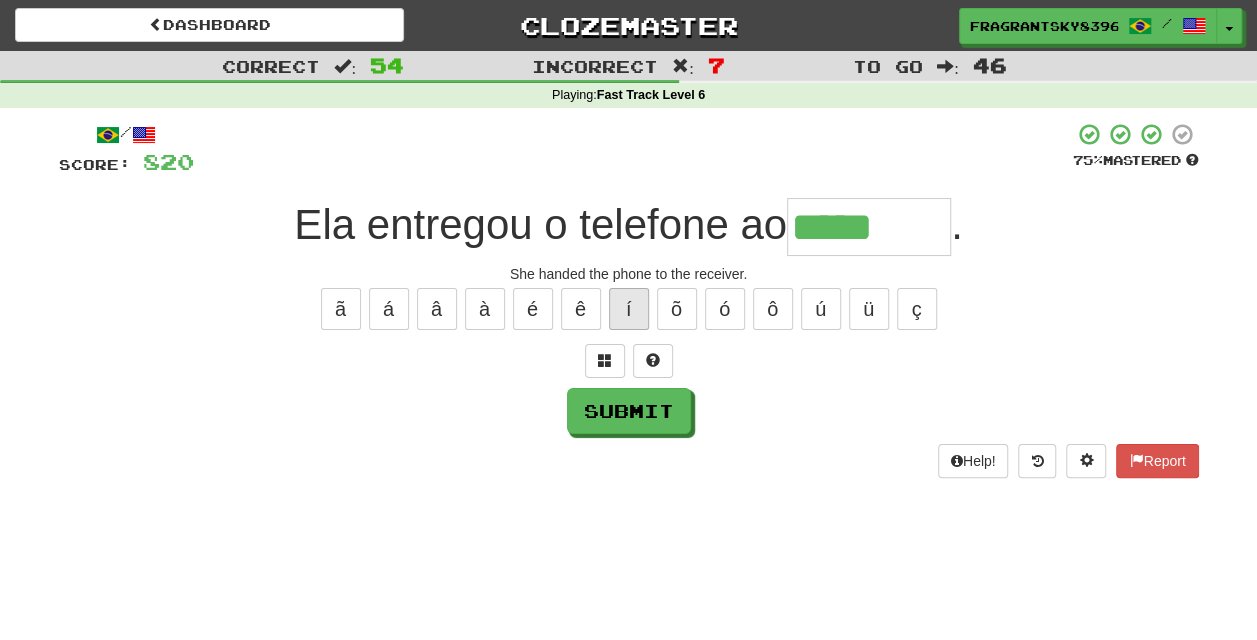 type on "********" 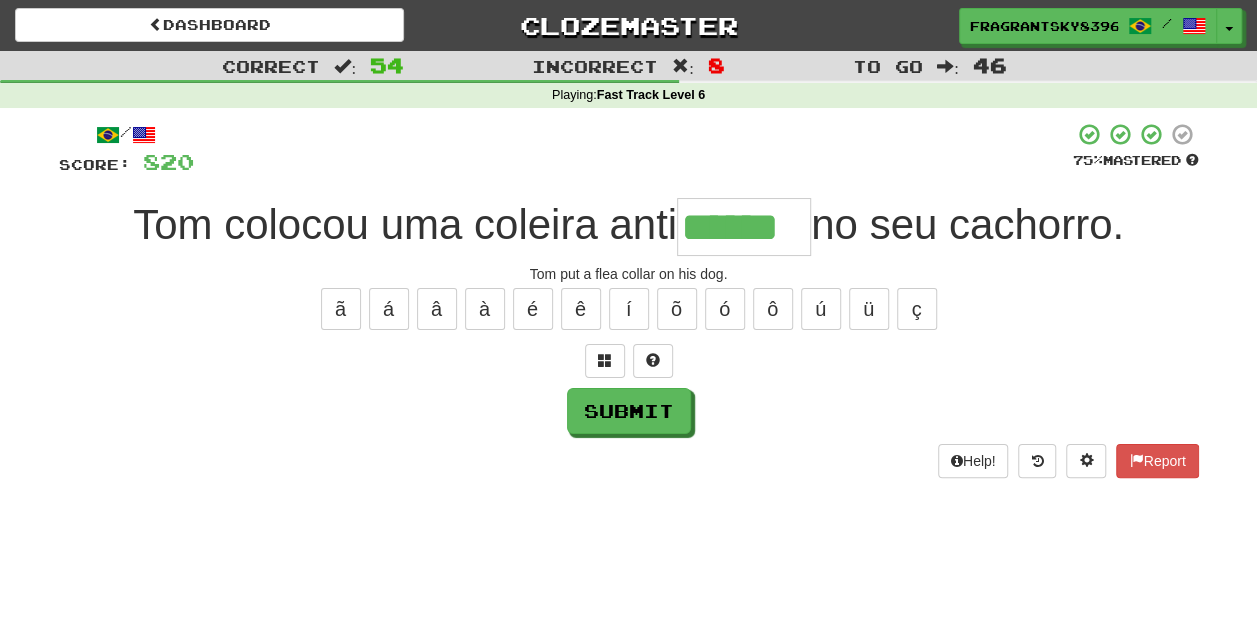 type on "******" 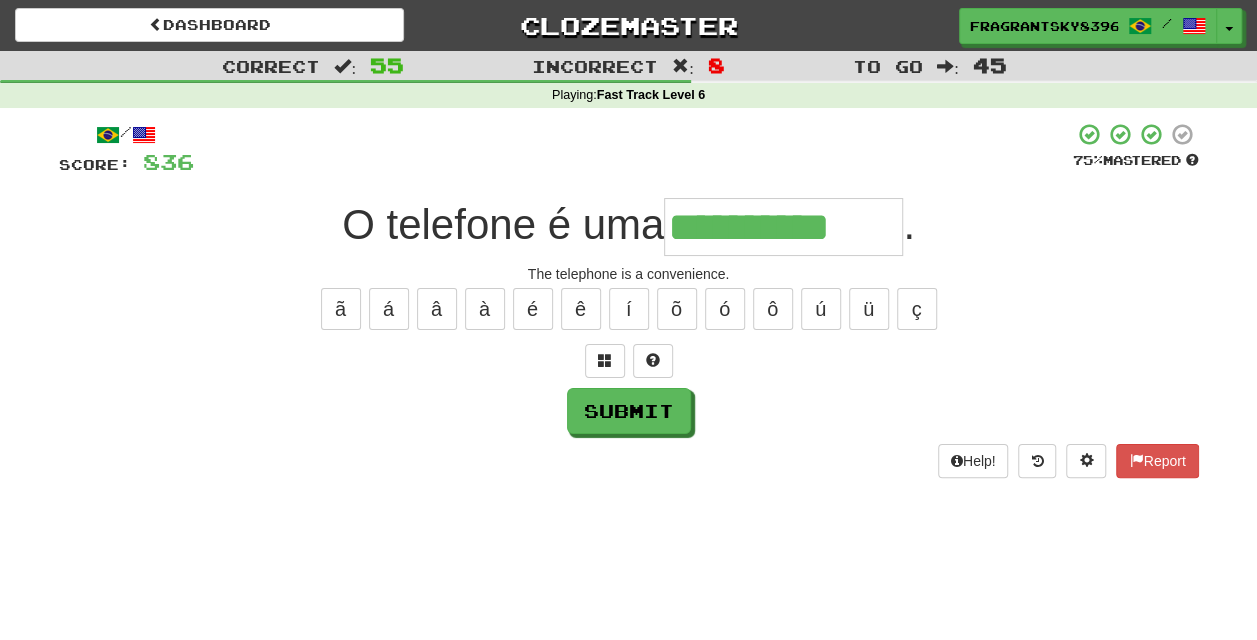 type on "**********" 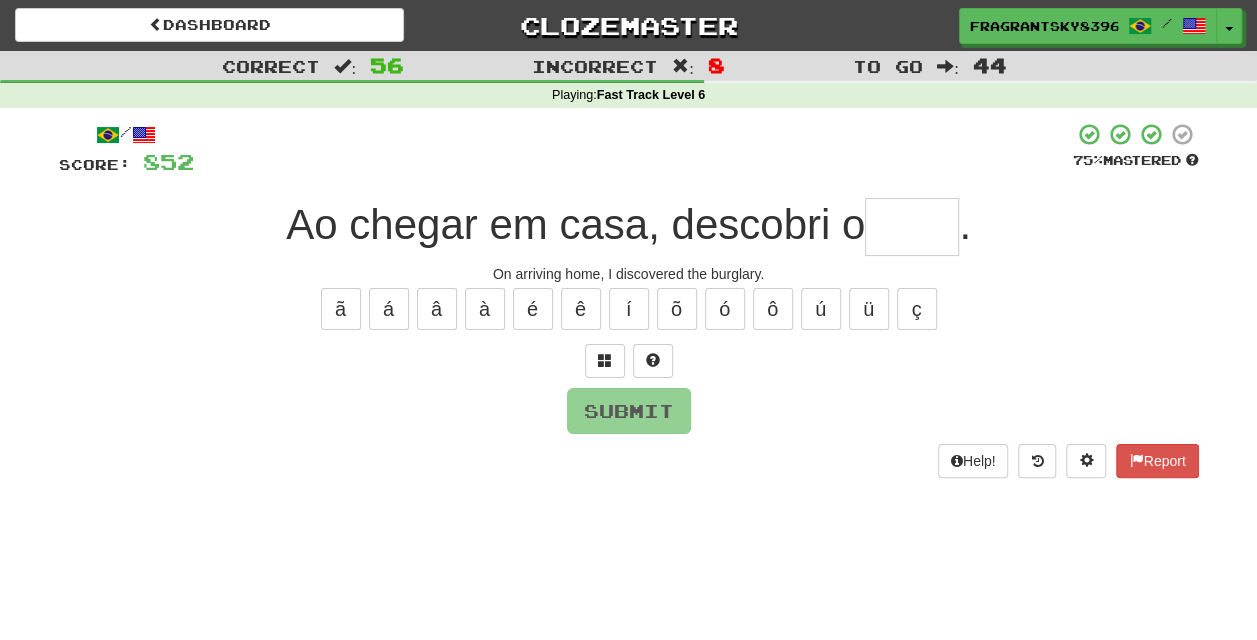 type on "*" 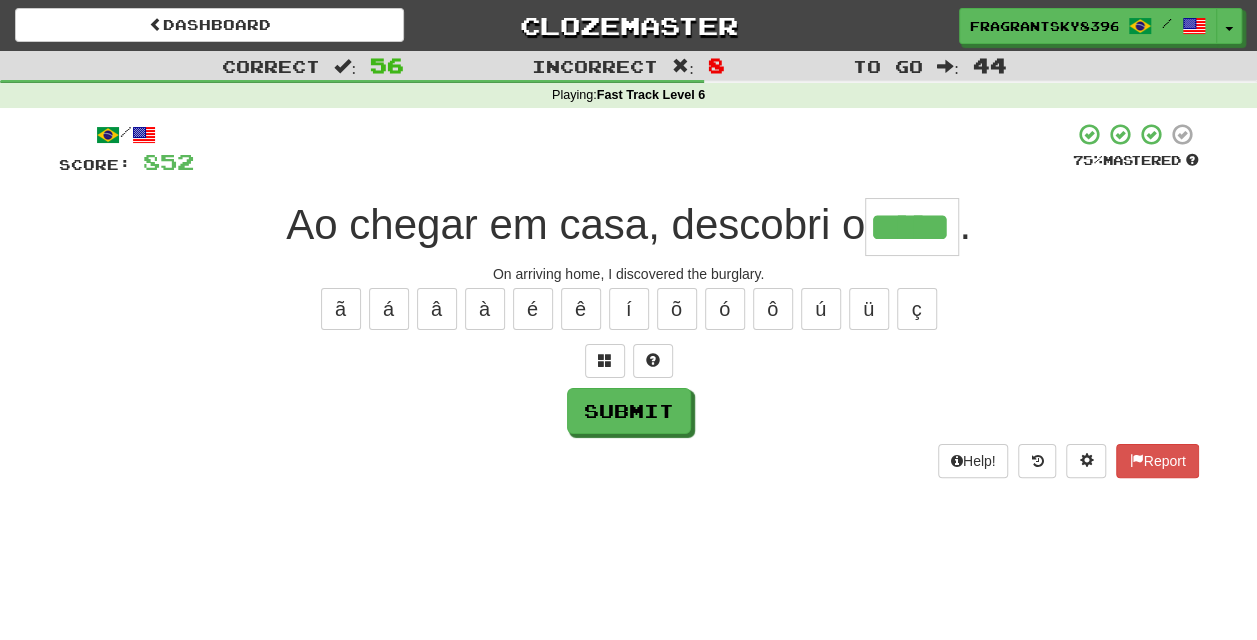 type on "*****" 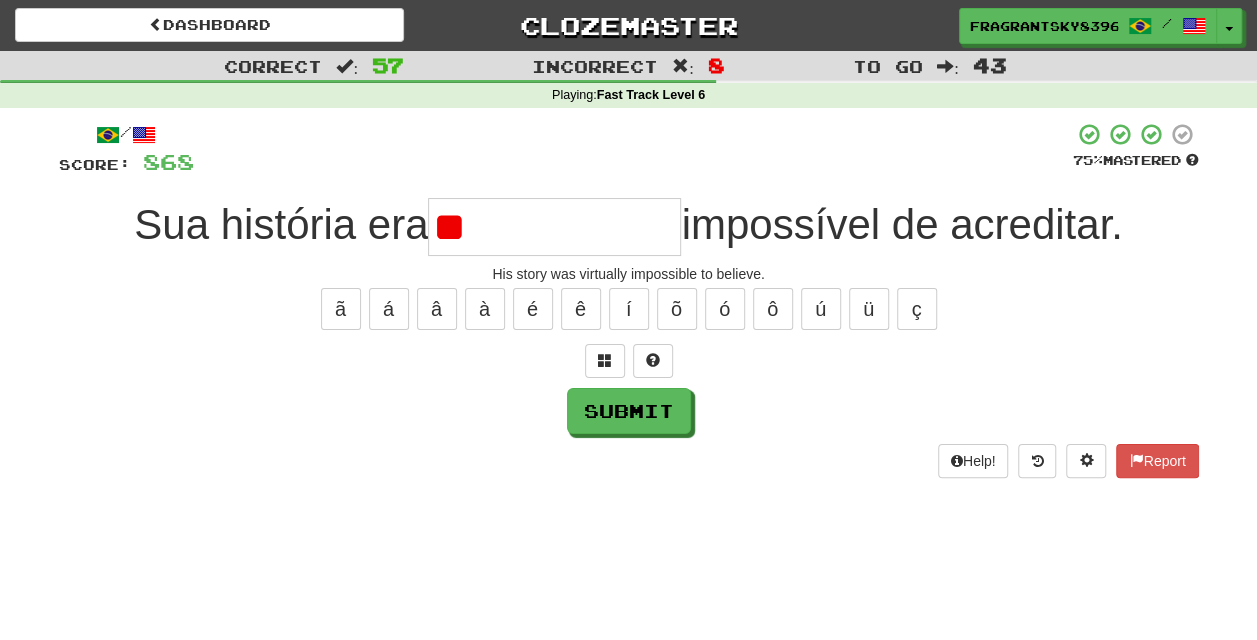 type on "*" 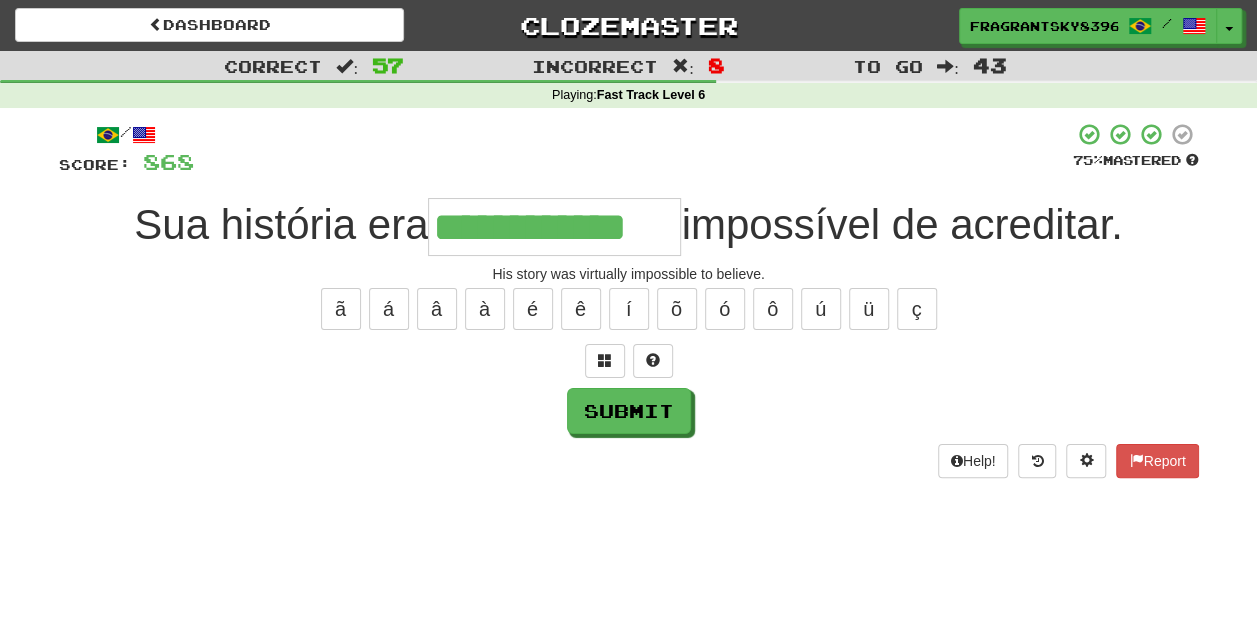 type on "**********" 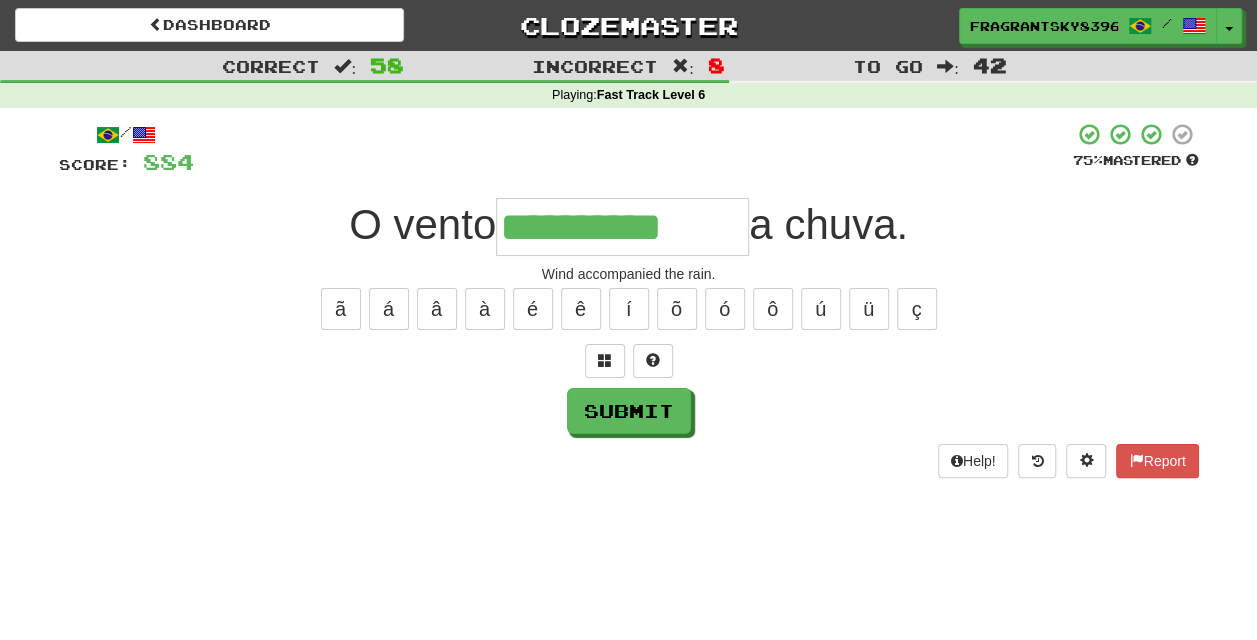type on "**********" 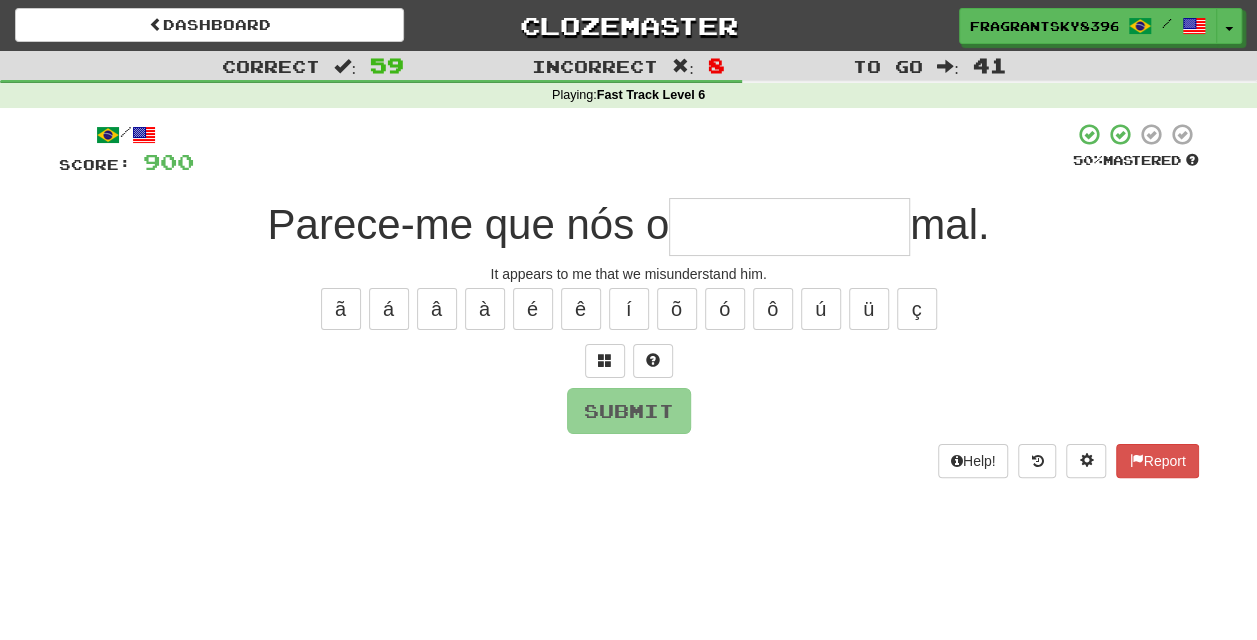type on "*" 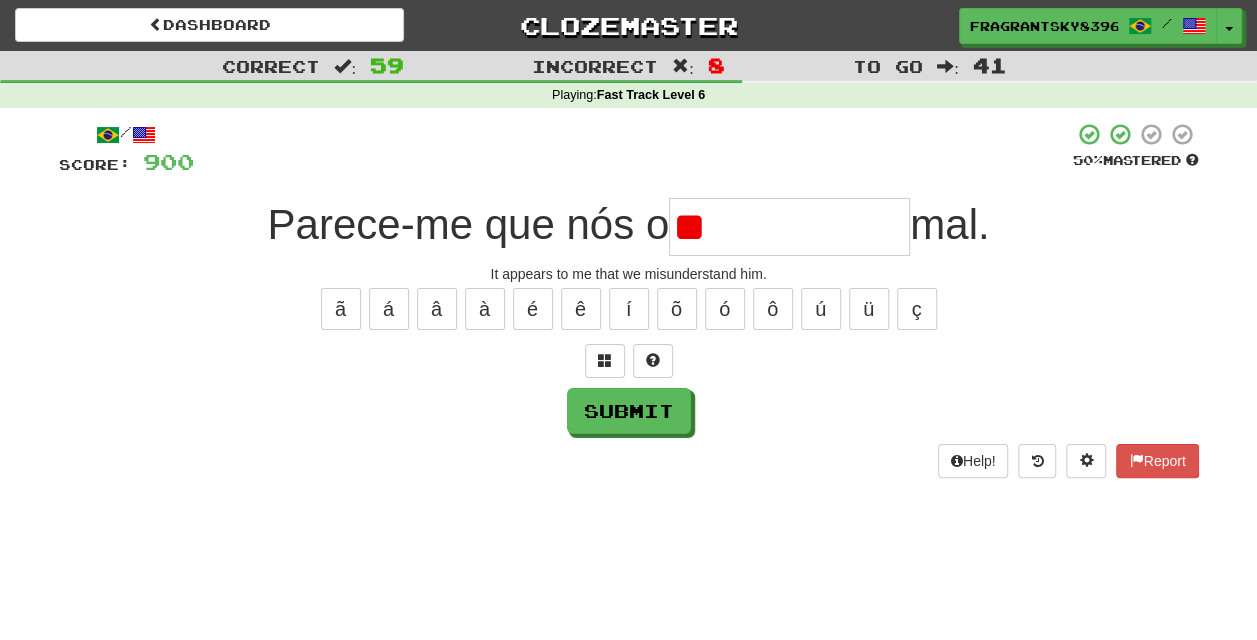 type on "*" 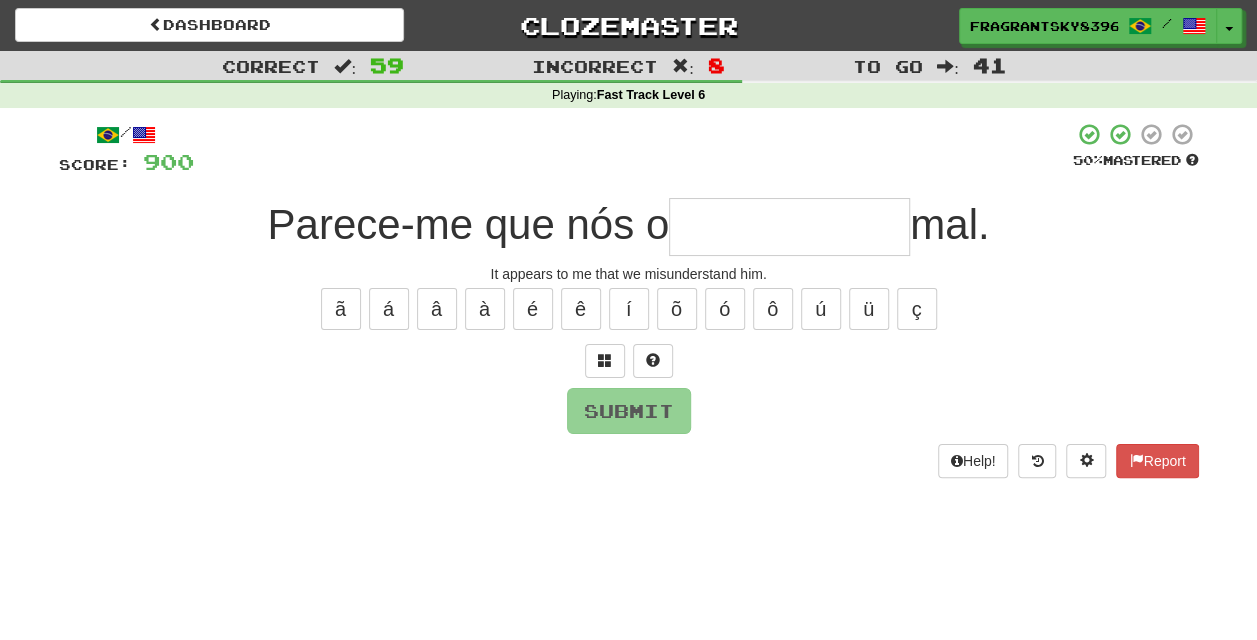 type on "*" 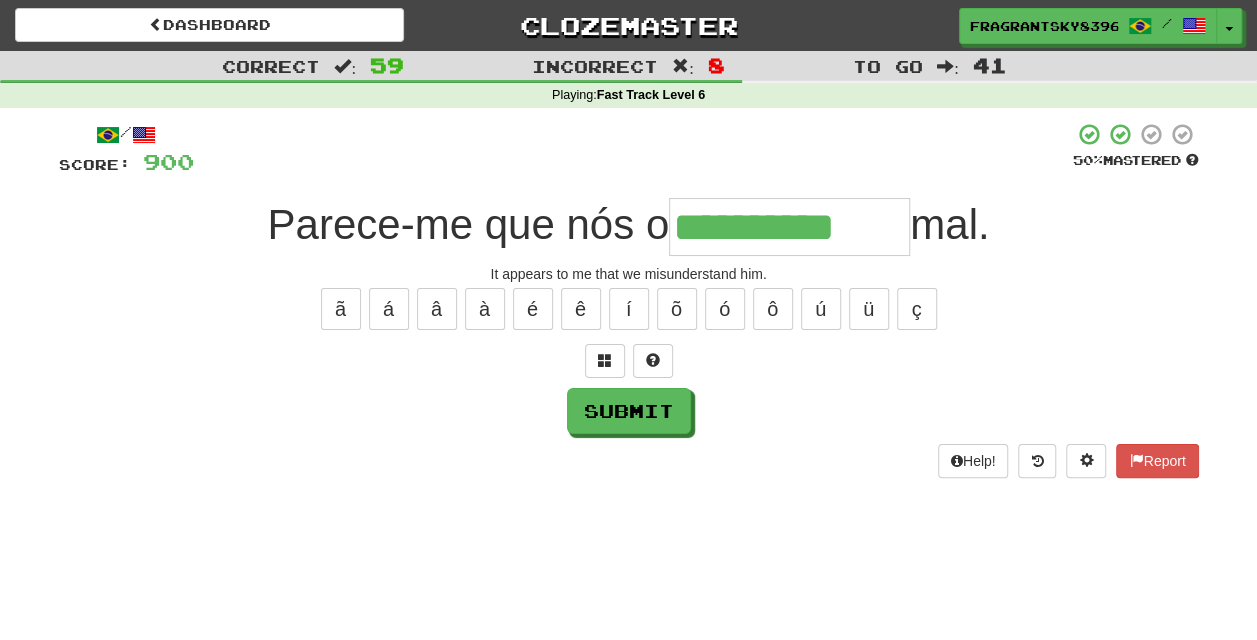 type on "**********" 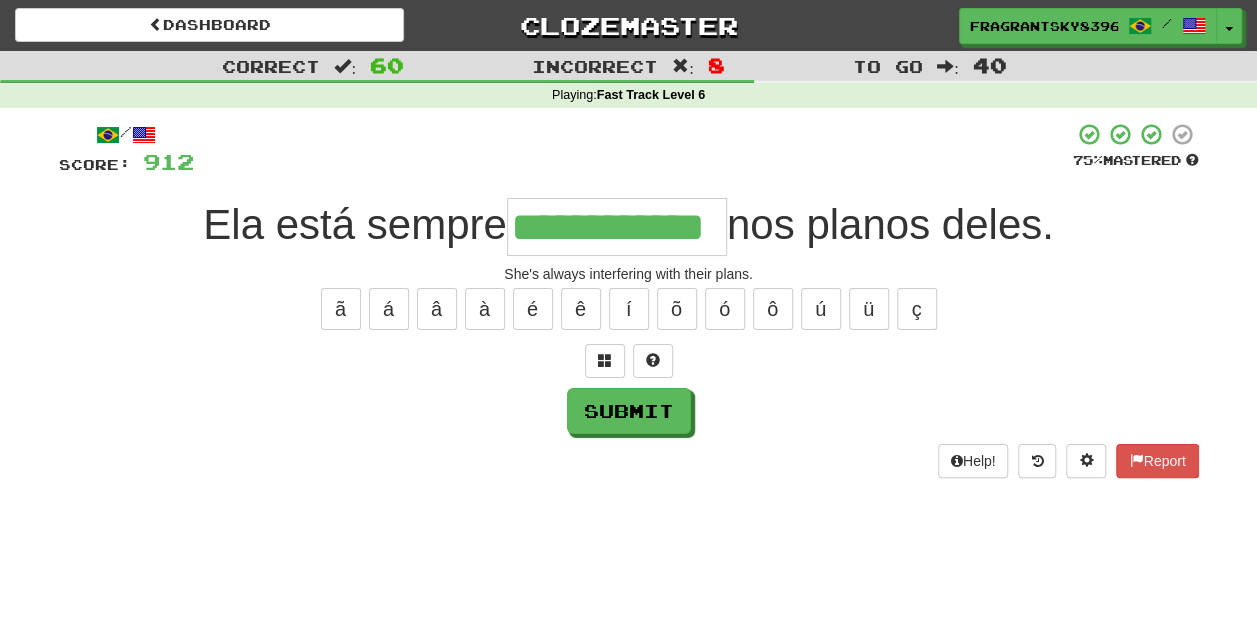 type on "**********" 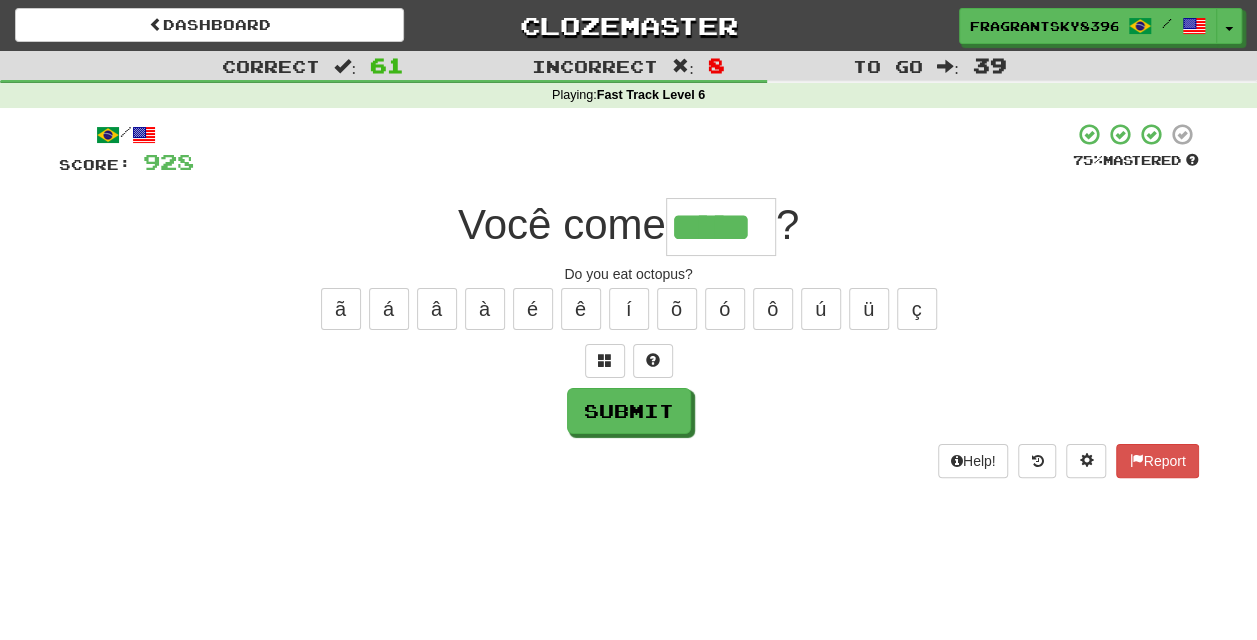 type on "*****" 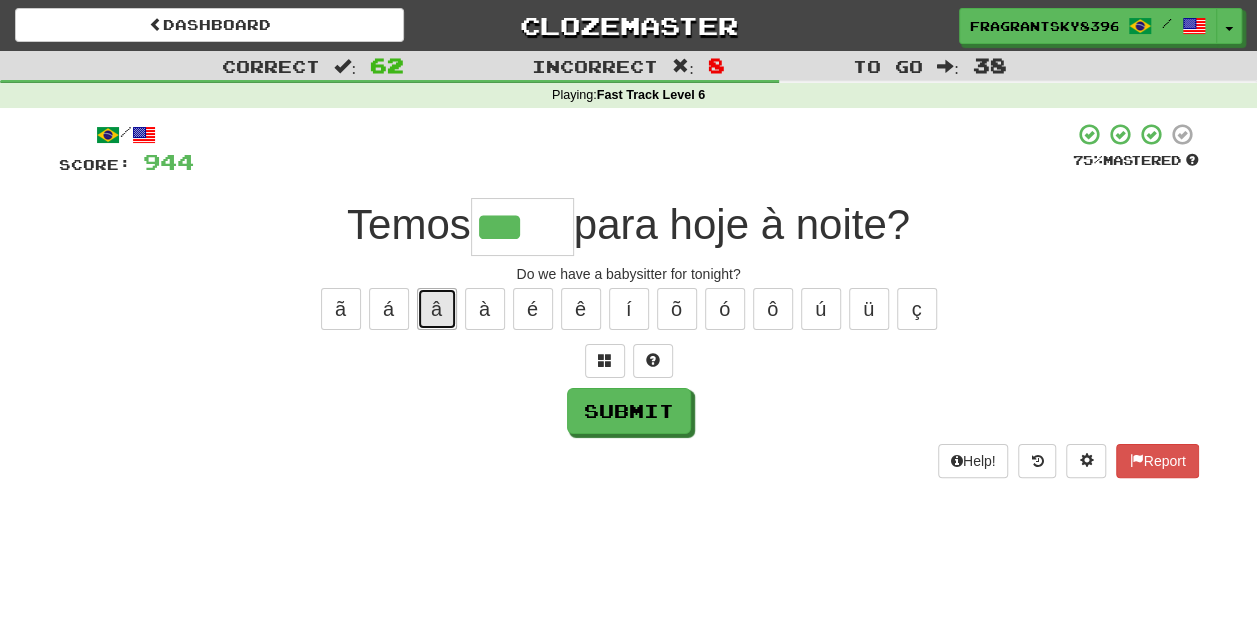 click on "â" at bounding box center (437, 309) 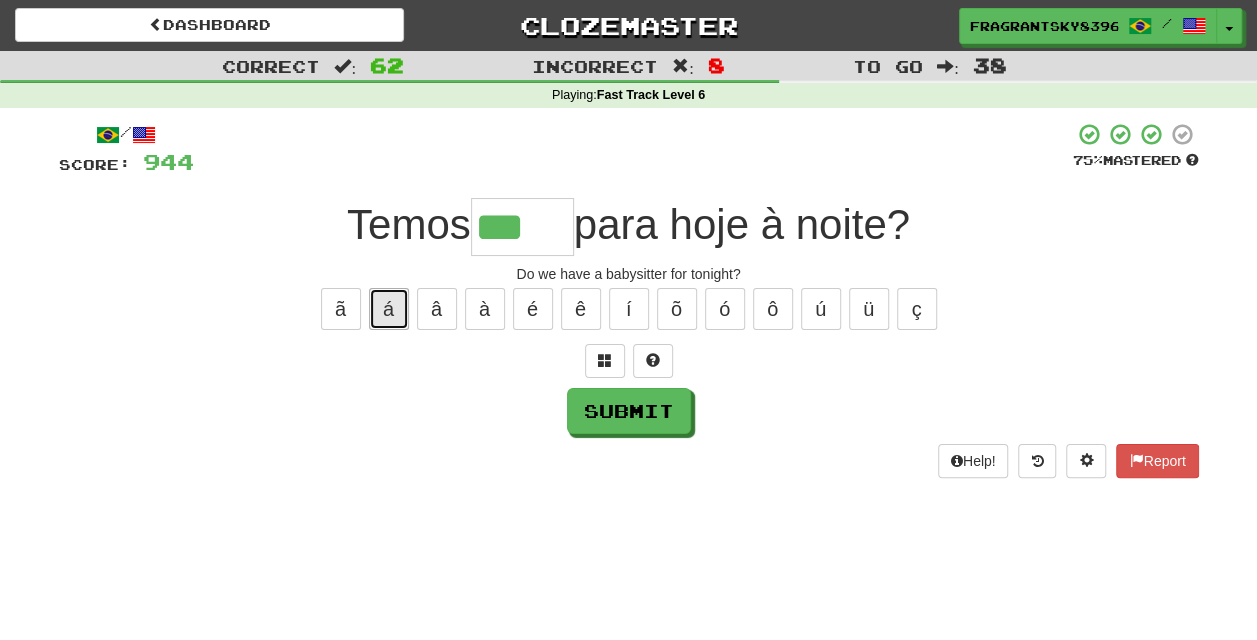 click on "á" at bounding box center [389, 309] 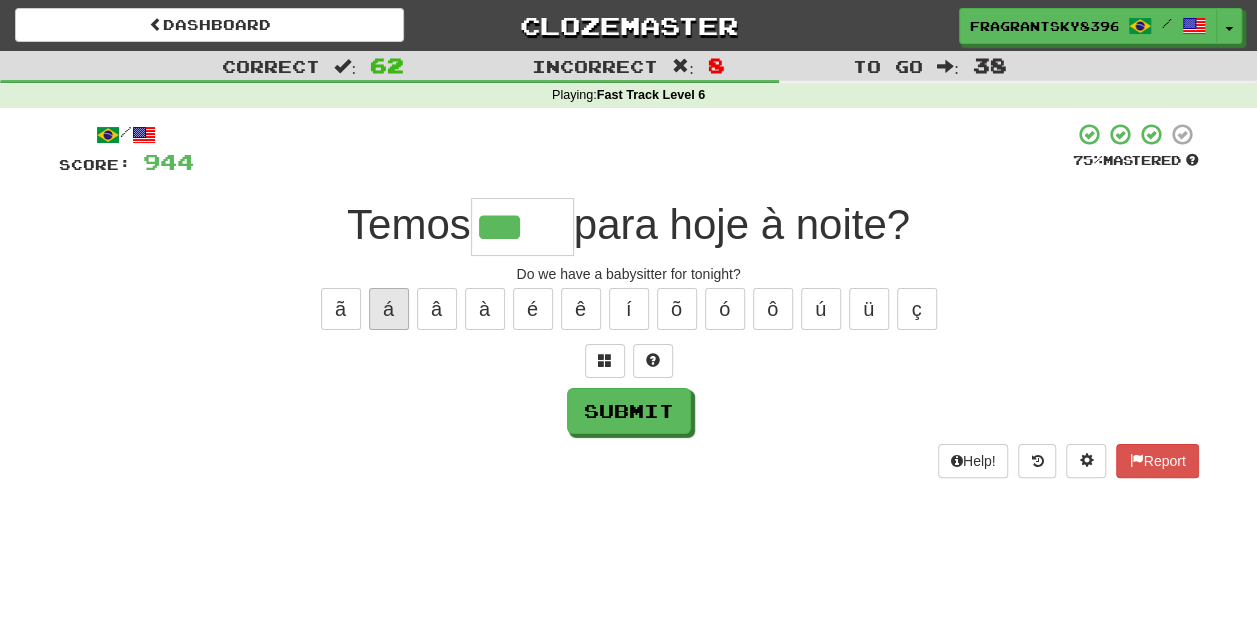 type on "****" 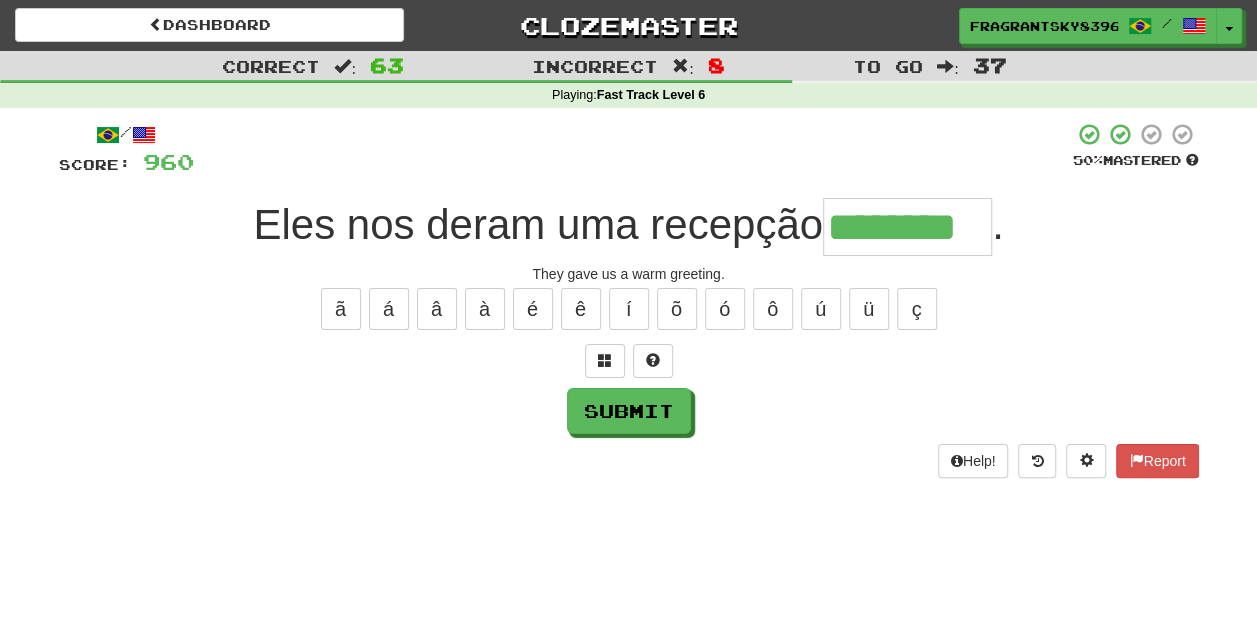 type on "********" 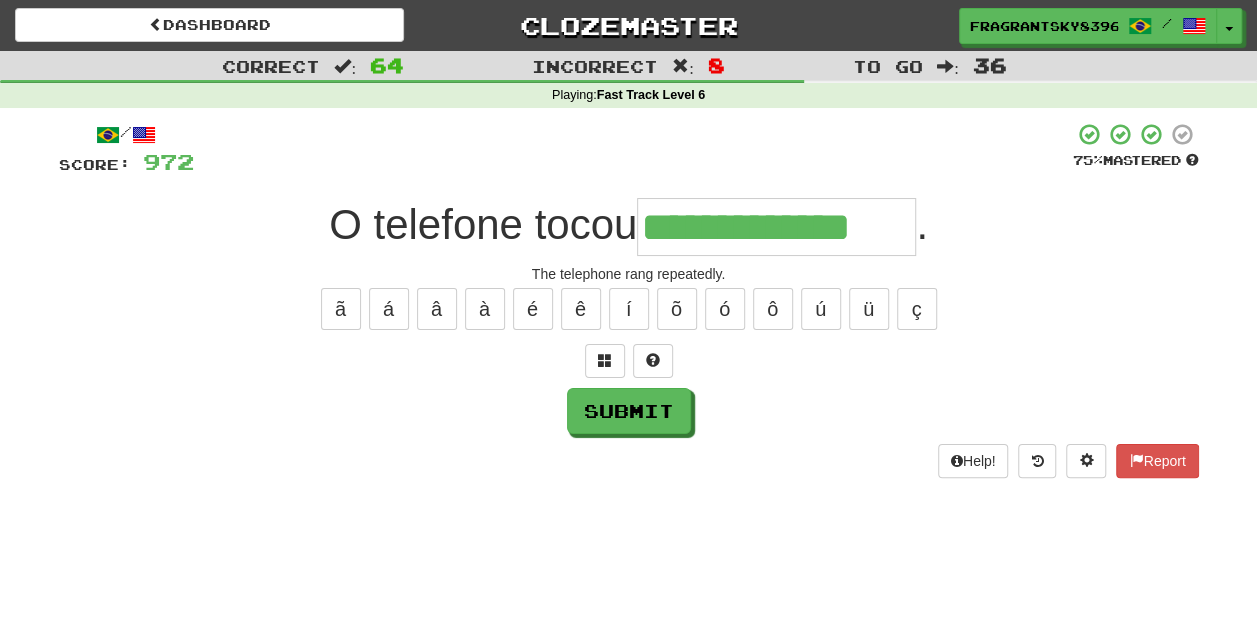 type on "**********" 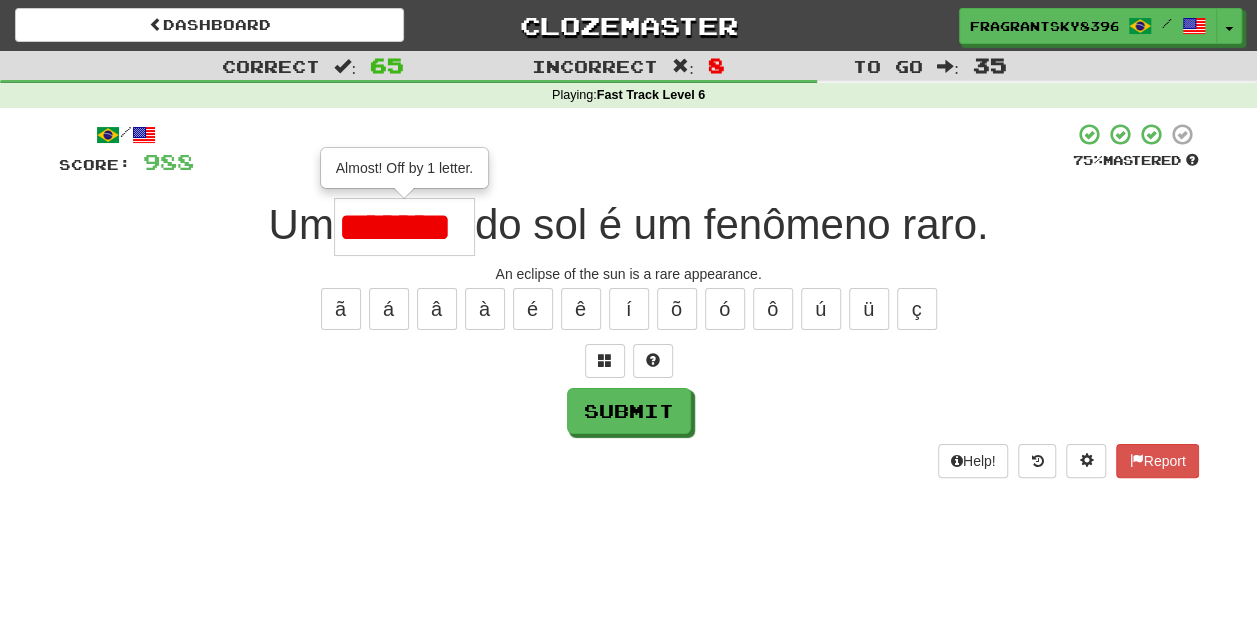 type on "*******" 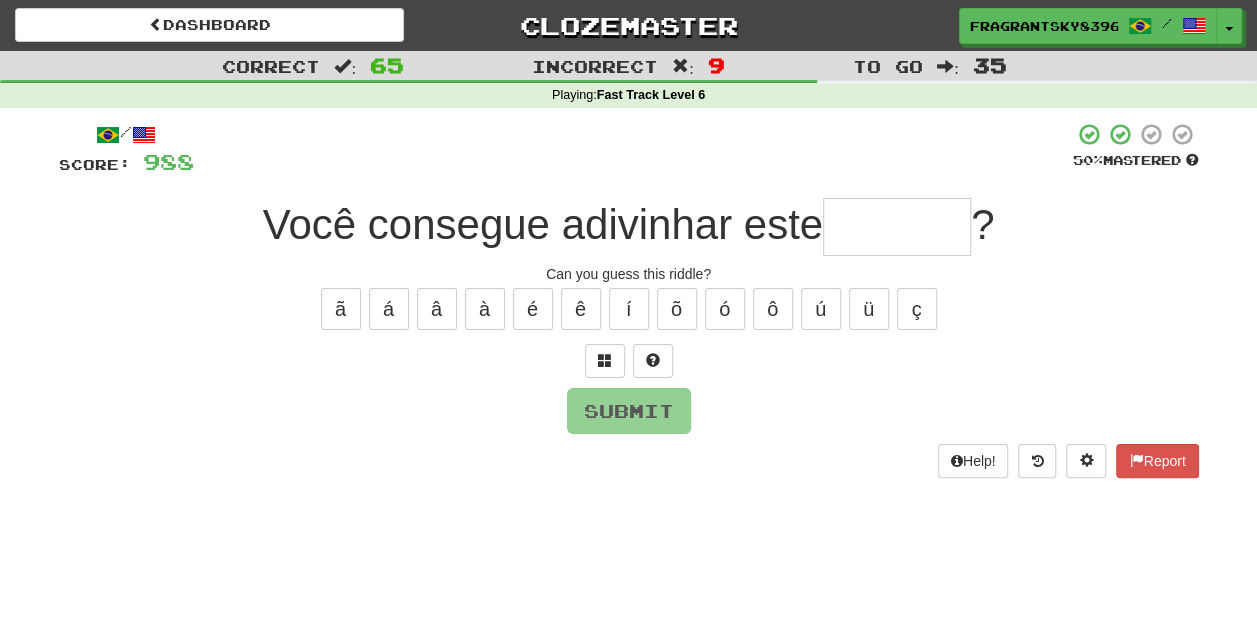 type on "*" 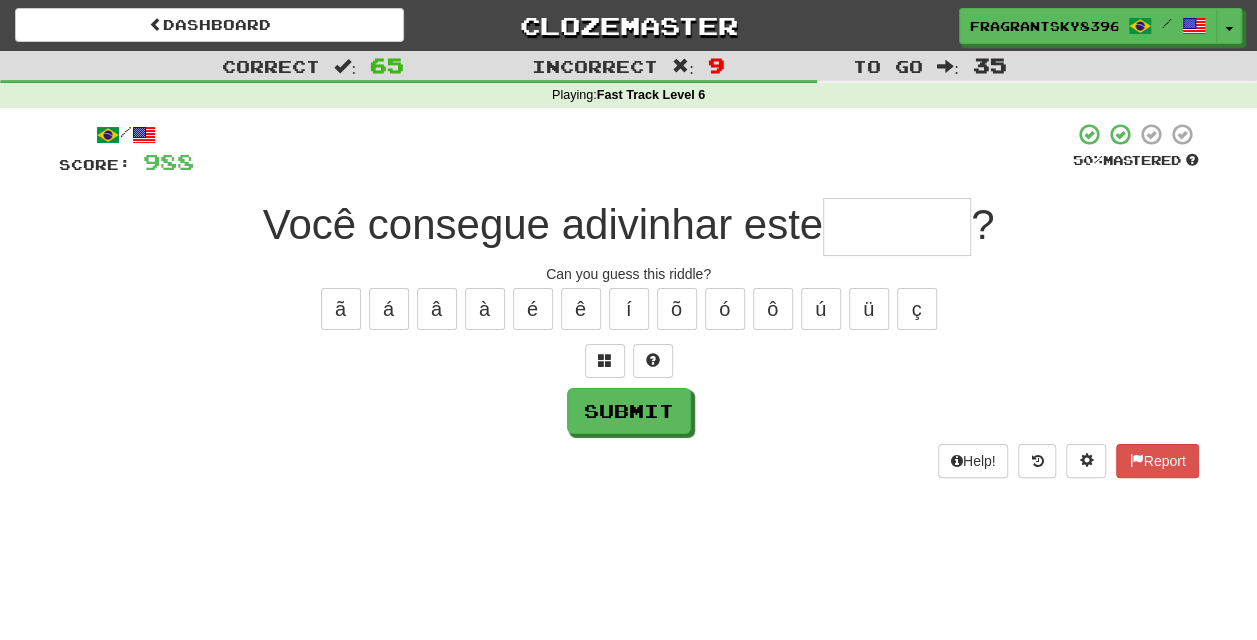 type on "*" 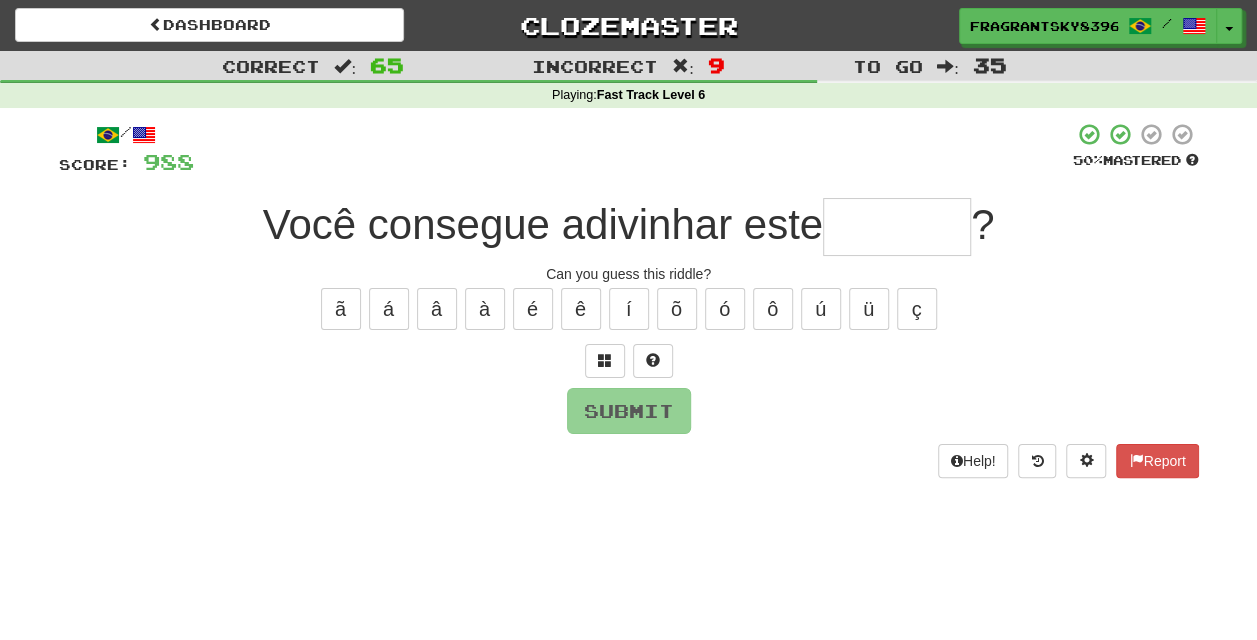type on "******" 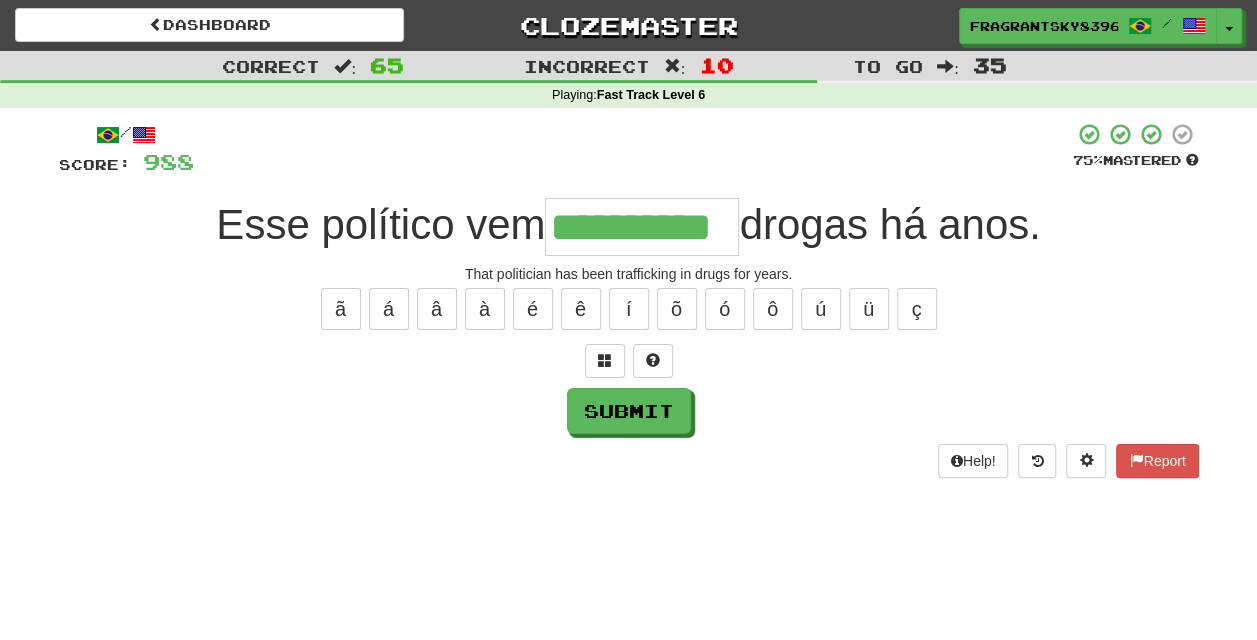 type on "**********" 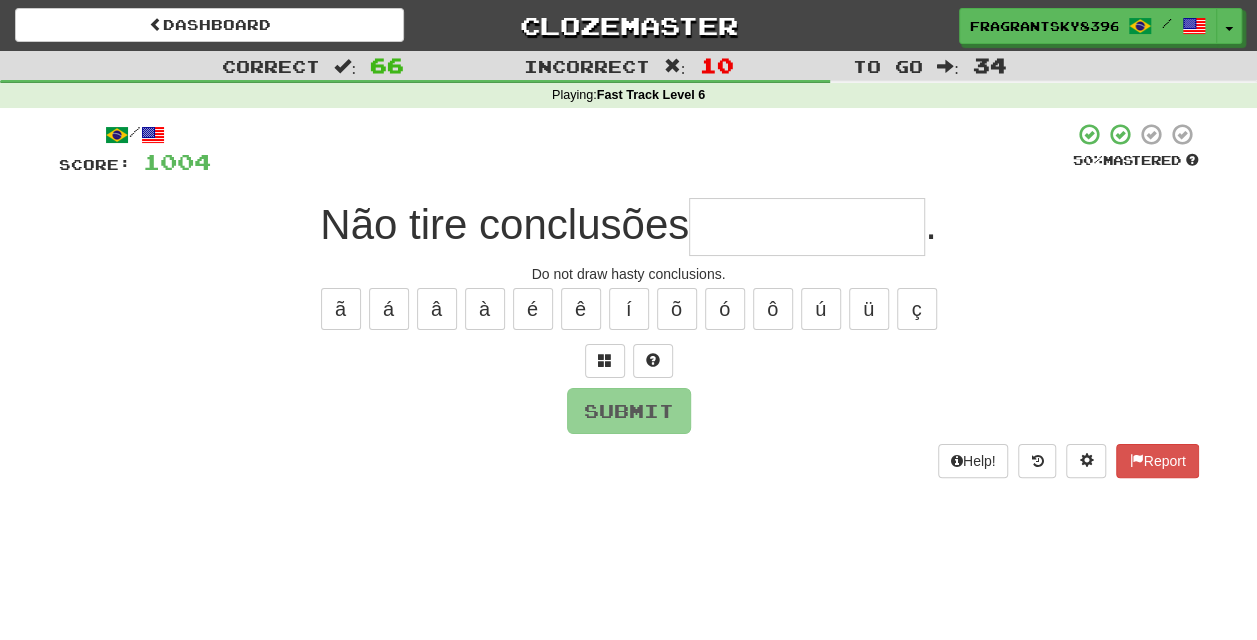 type on "*" 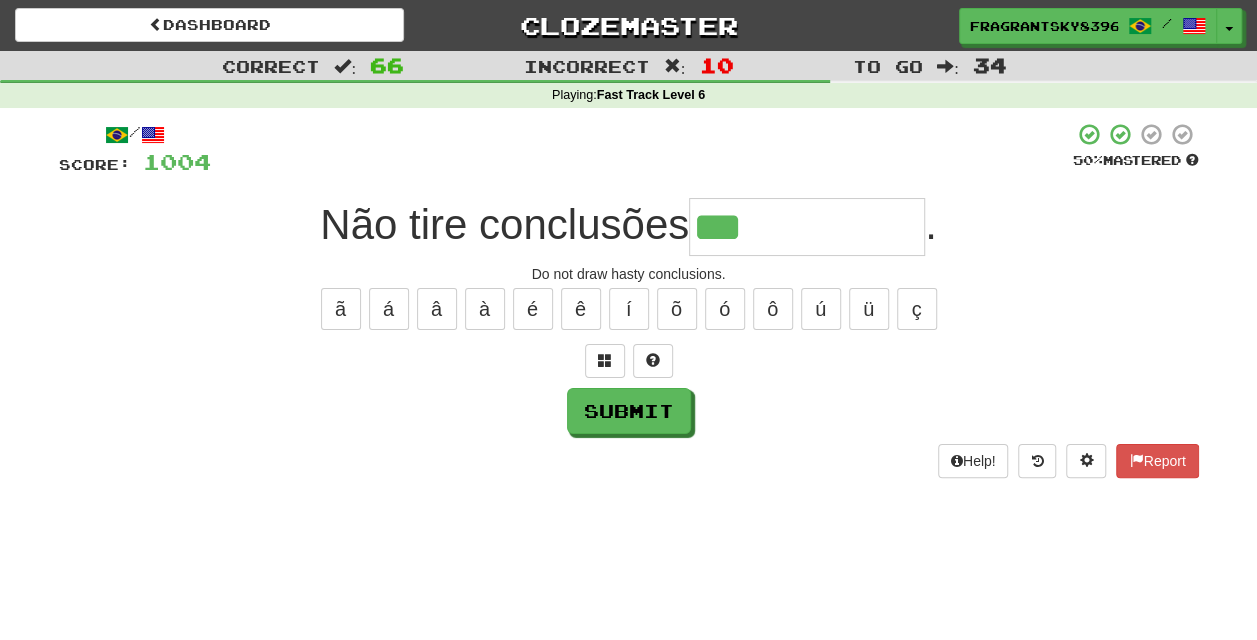 type on "**********" 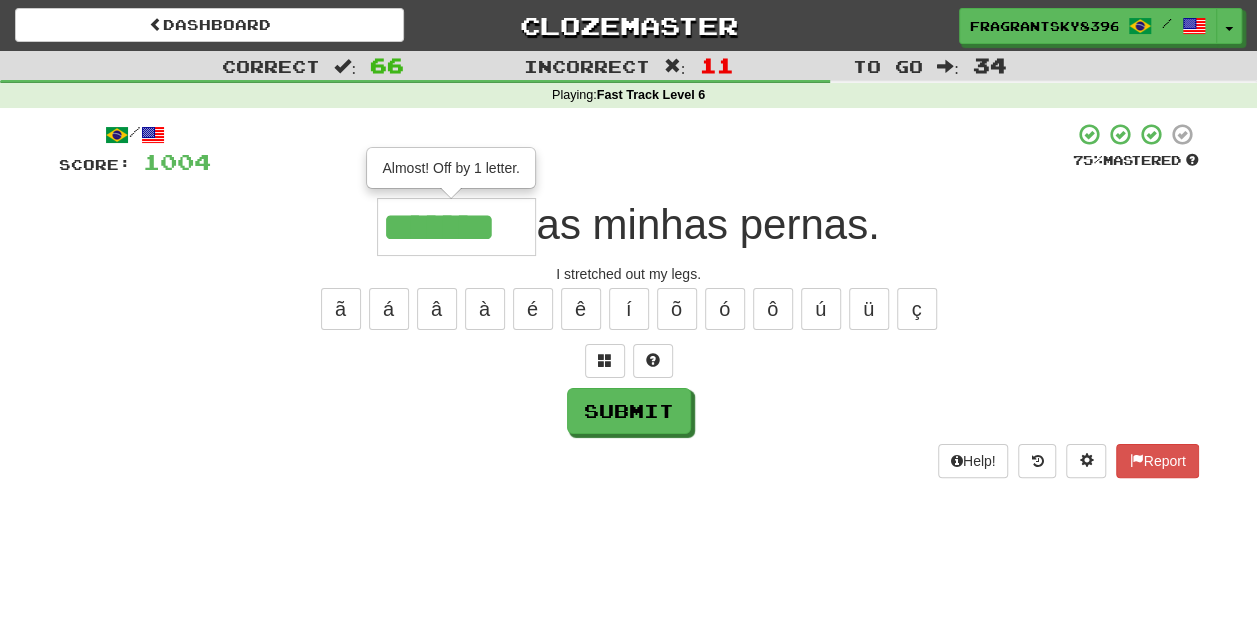 scroll, scrollTop: 0, scrollLeft: 0, axis: both 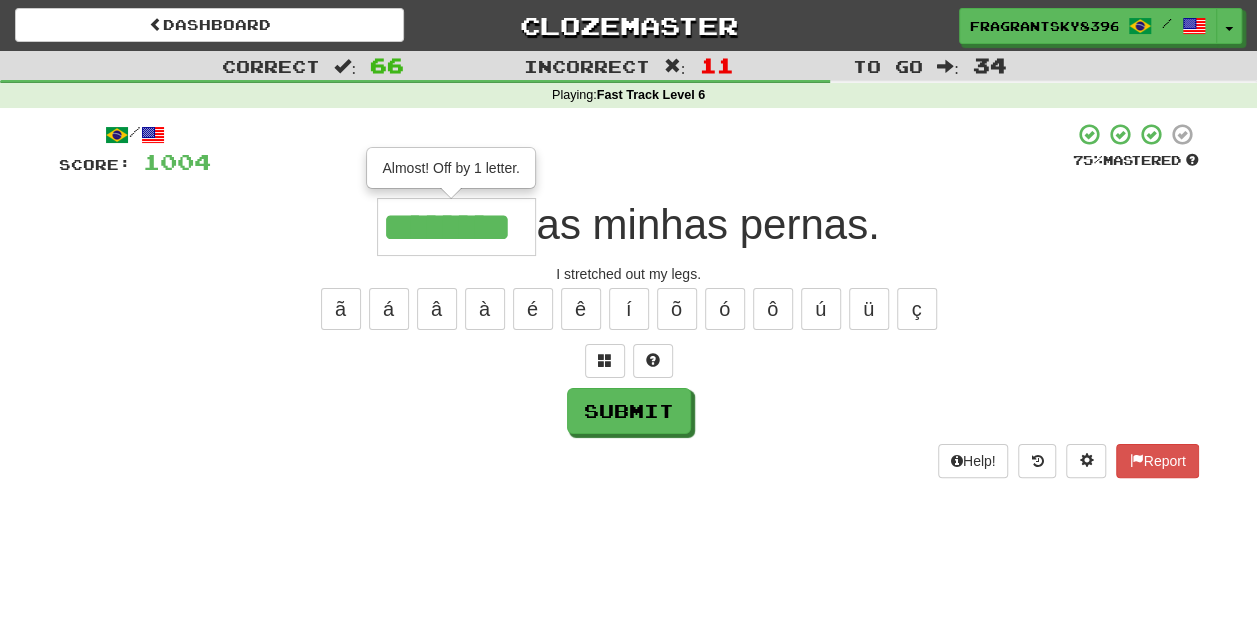 type on "********" 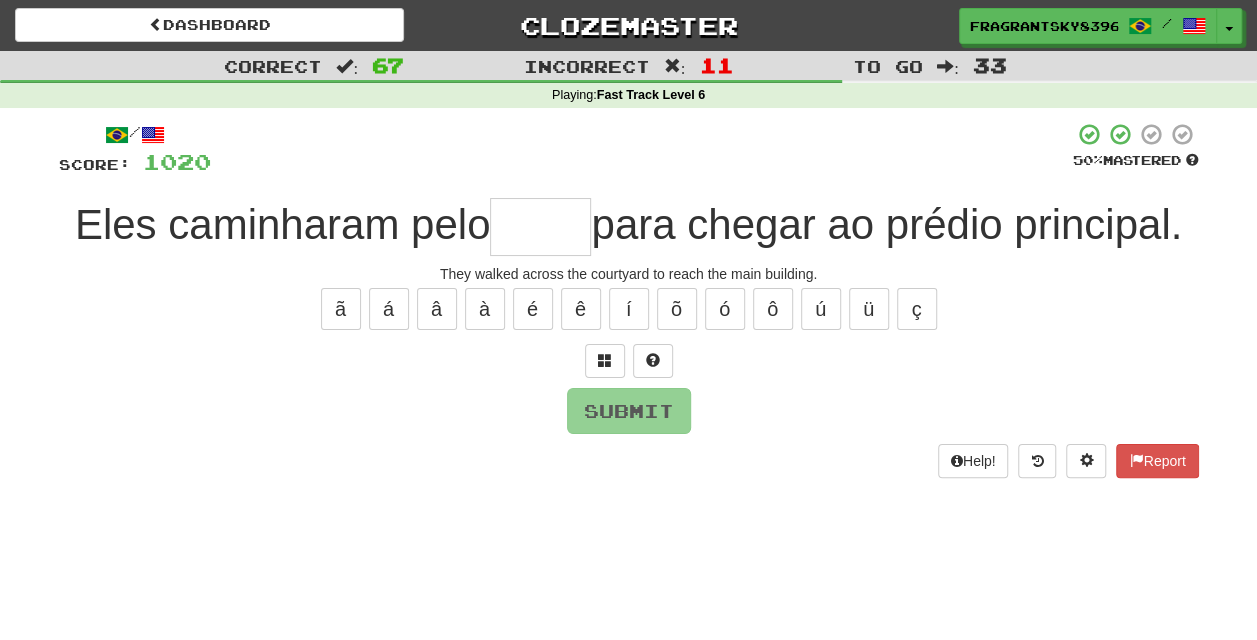 type on "*" 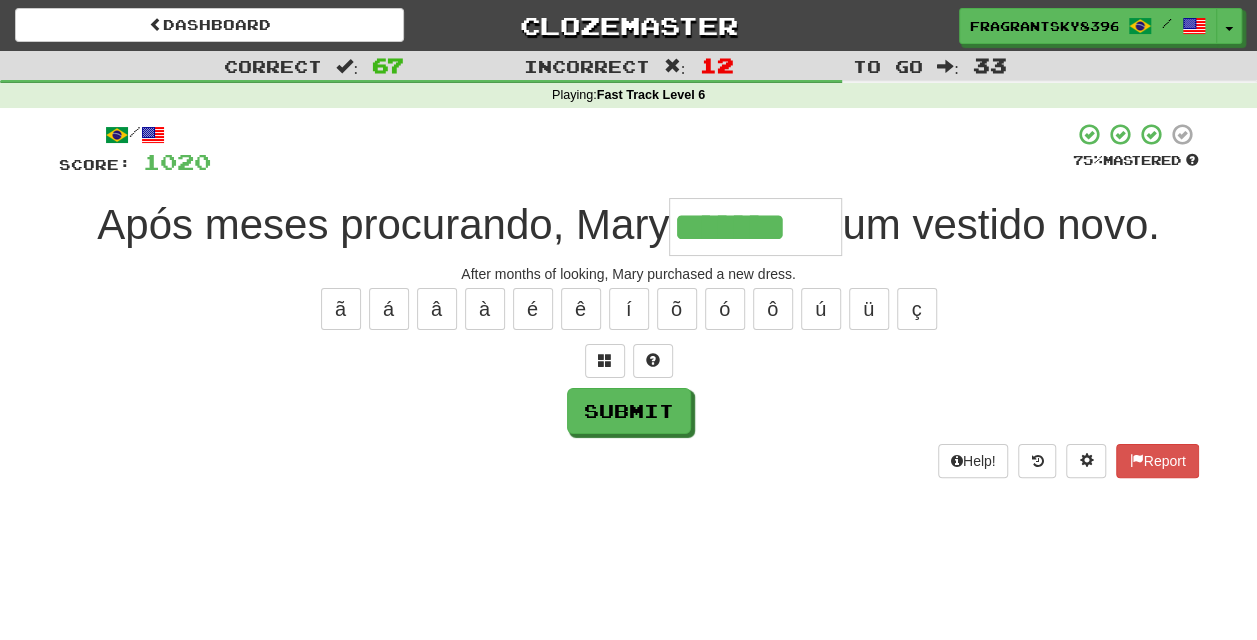 type on "*******" 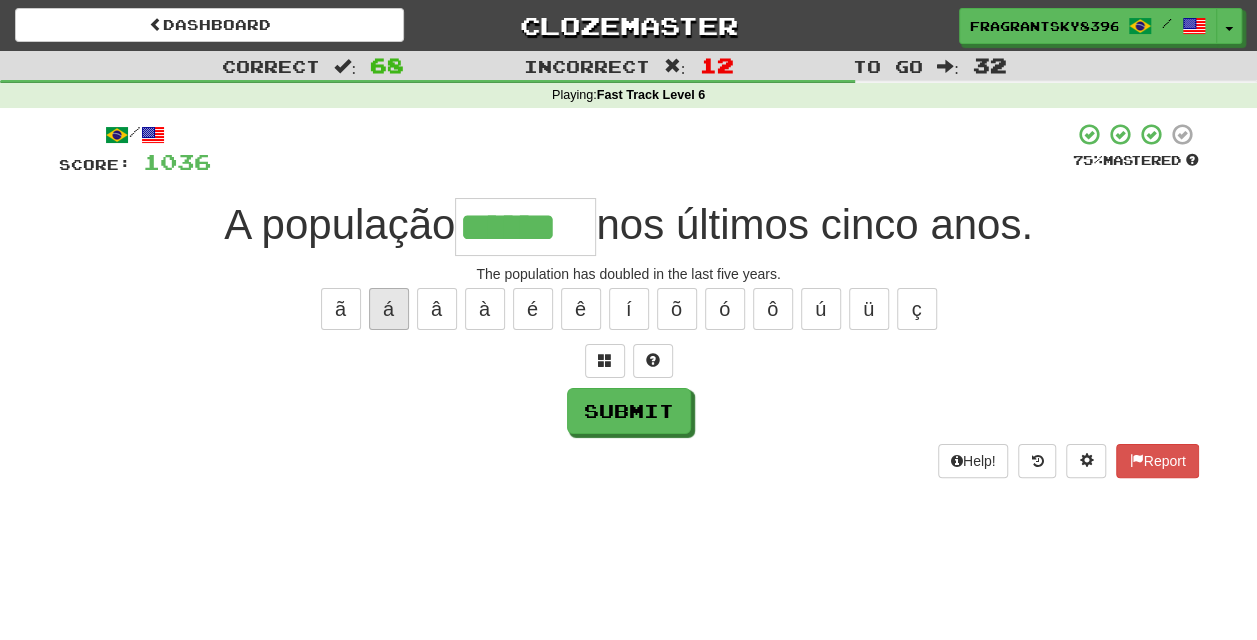 type on "******" 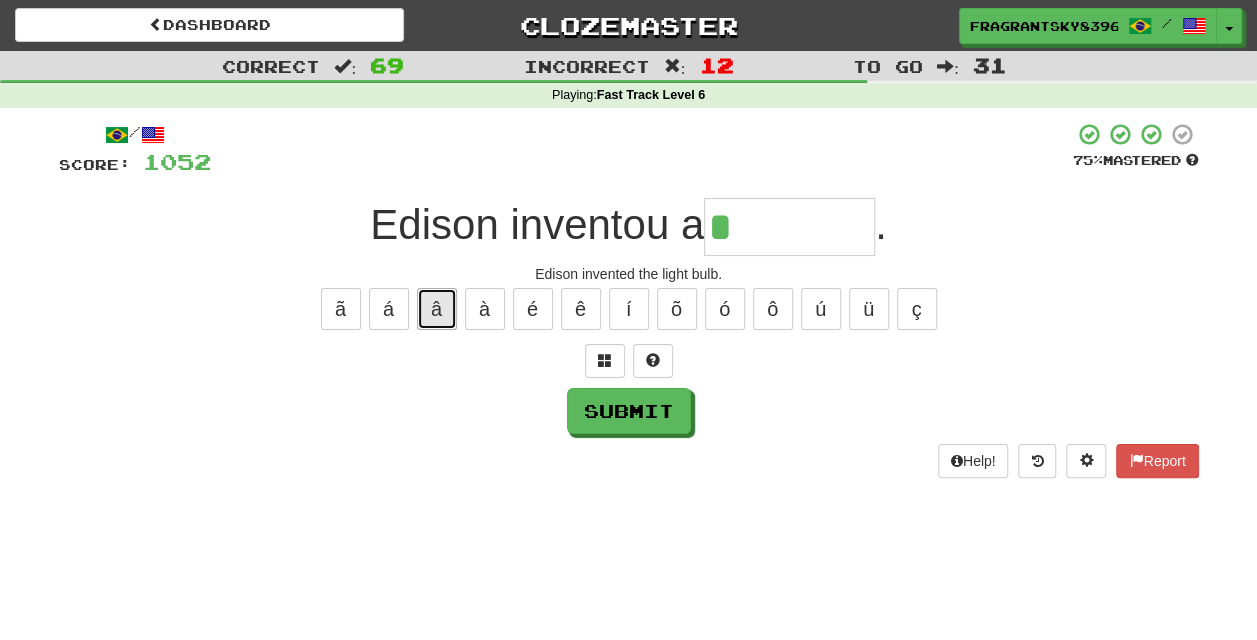 click on "â" at bounding box center (437, 309) 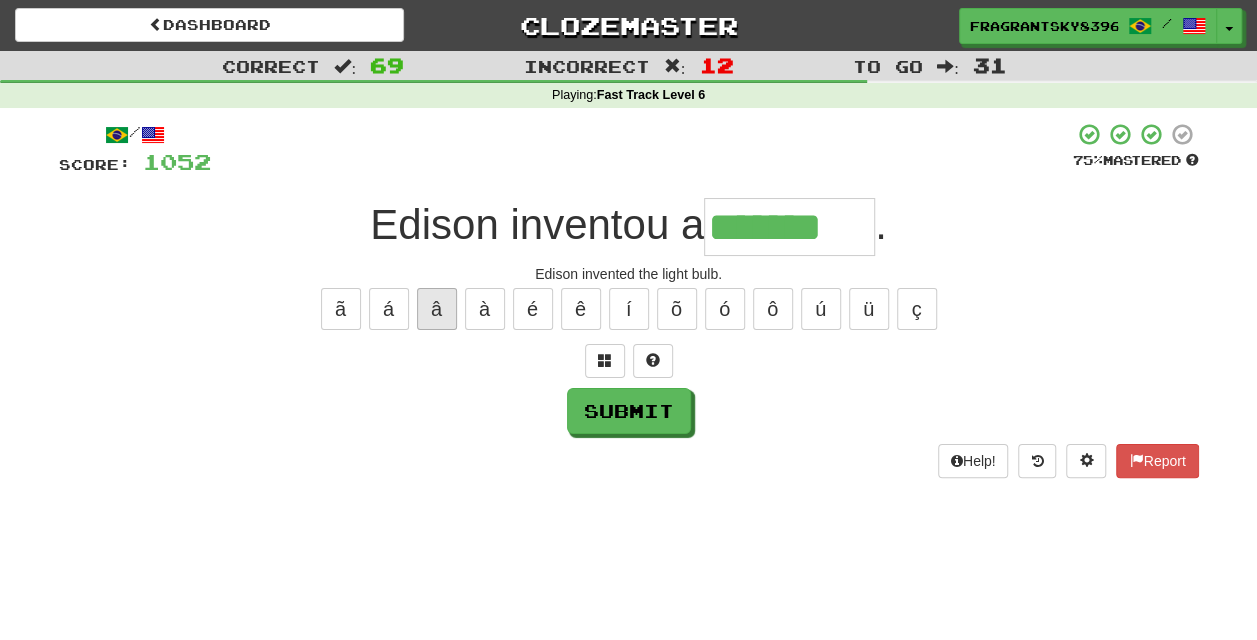 type on "*******" 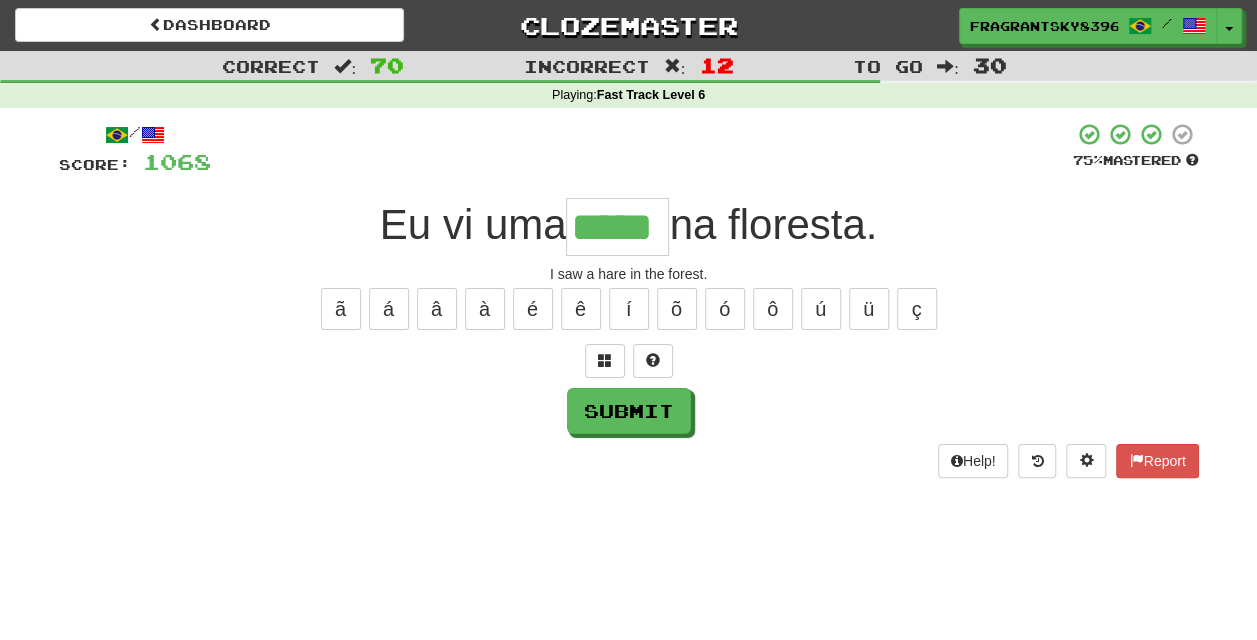 type on "*****" 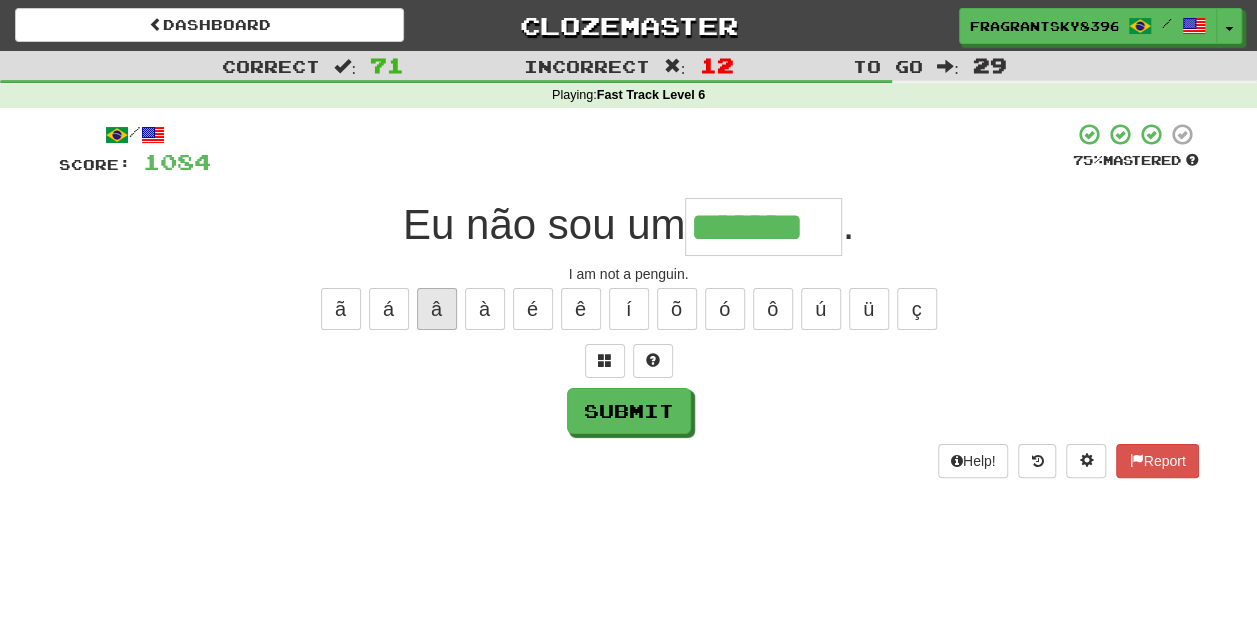 type on "*******" 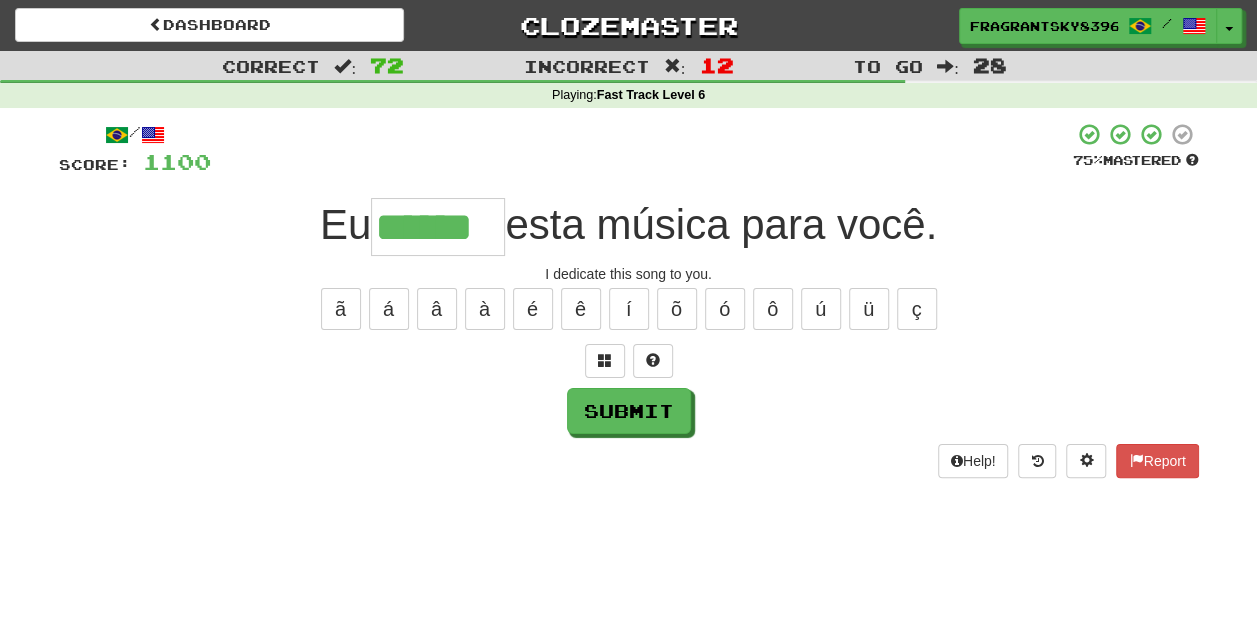 type on "******" 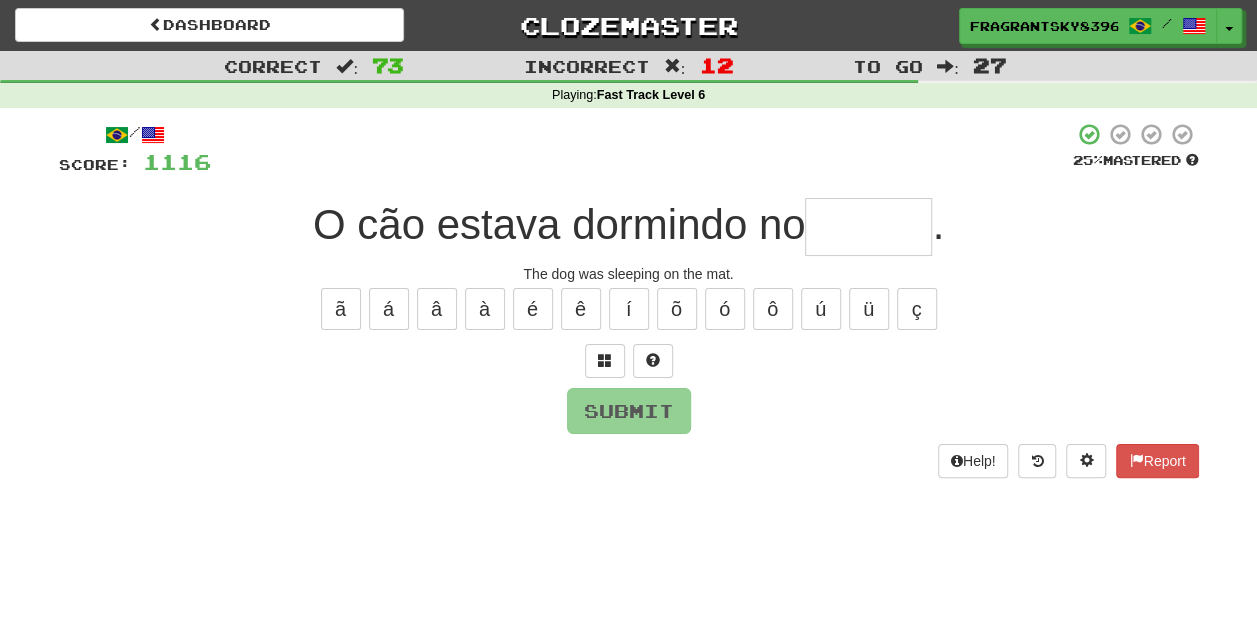 type on "*" 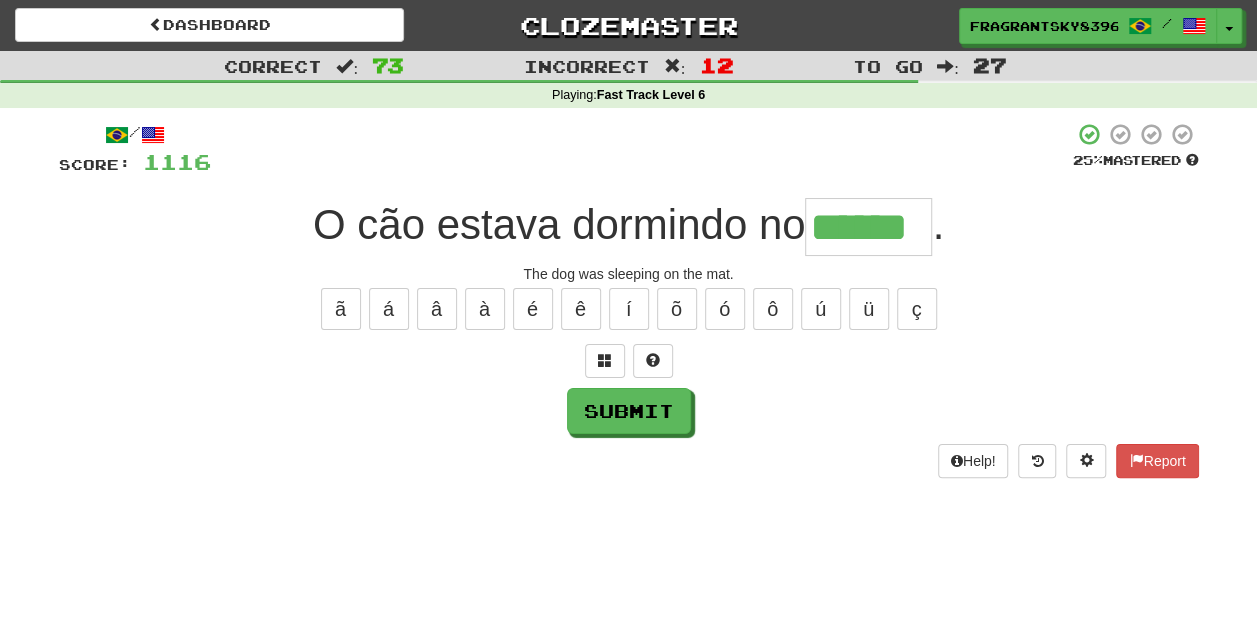type on "******" 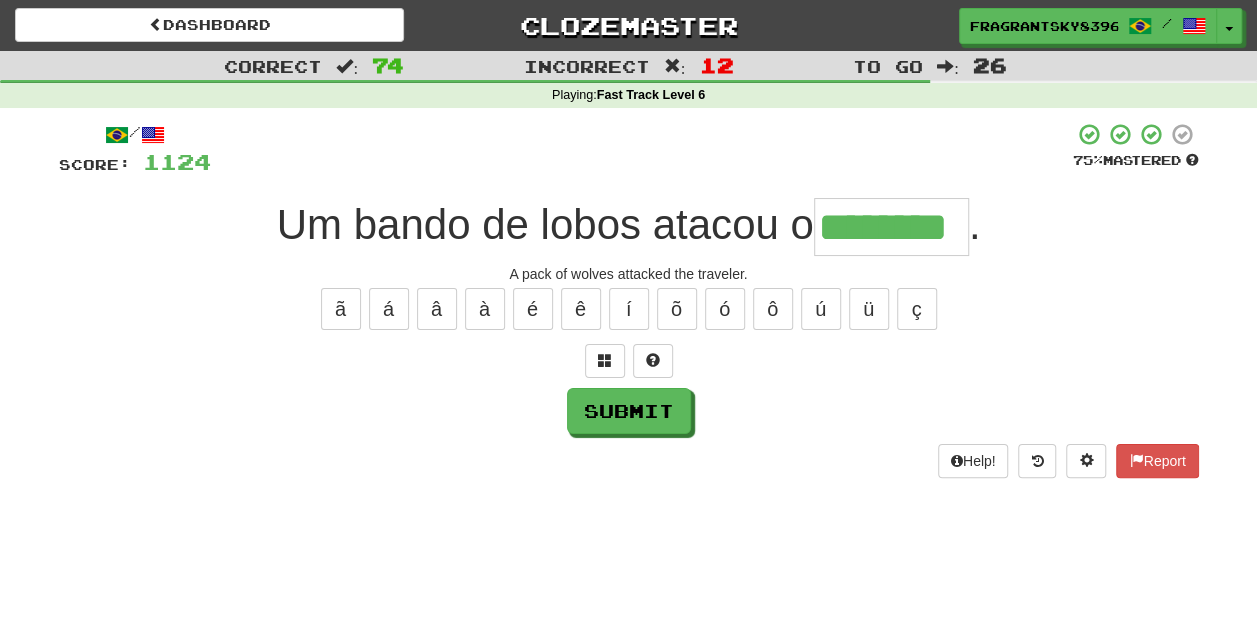 type on "********" 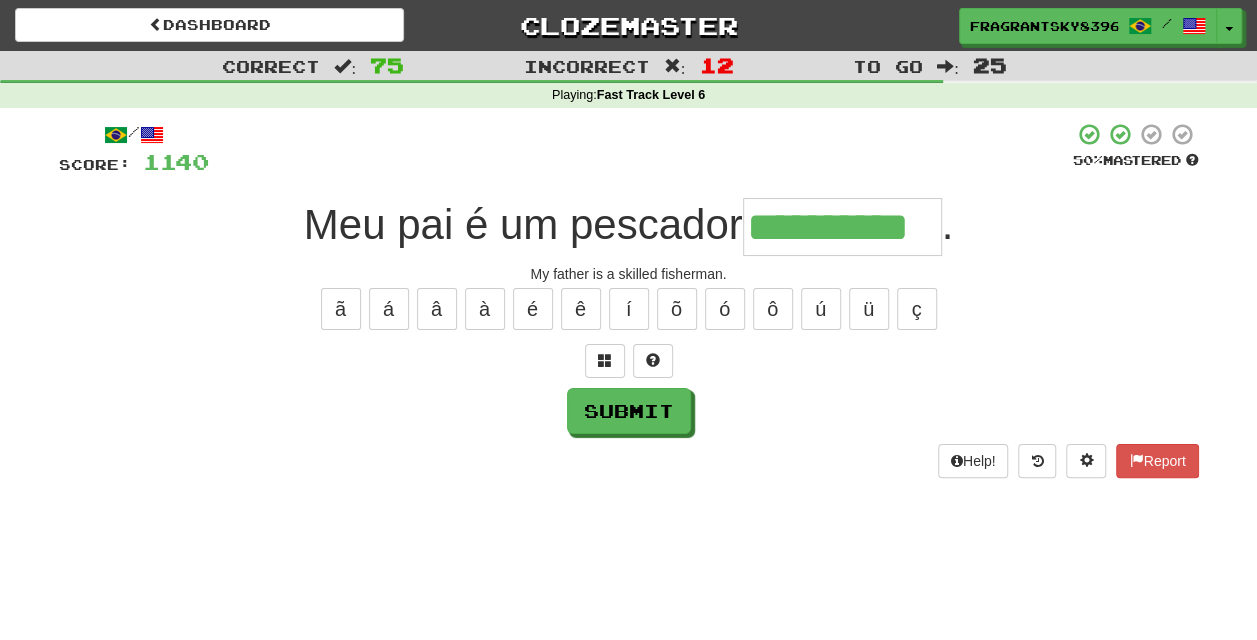 type on "**********" 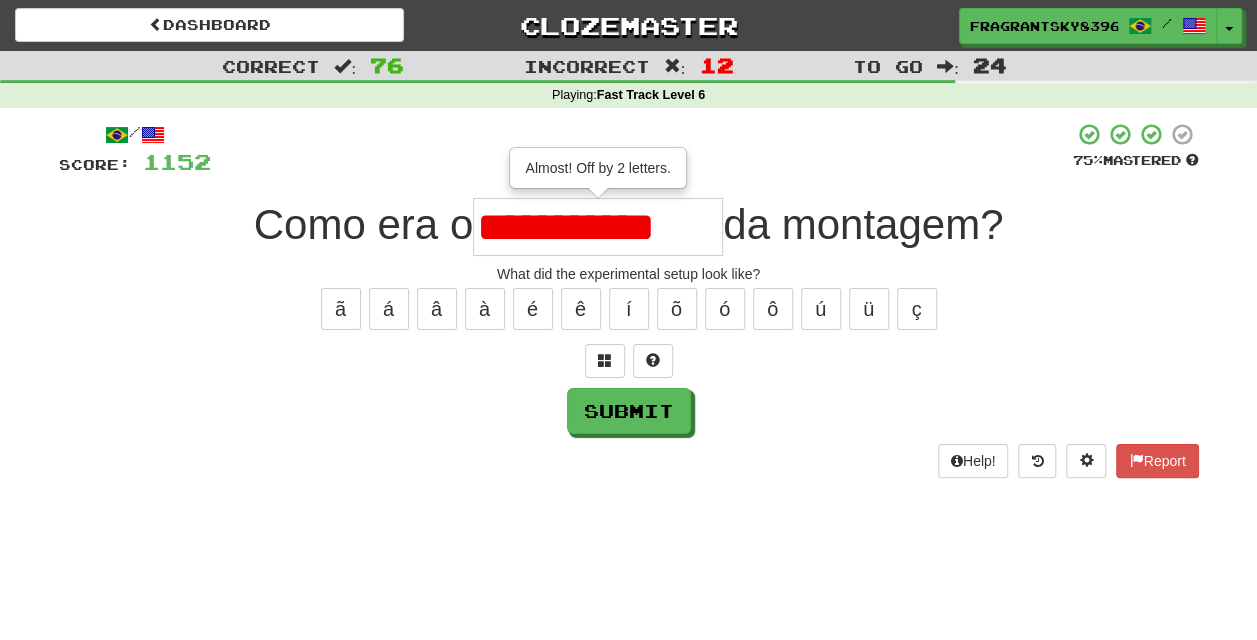 scroll, scrollTop: 0, scrollLeft: 0, axis: both 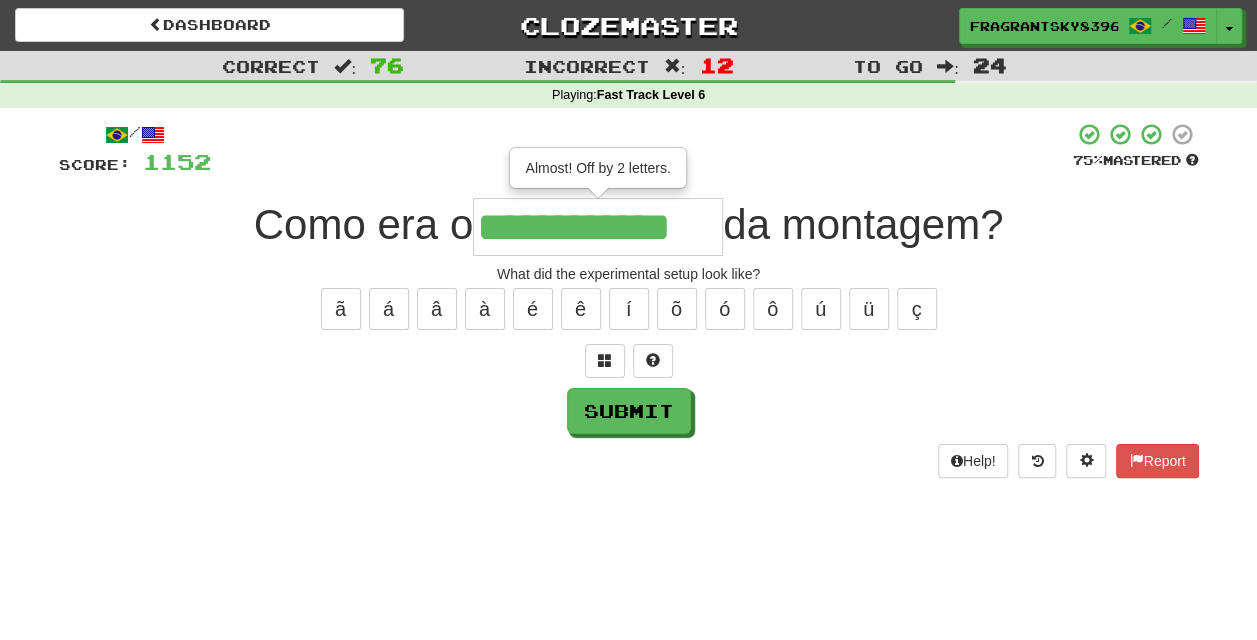 type on "**********" 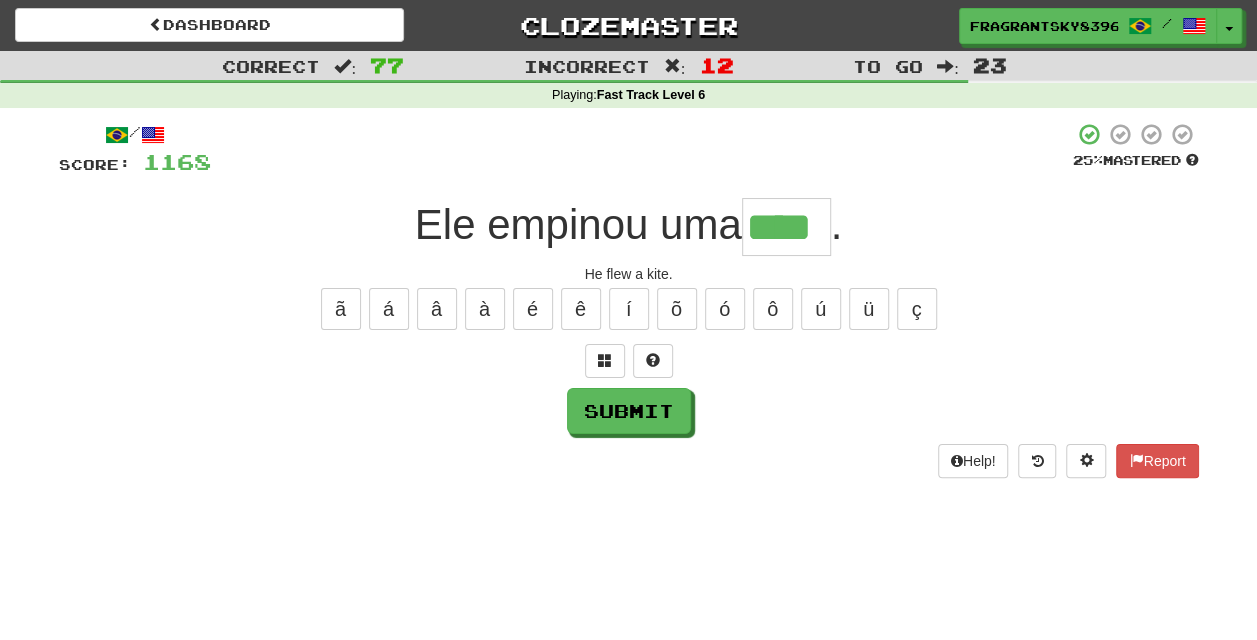 type on "****" 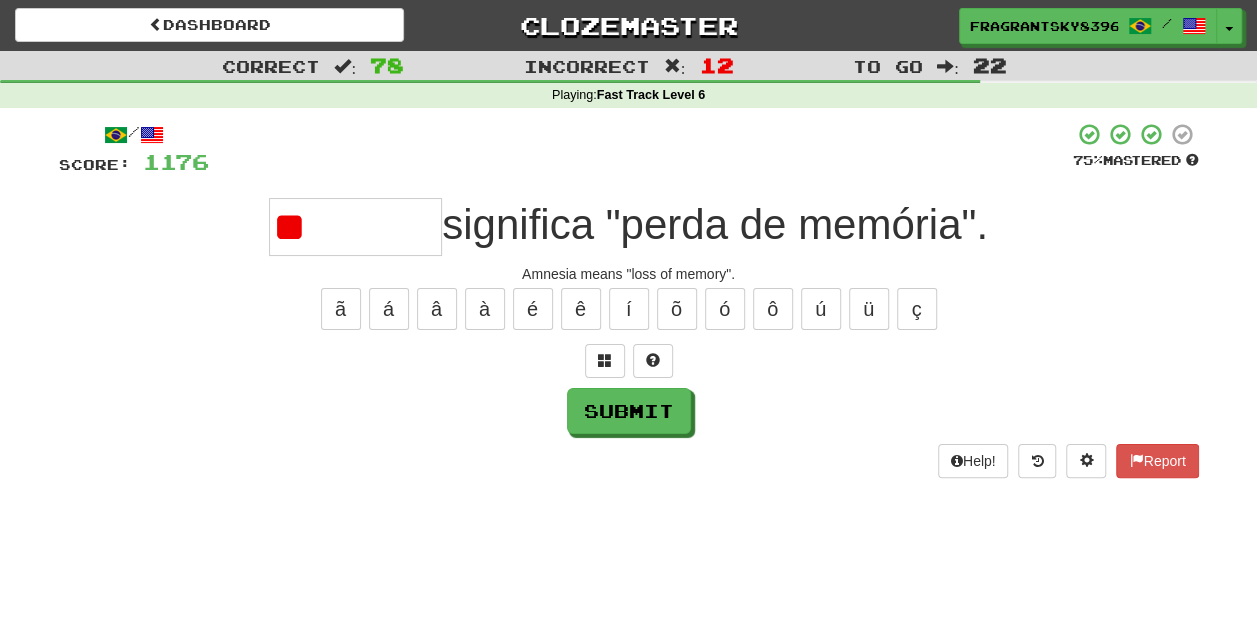 type on "*" 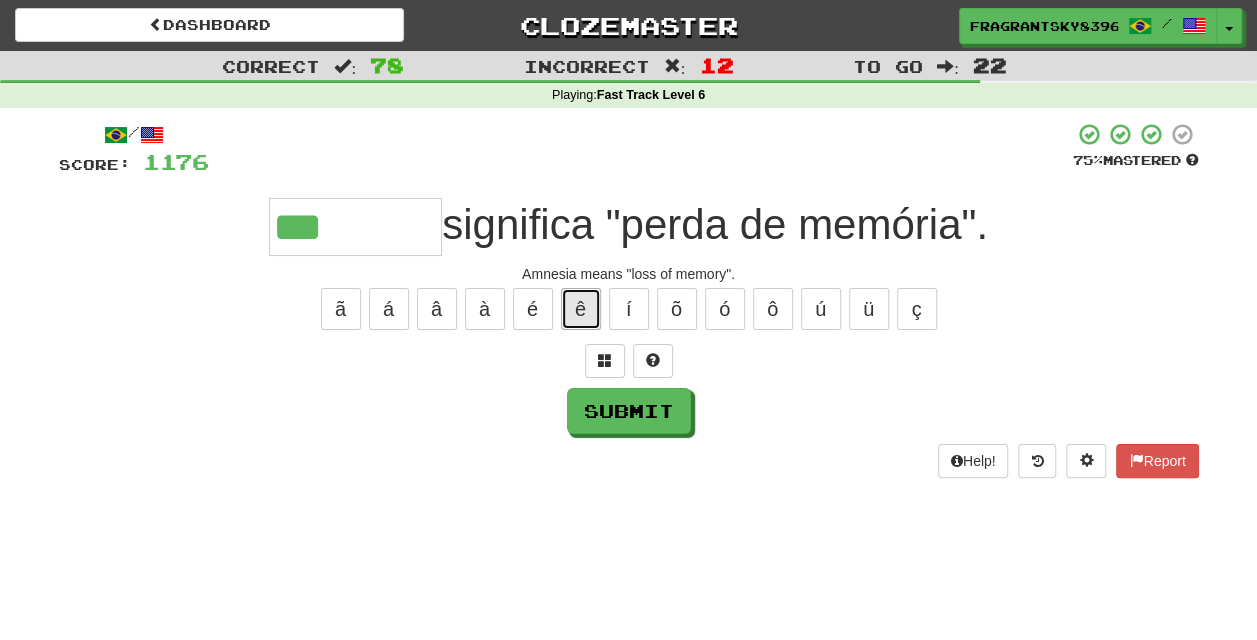click on "ê" at bounding box center (581, 309) 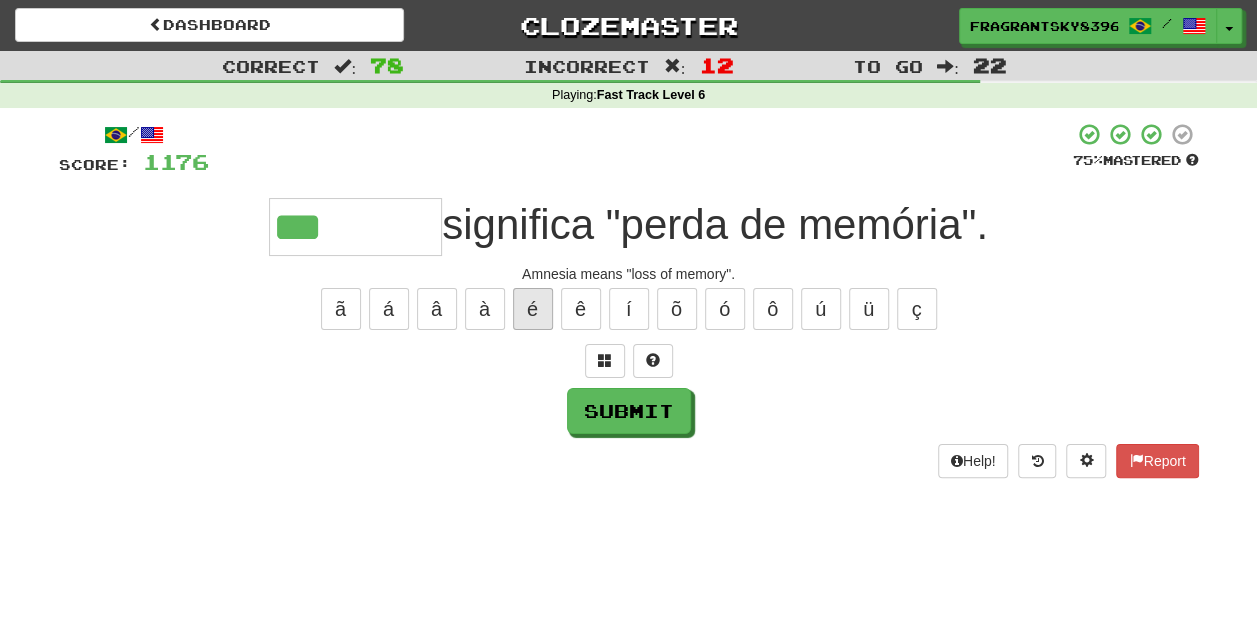 drag, startPoint x: 553, startPoint y: 307, endPoint x: 531, endPoint y: 312, distance: 22.561028 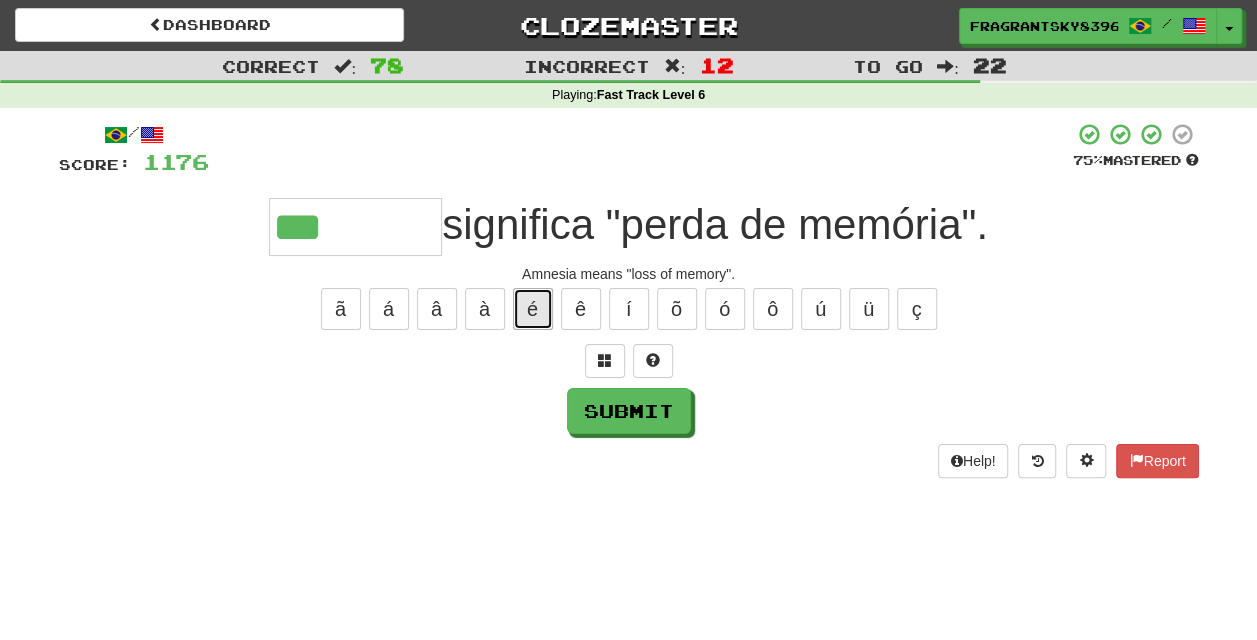 click on "é" at bounding box center [533, 309] 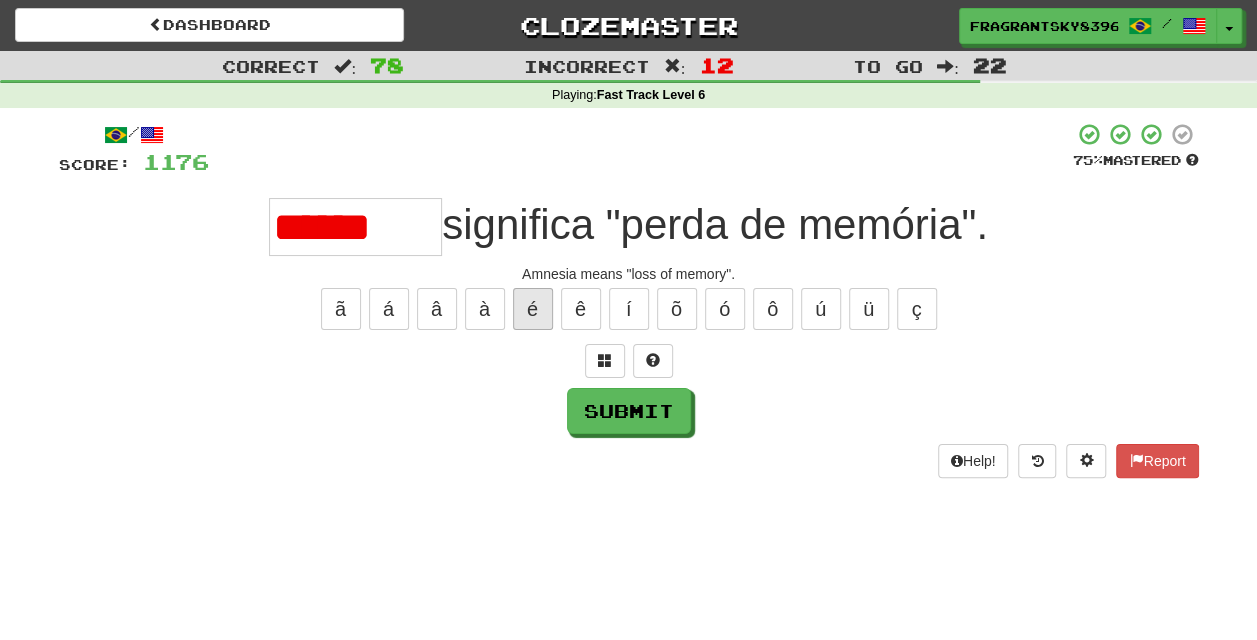 scroll, scrollTop: 0, scrollLeft: 0, axis: both 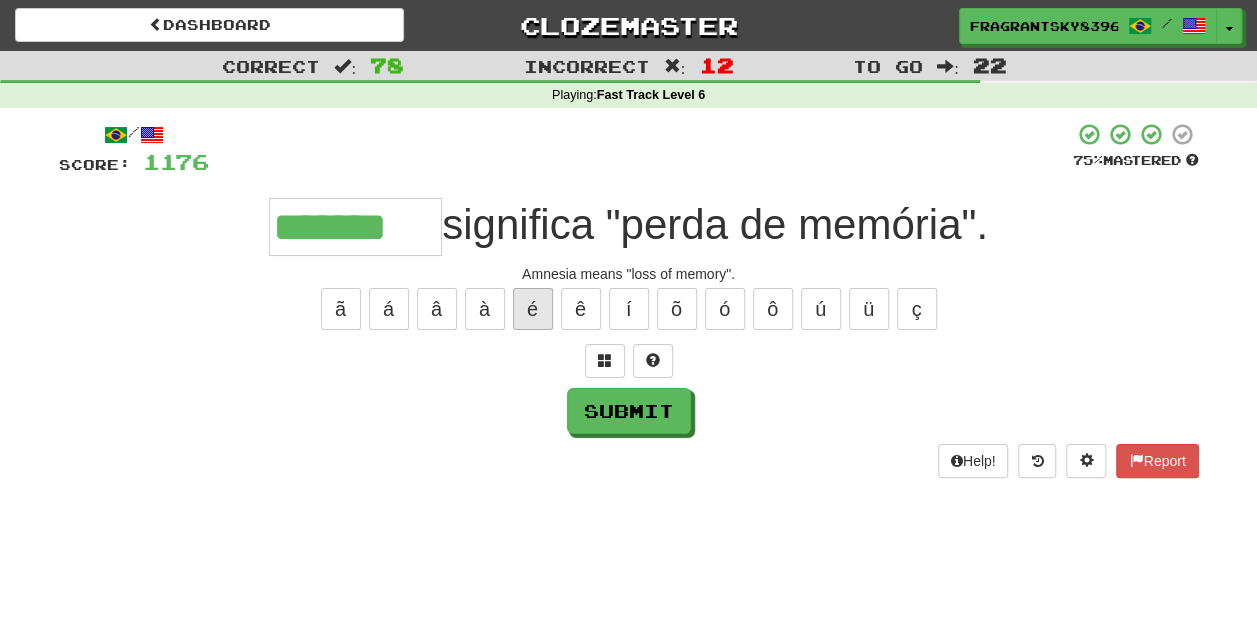 type on "*******" 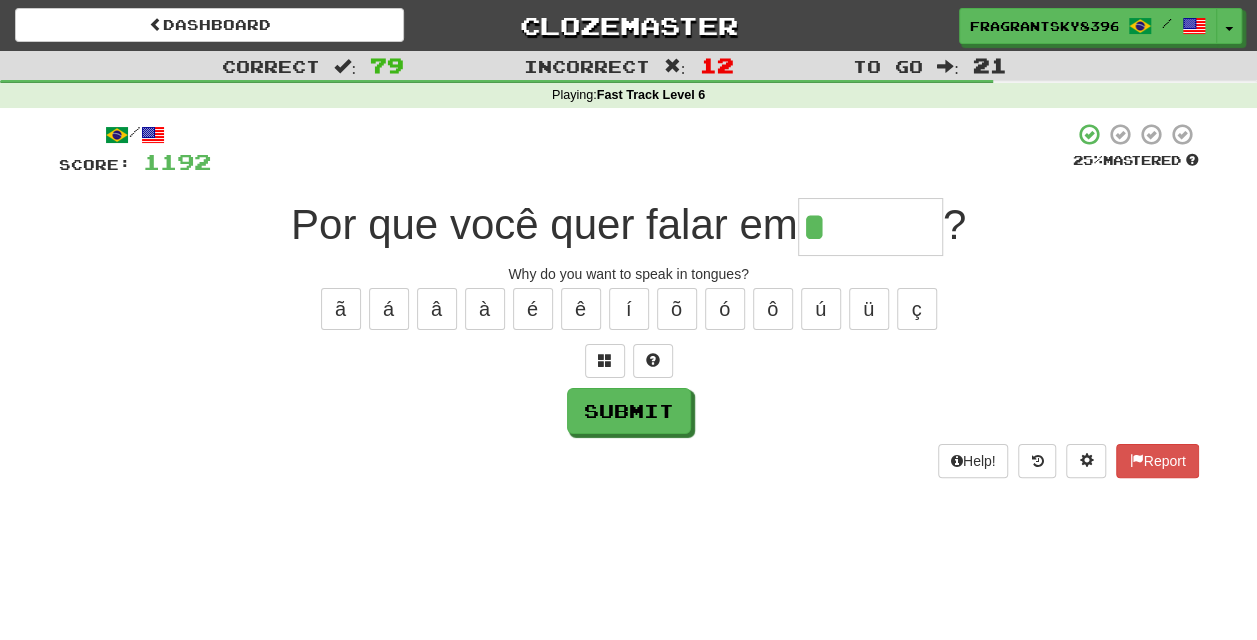 click on "ã á â à é ê í õ ó ô ú ü ç" at bounding box center [629, 309] 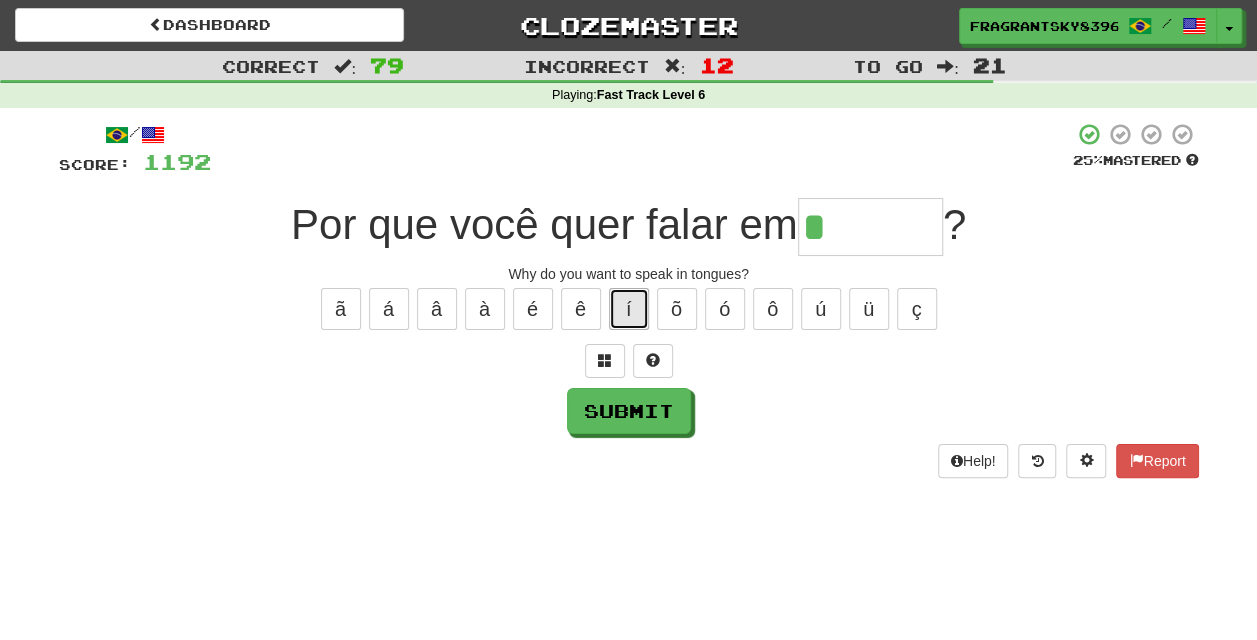 click on "í" at bounding box center (629, 309) 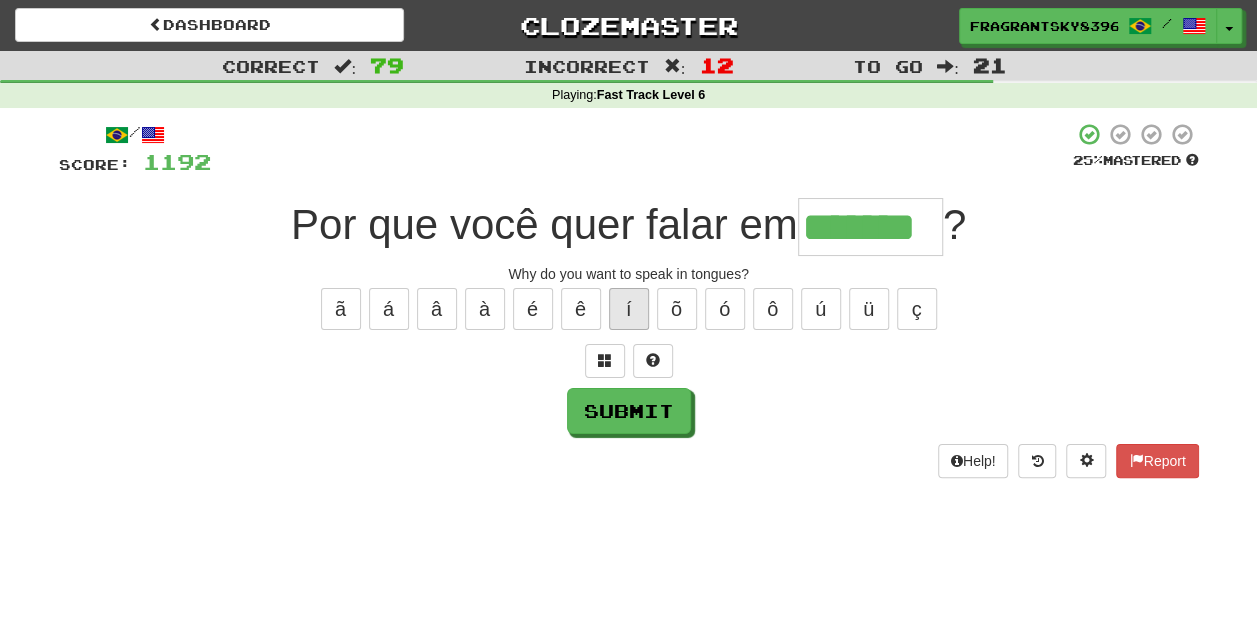 type on "*******" 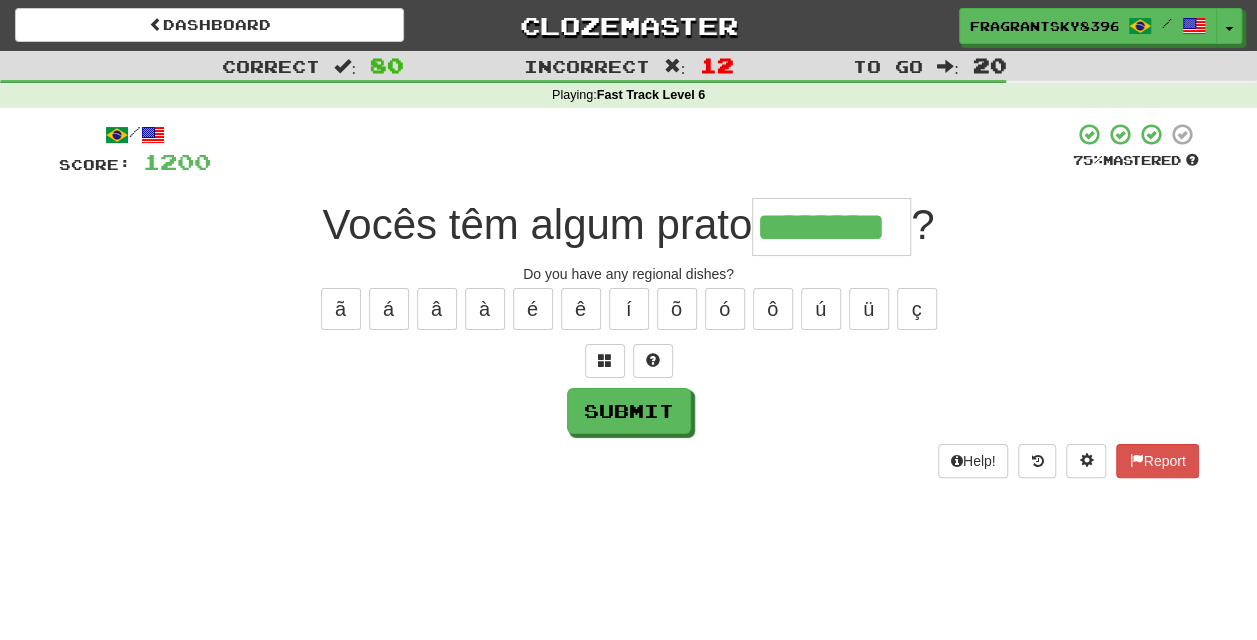type on "********" 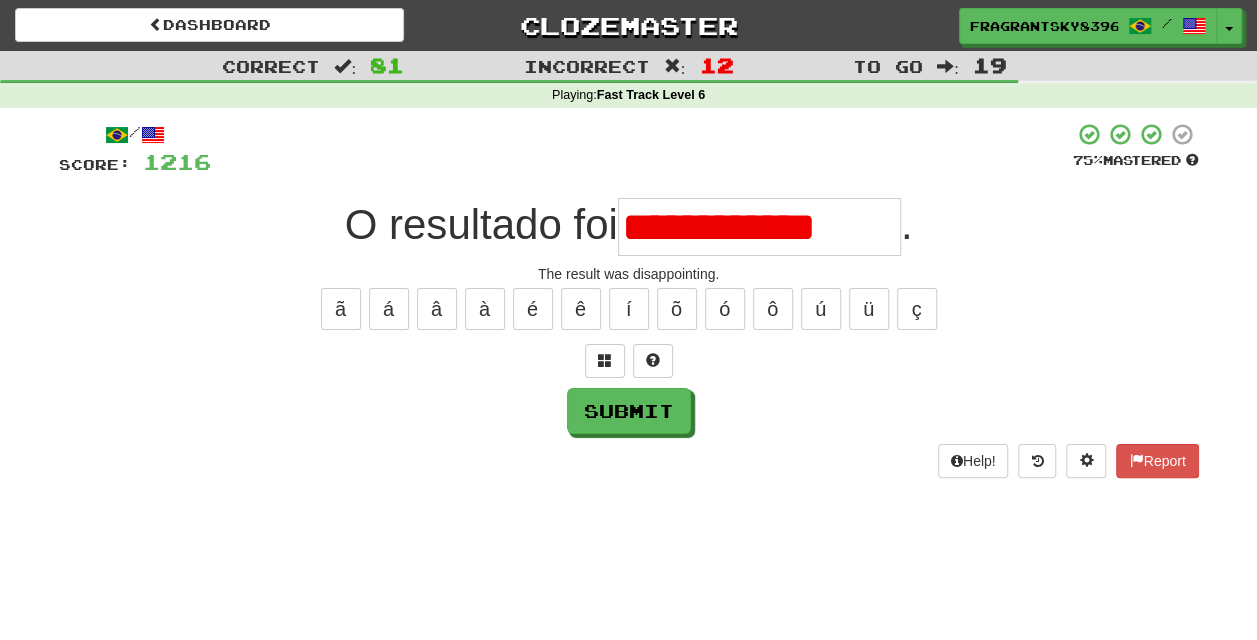 scroll, scrollTop: 0, scrollLeft: 0, axis: both 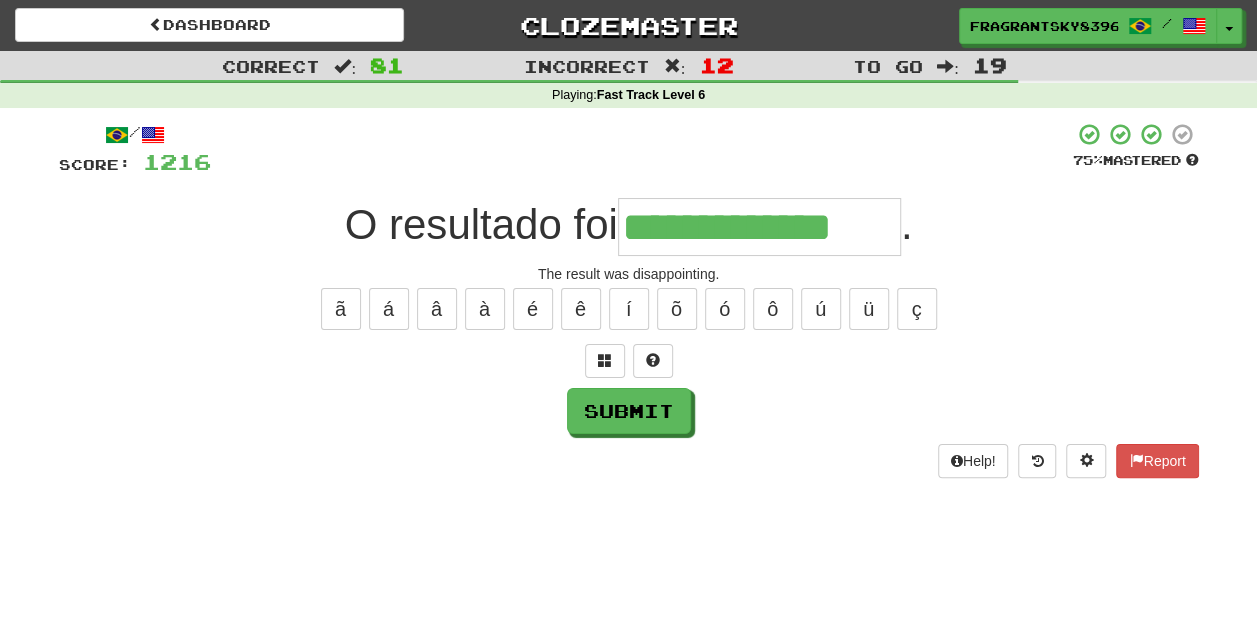 type on "**********" 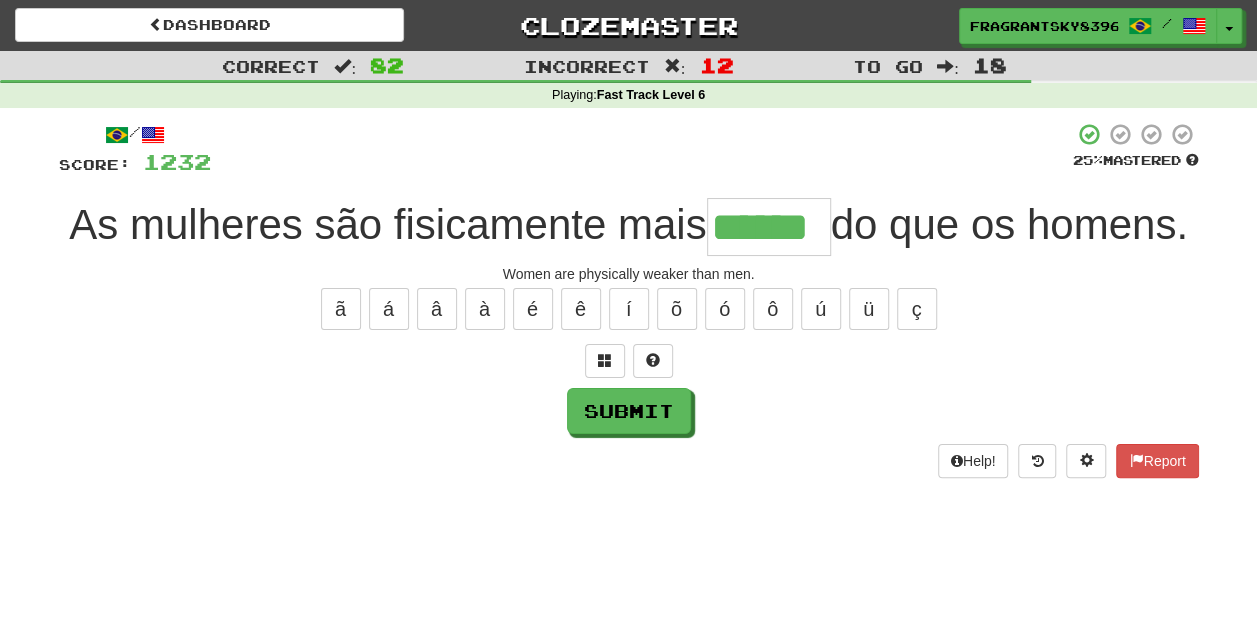 type on "******" 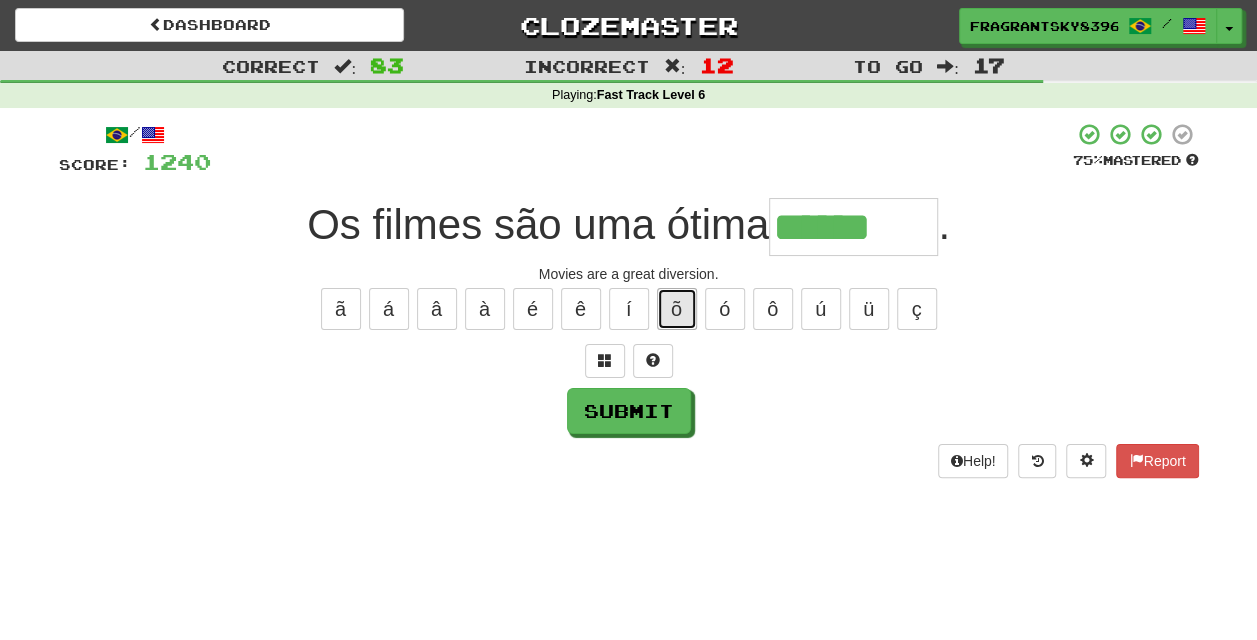 click on "õ" at bounding box center (677, 309) 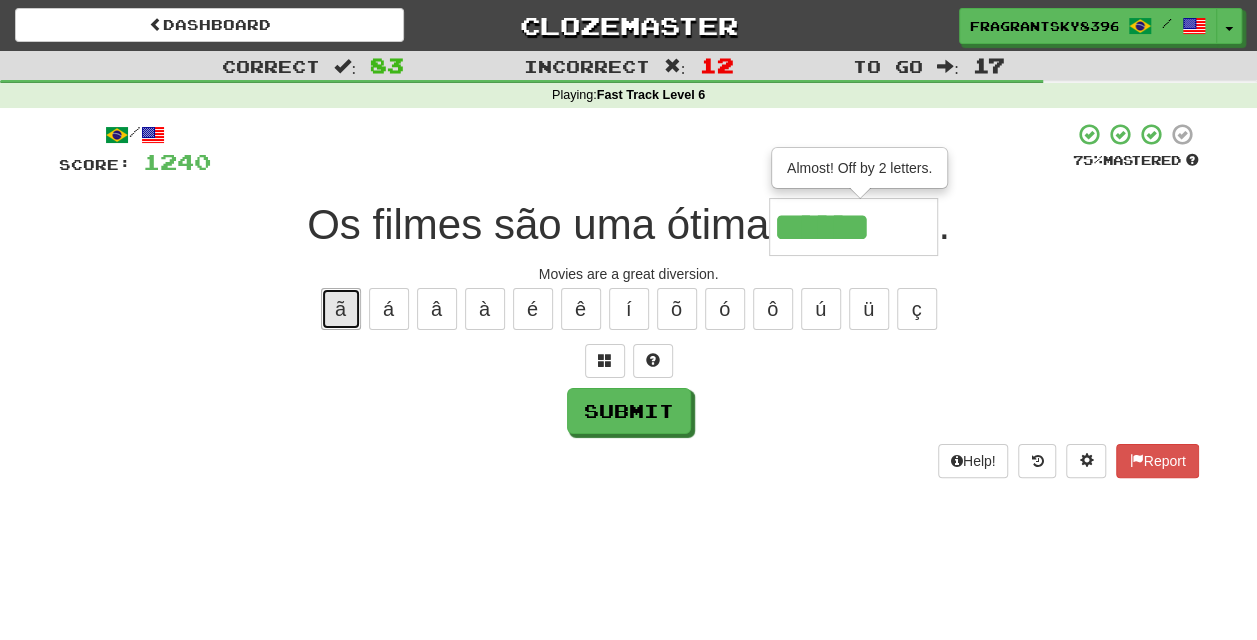 click on "ã" at bounding box center [341, 309] 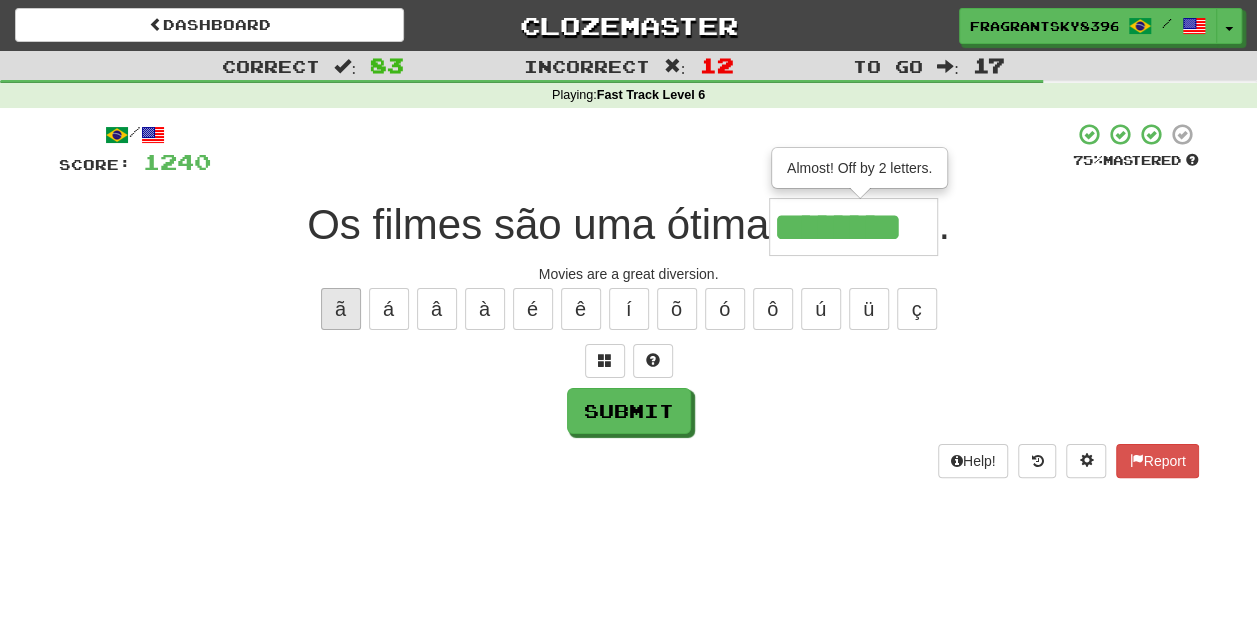 type on "********" 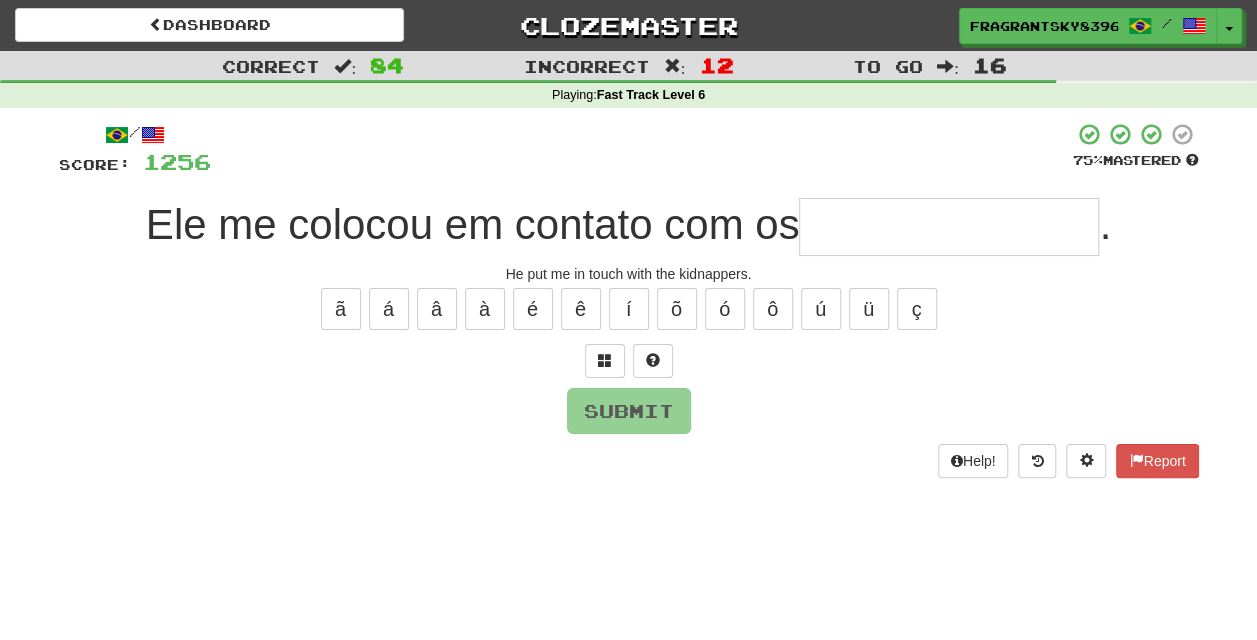type on "*" 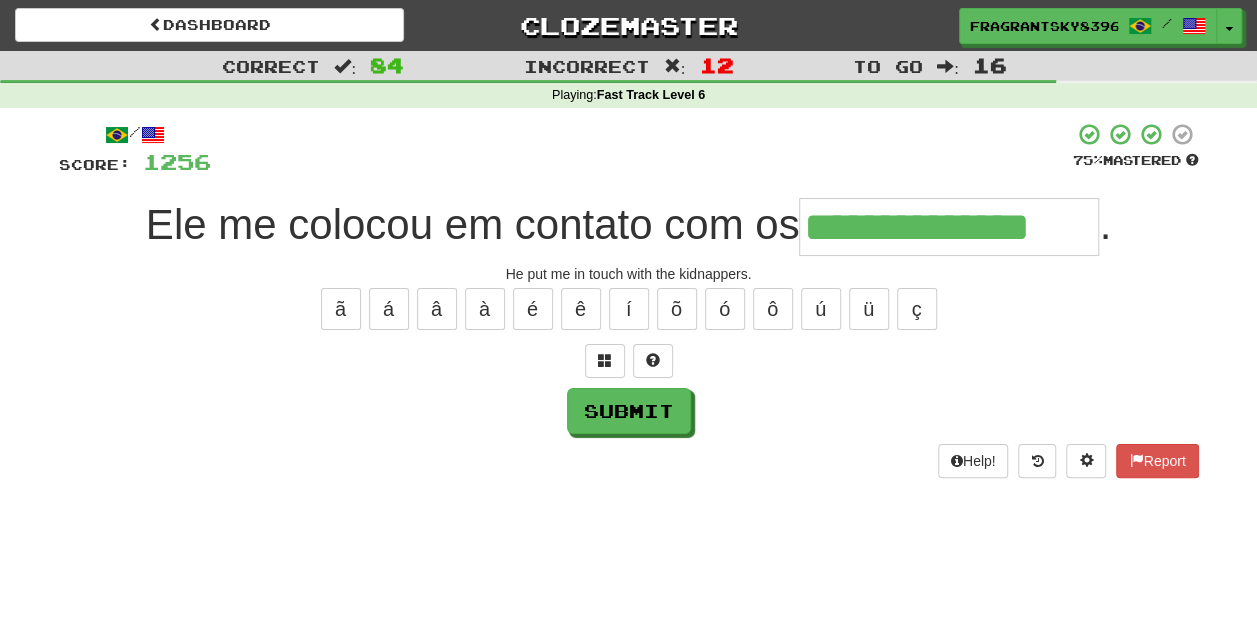 type on "**********" 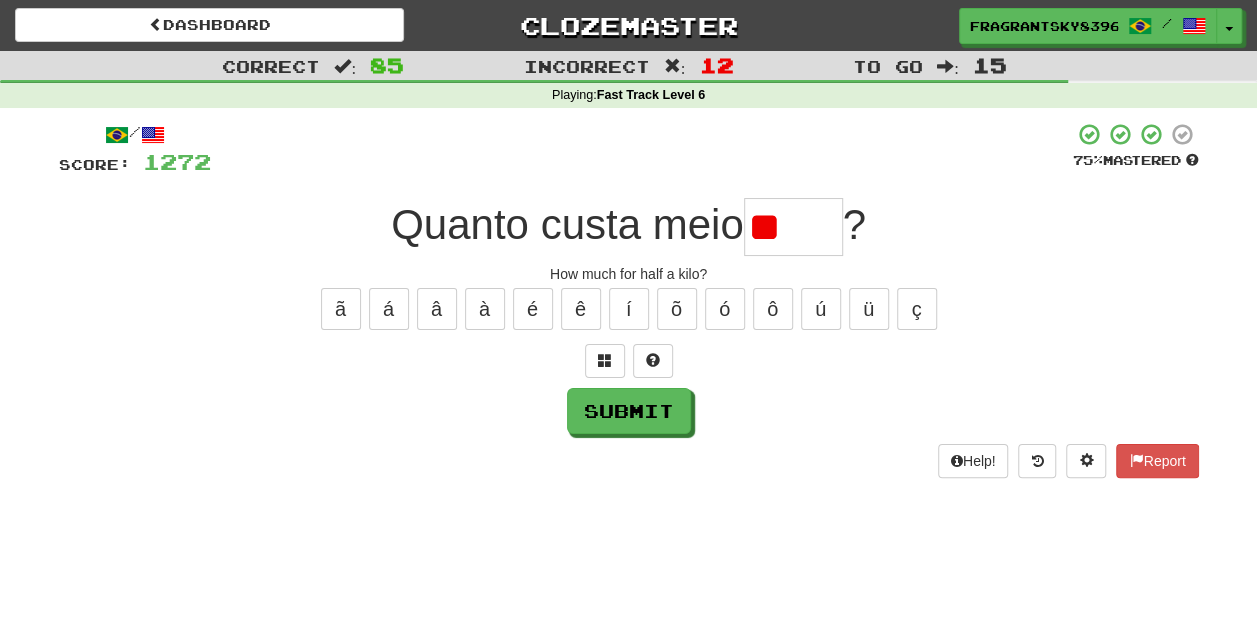 type on "*" 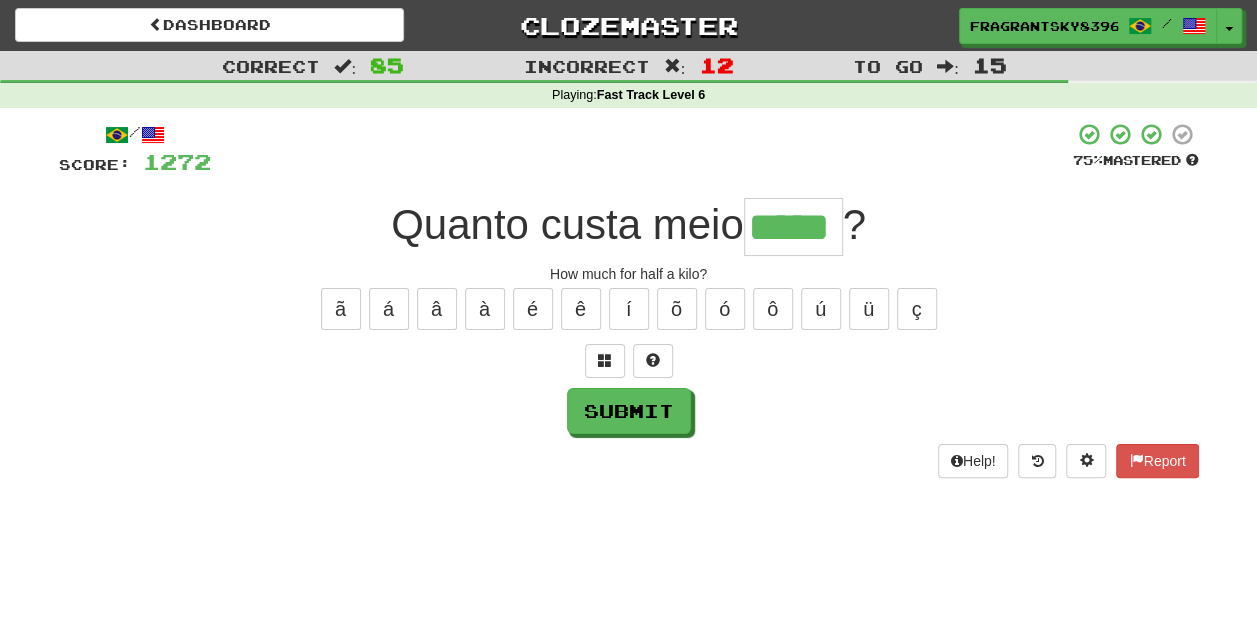 type on "*****" 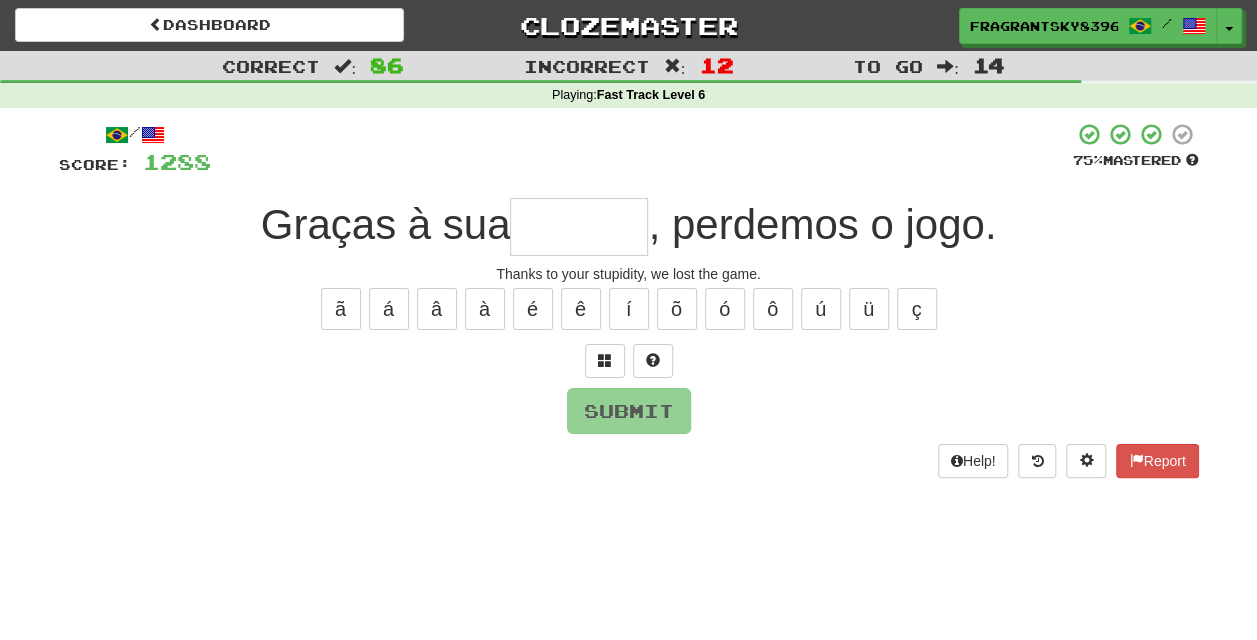 type on "*" 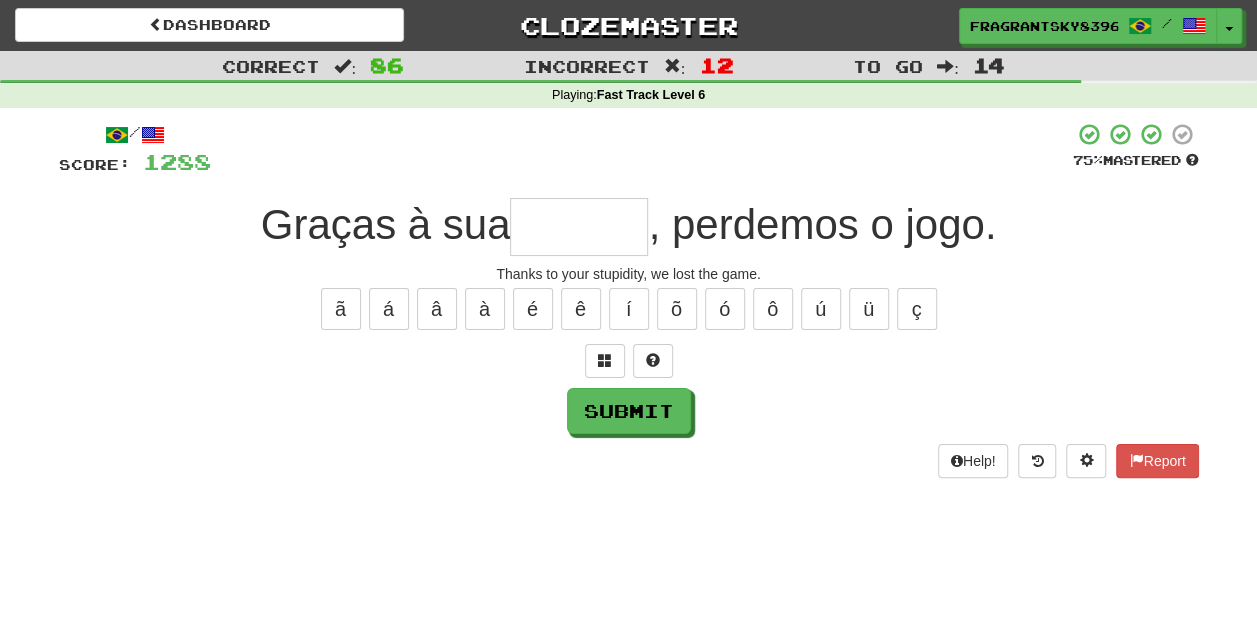 type on "*" 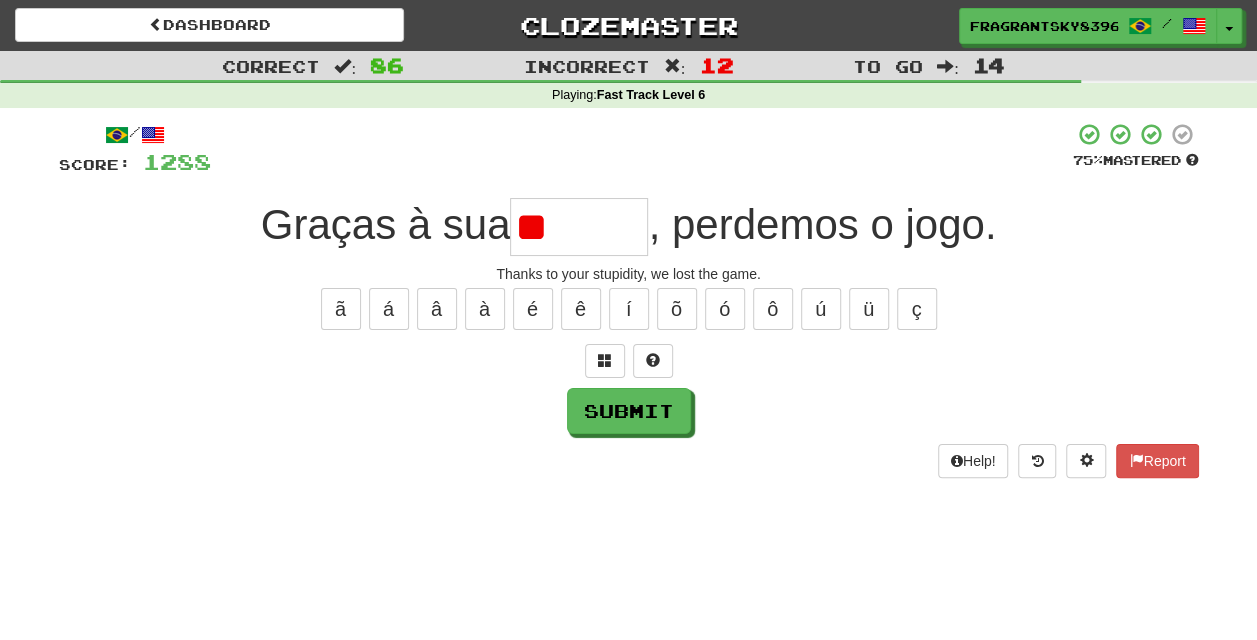 type on "*" 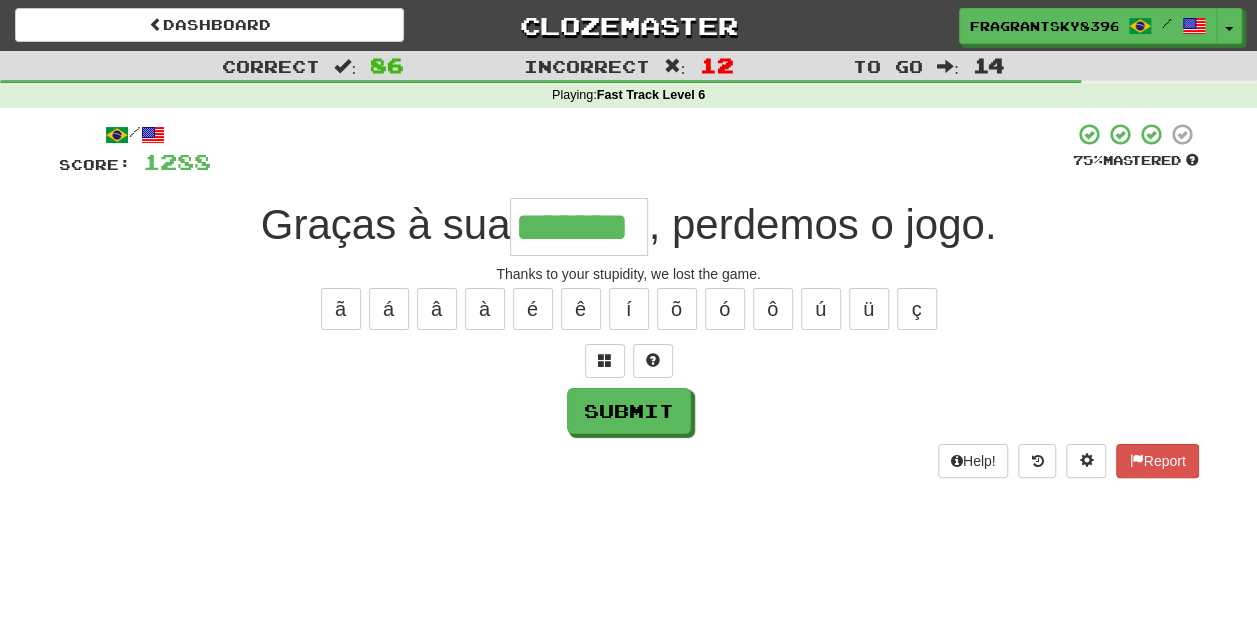 type on "*******" 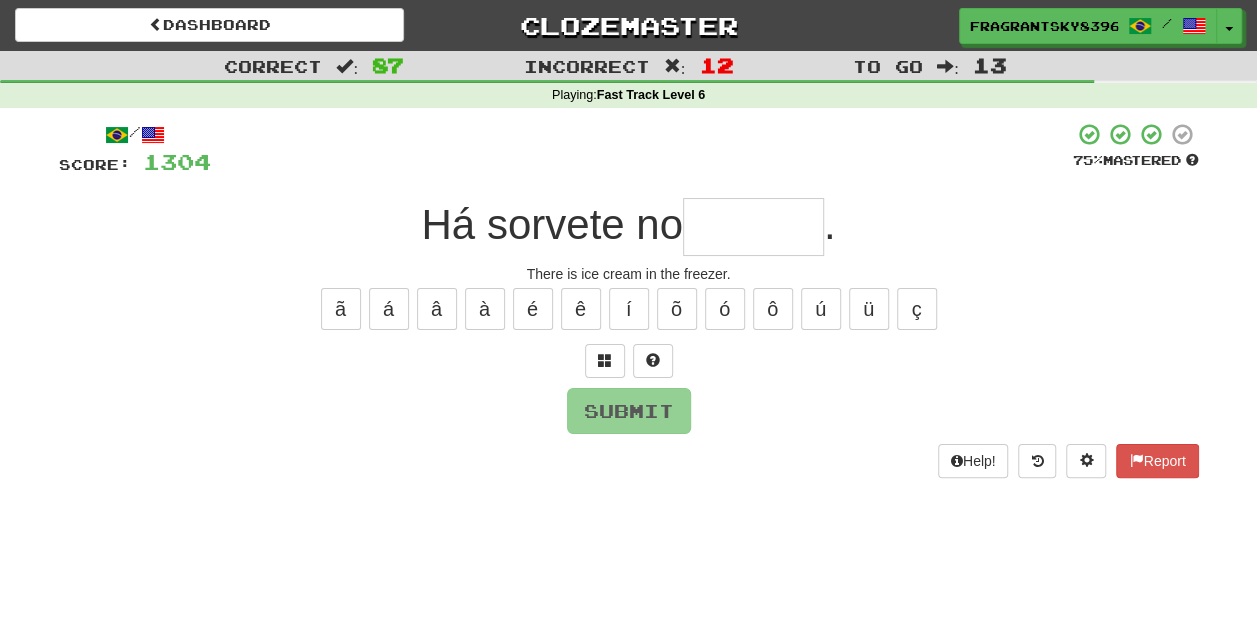 type on "*" 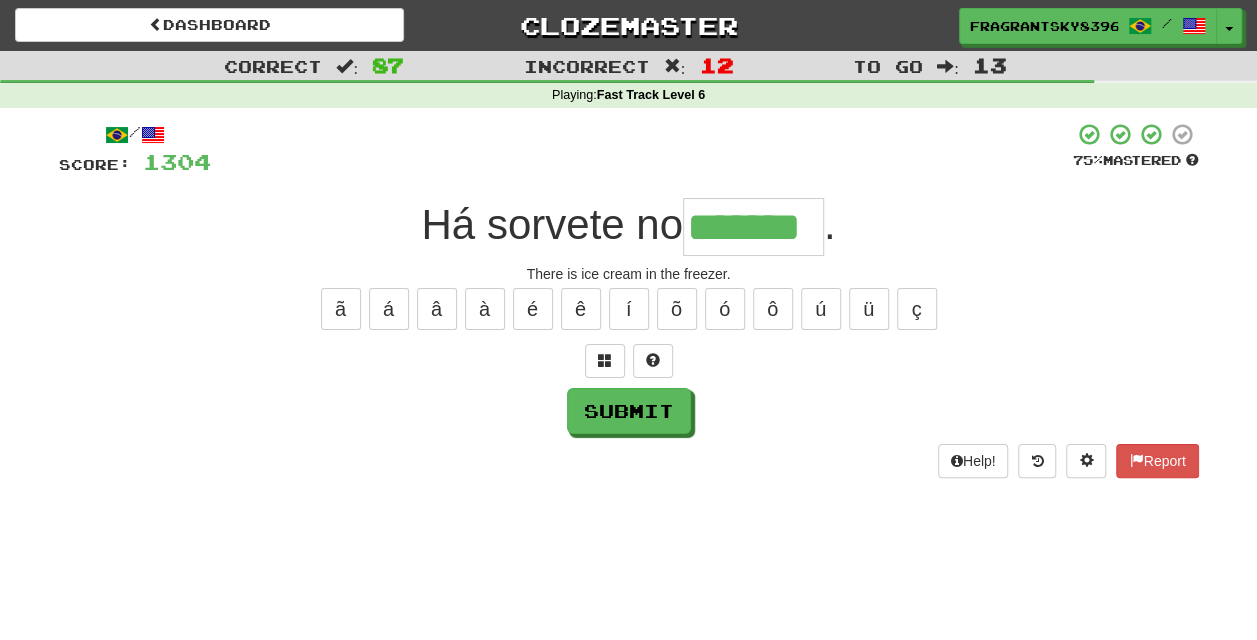 type on "*******" 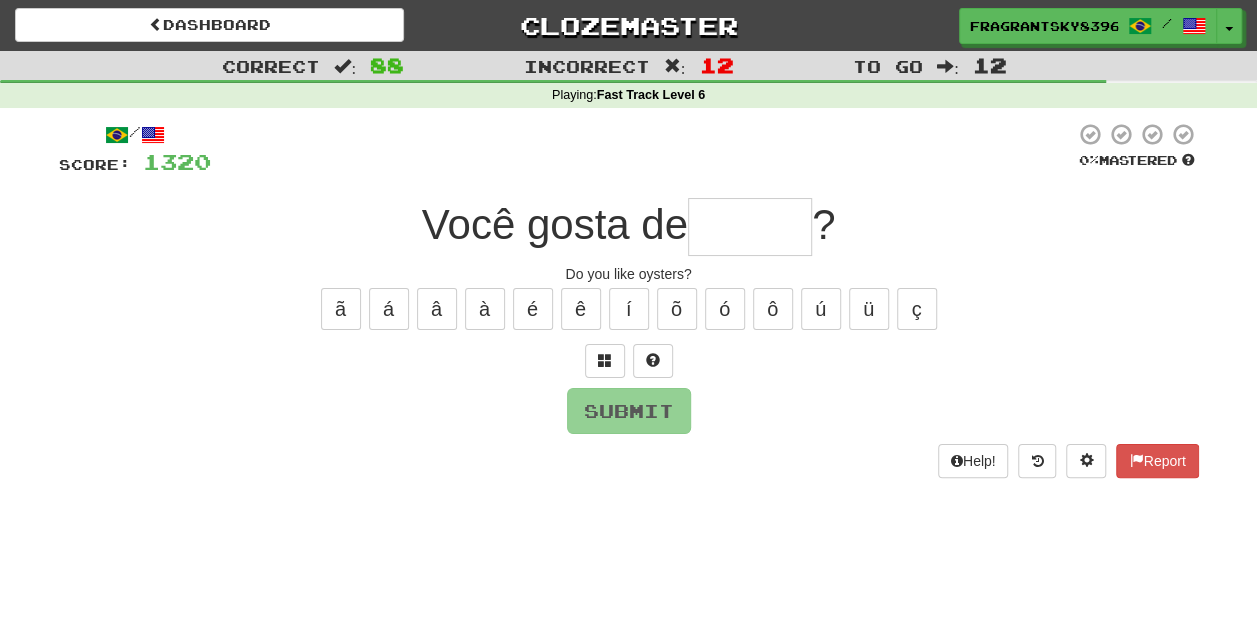 type on "******" 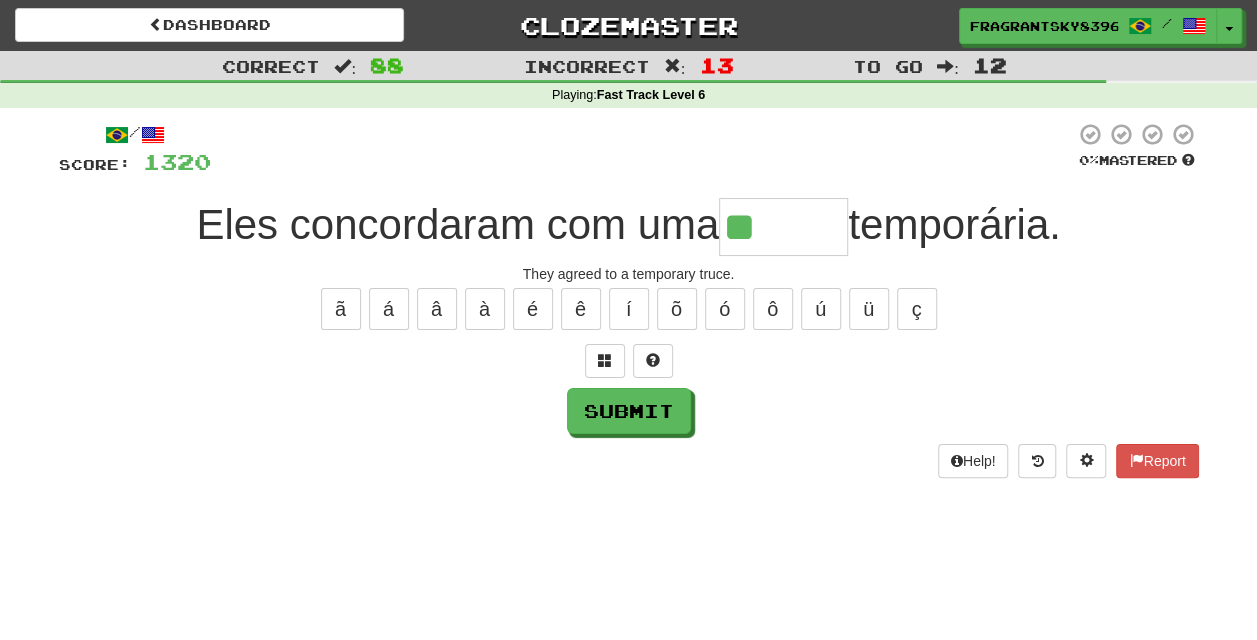 type on "******" 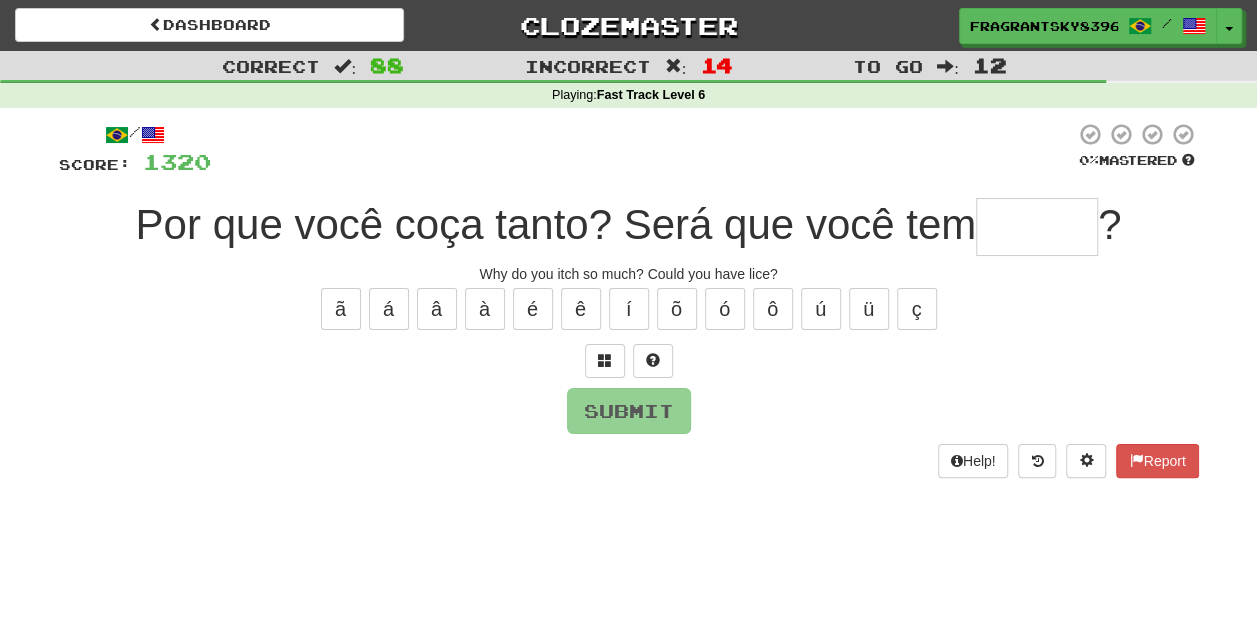 type on "******" 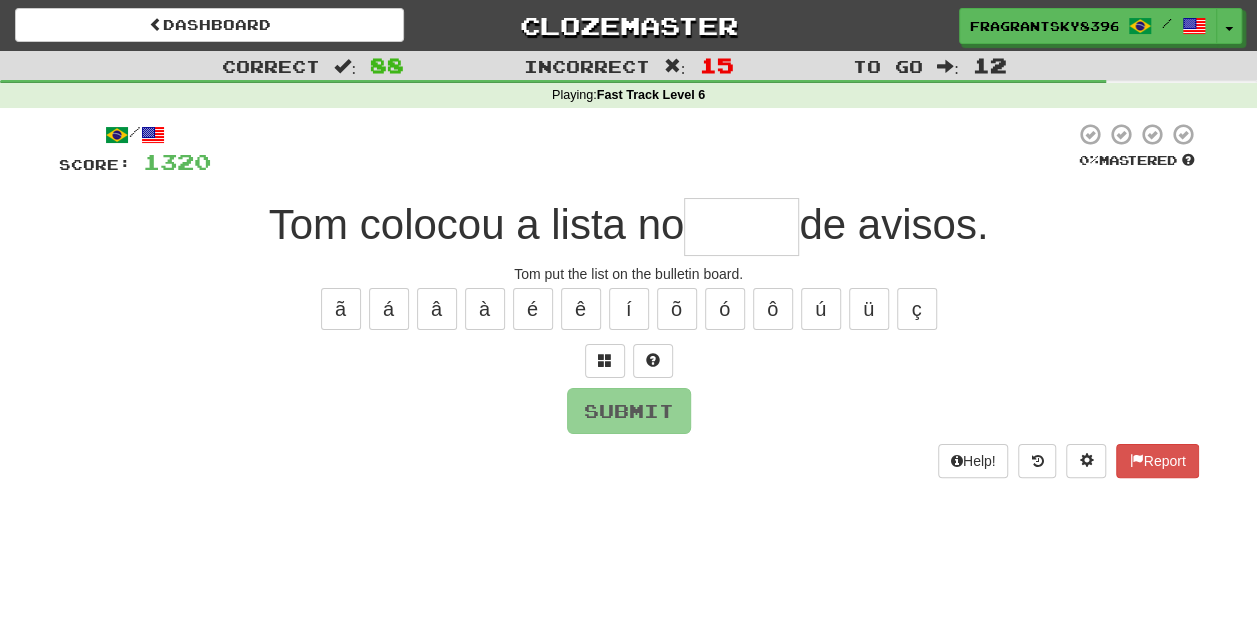 type on "*" 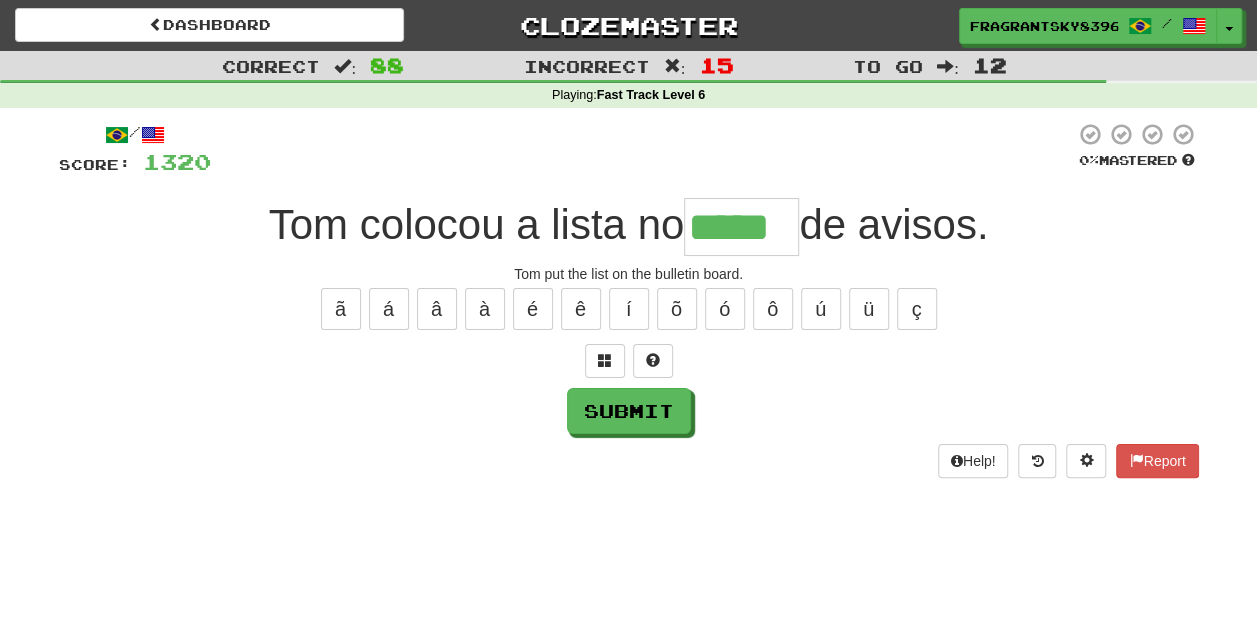 type on "*****" 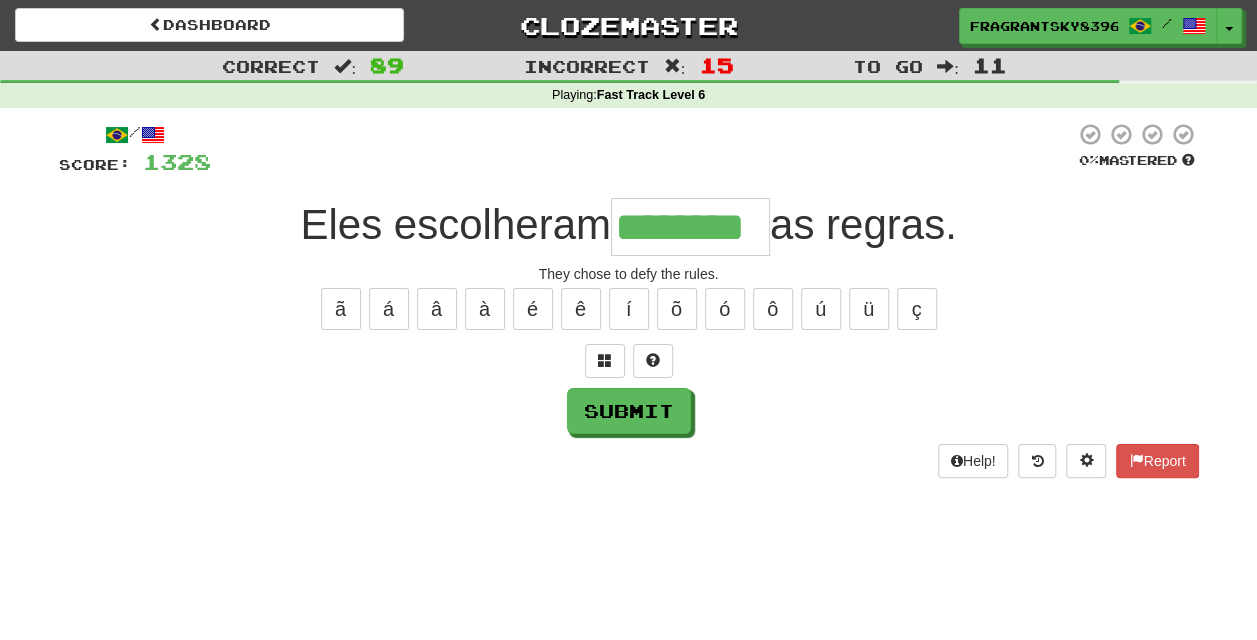 type on "********" 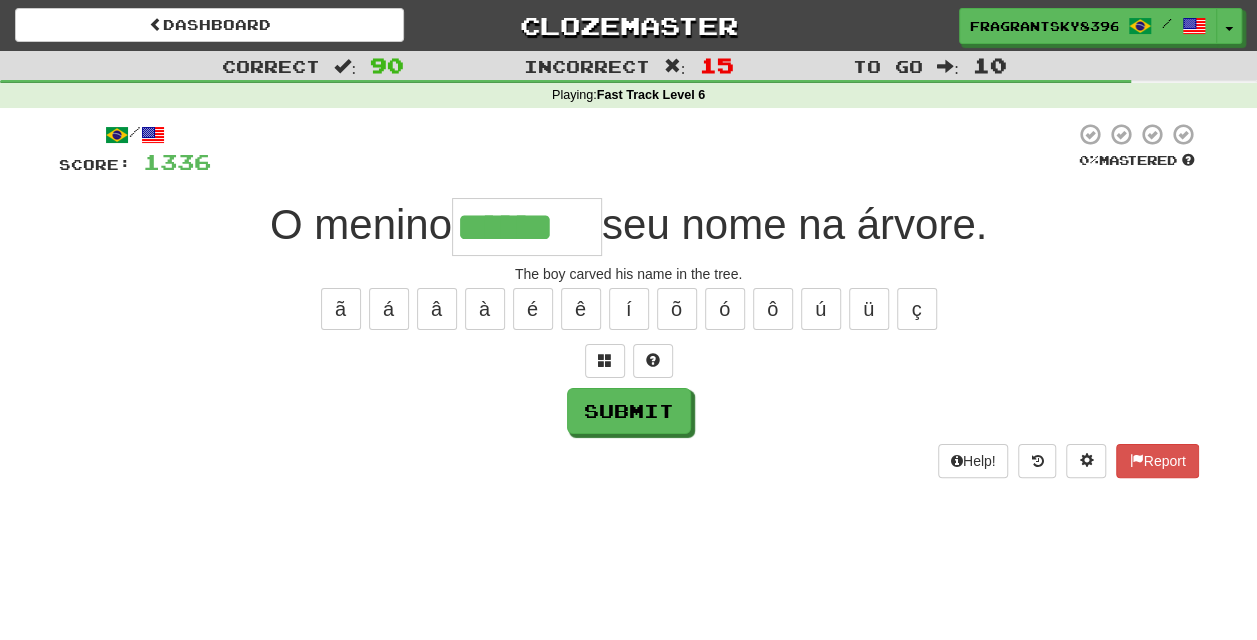 type on "******" 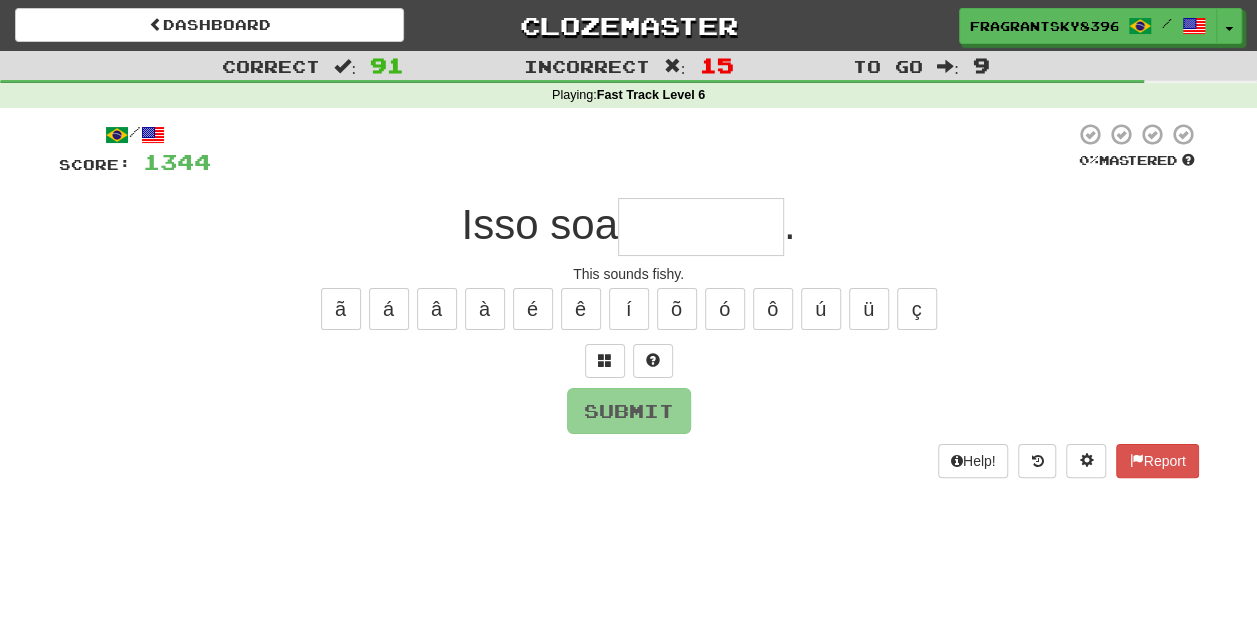 type on "********" 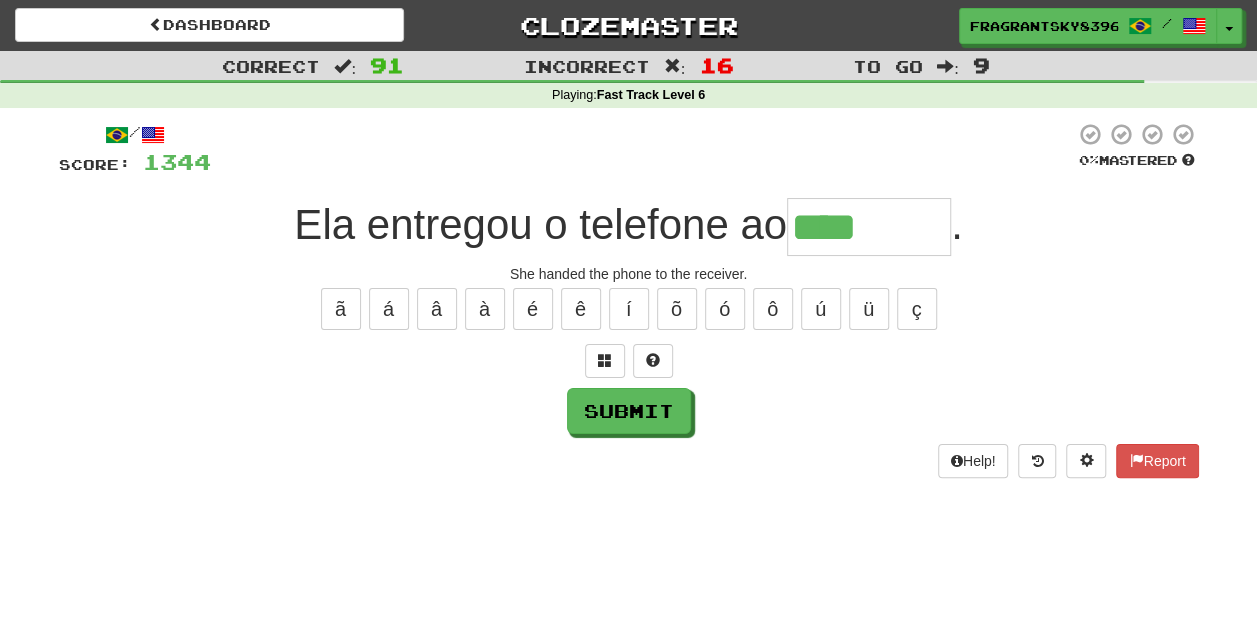 type on "********" 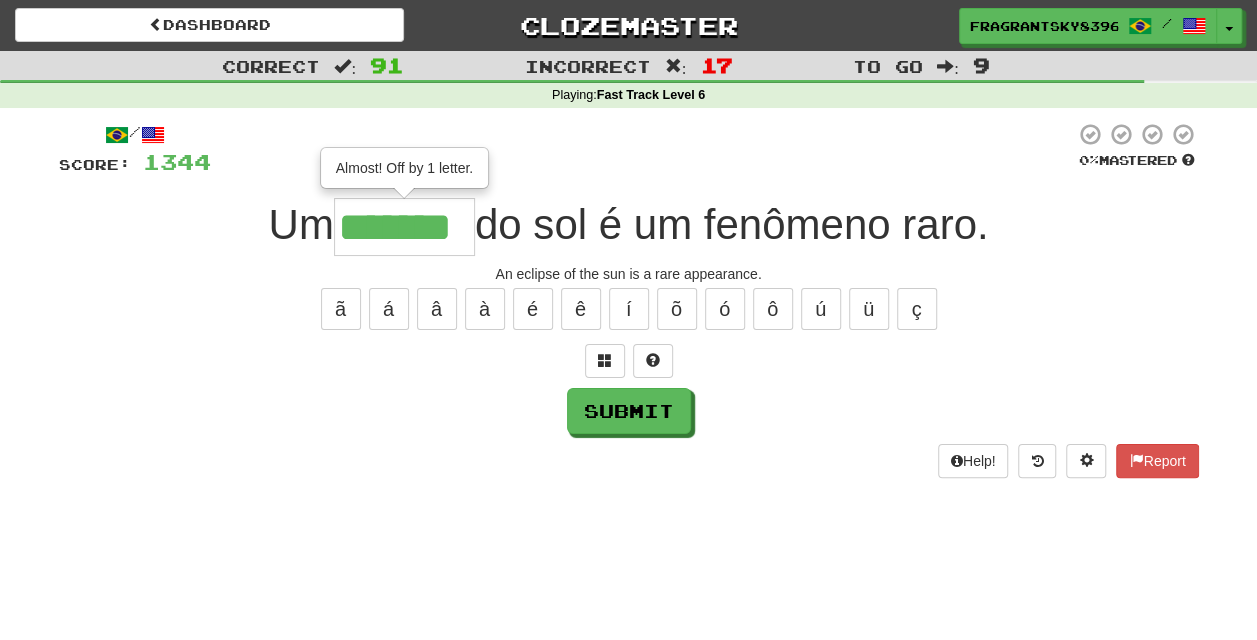 type on "*******" 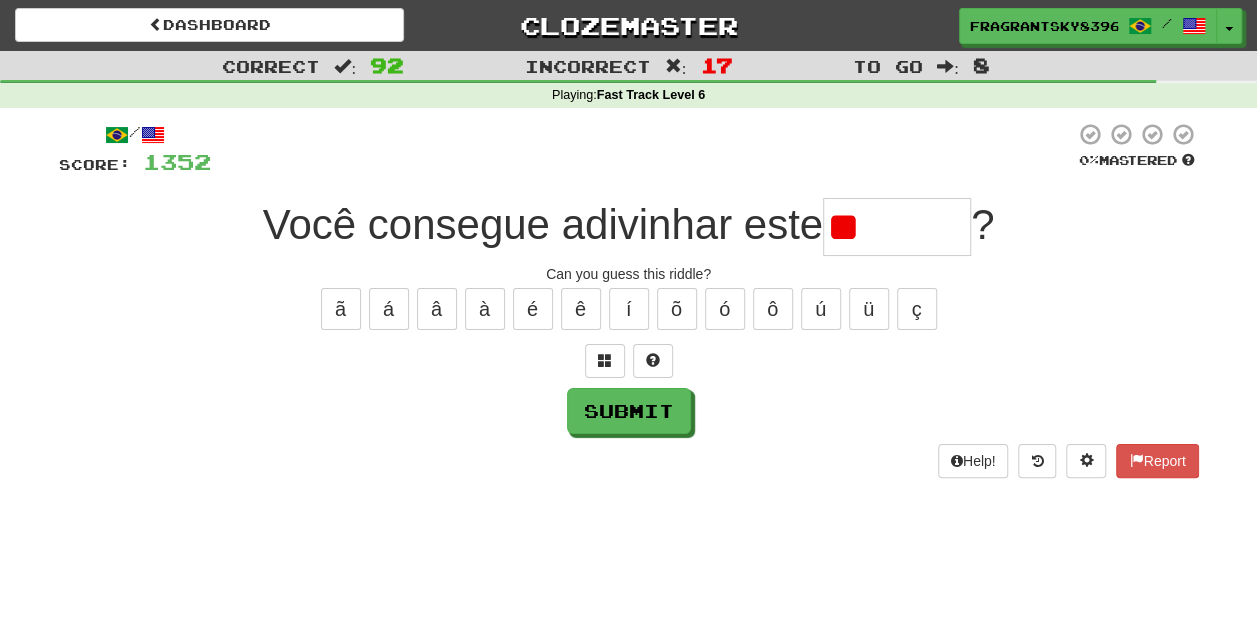 type on "*" 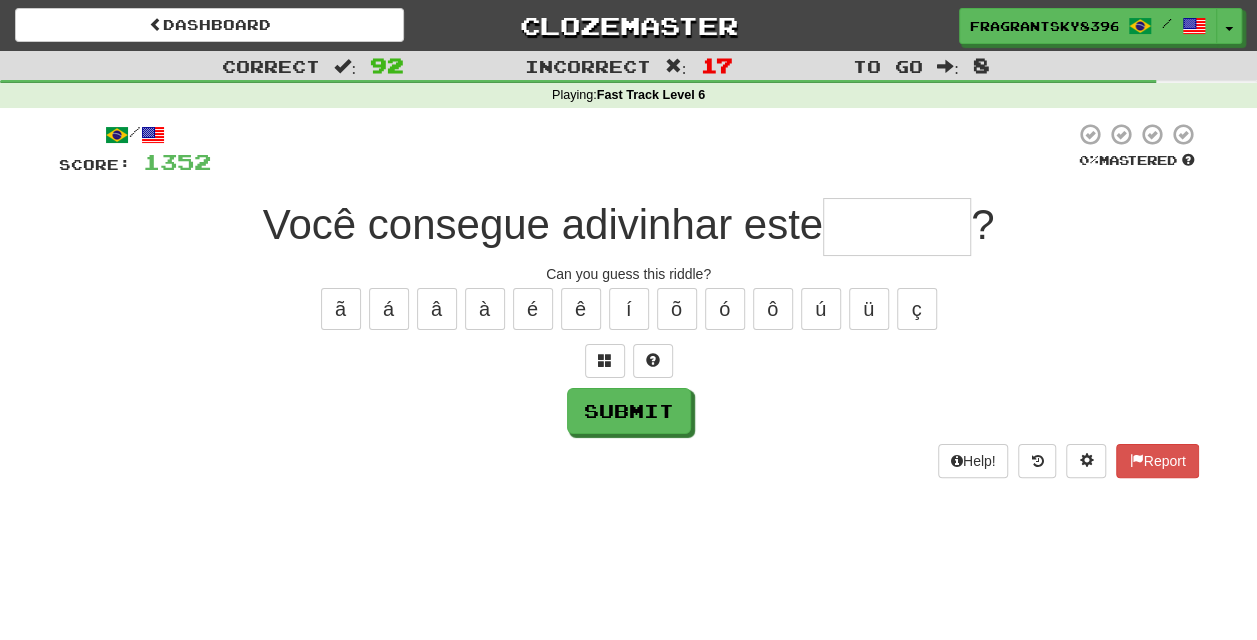 type on "*" 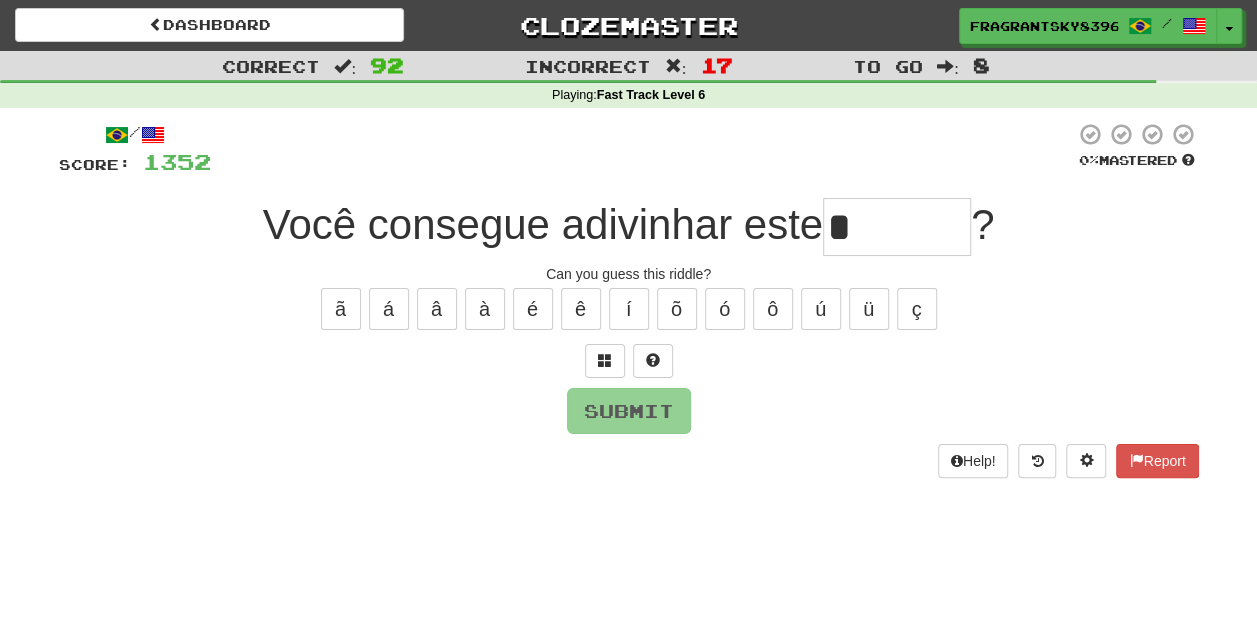 type on "******" 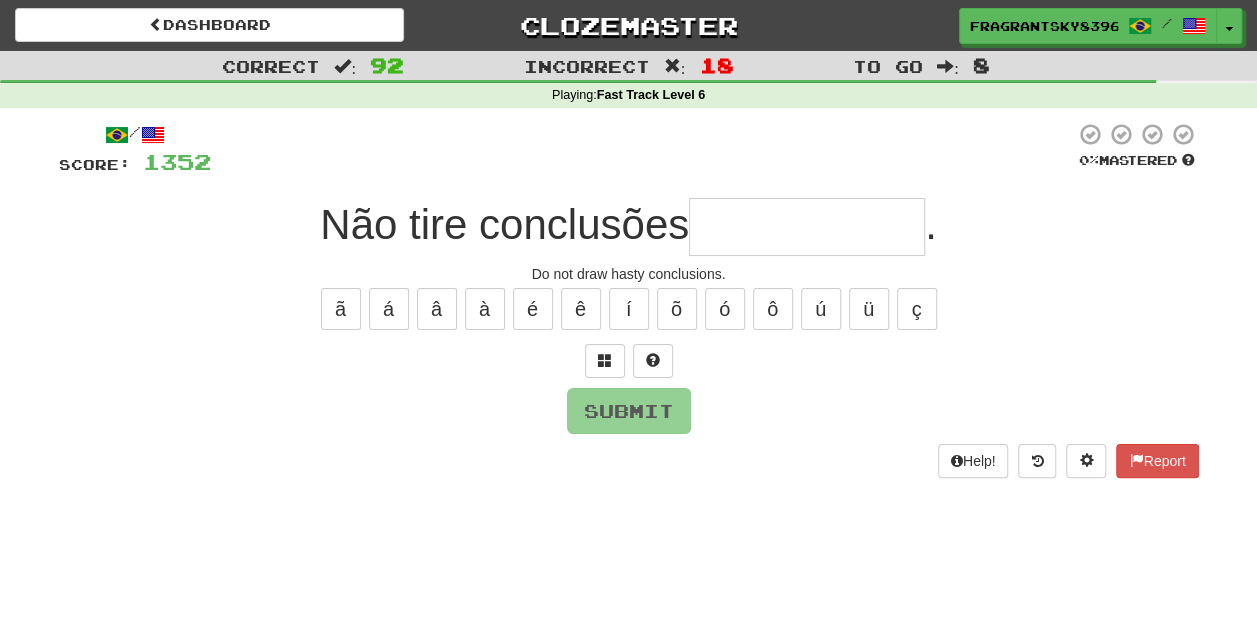 type on "**********" 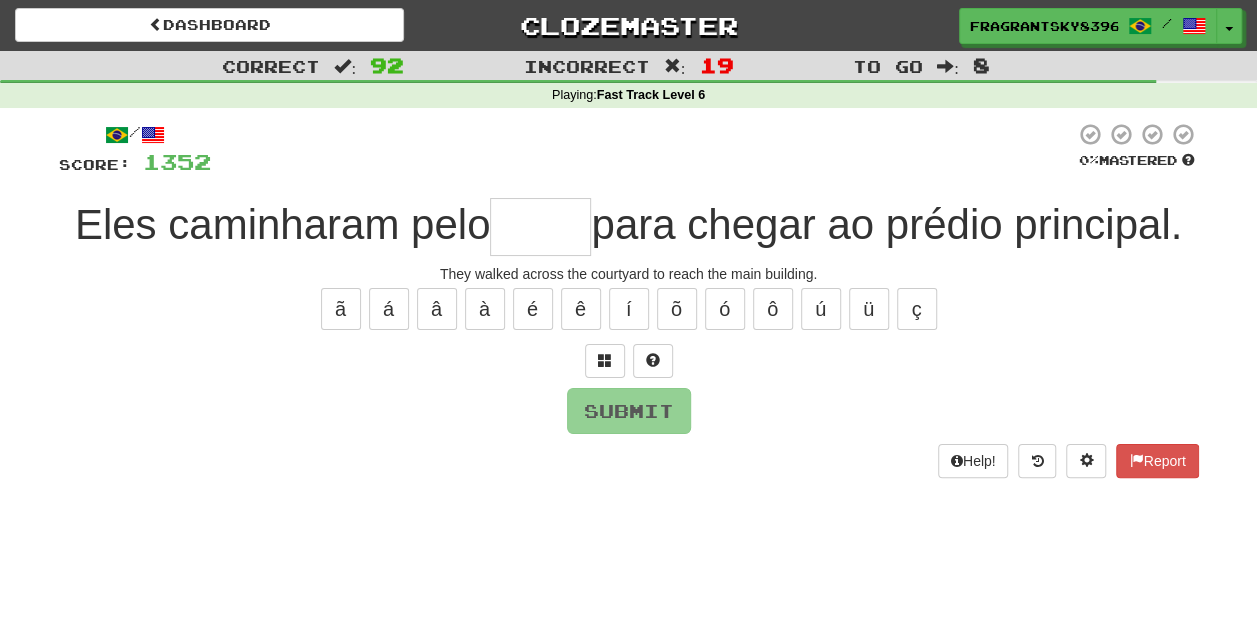 type on "*****" 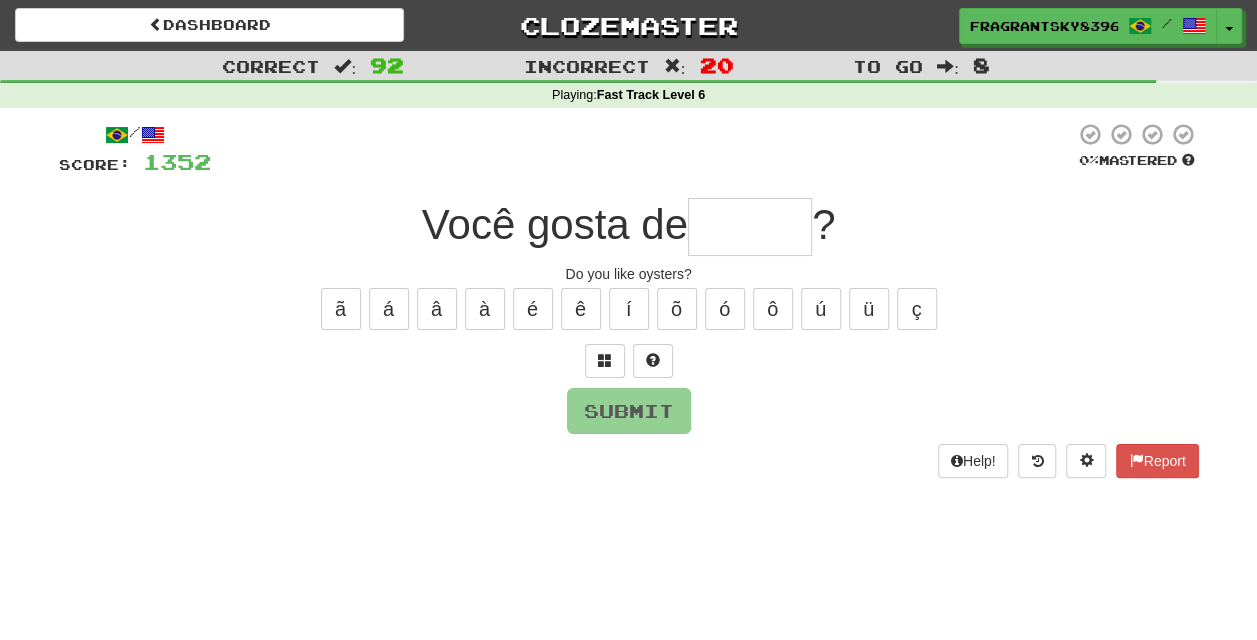 type 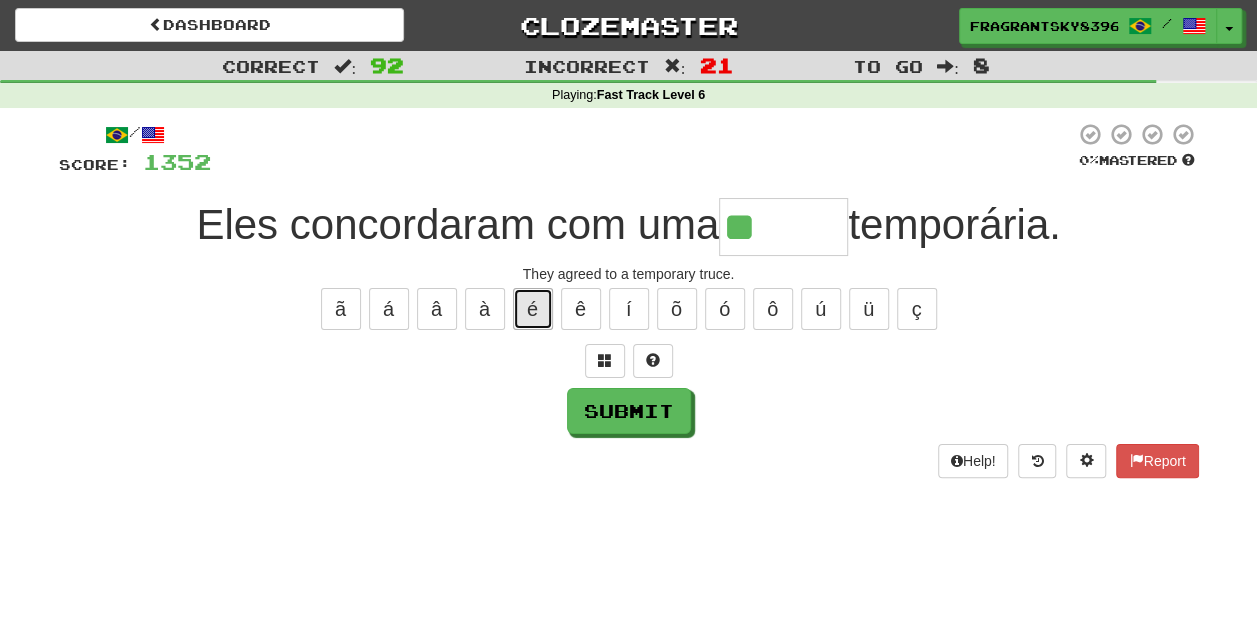 click on "é" at bounding box center (533, 309) 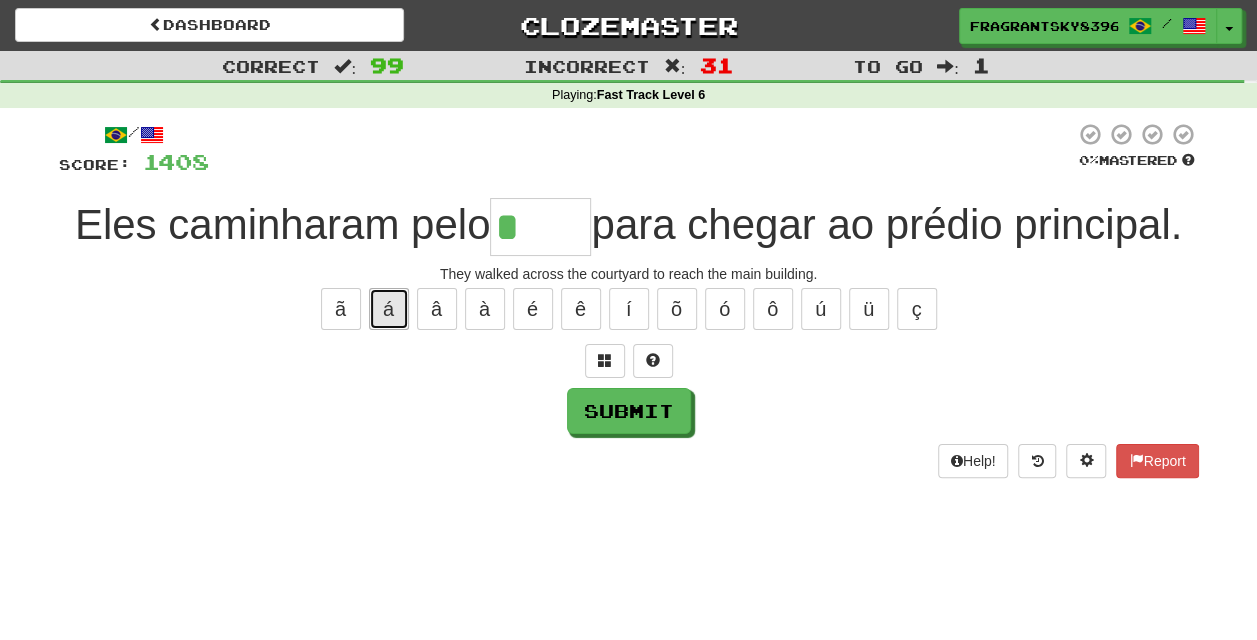 click on "á" at bounding box center (389, 309) 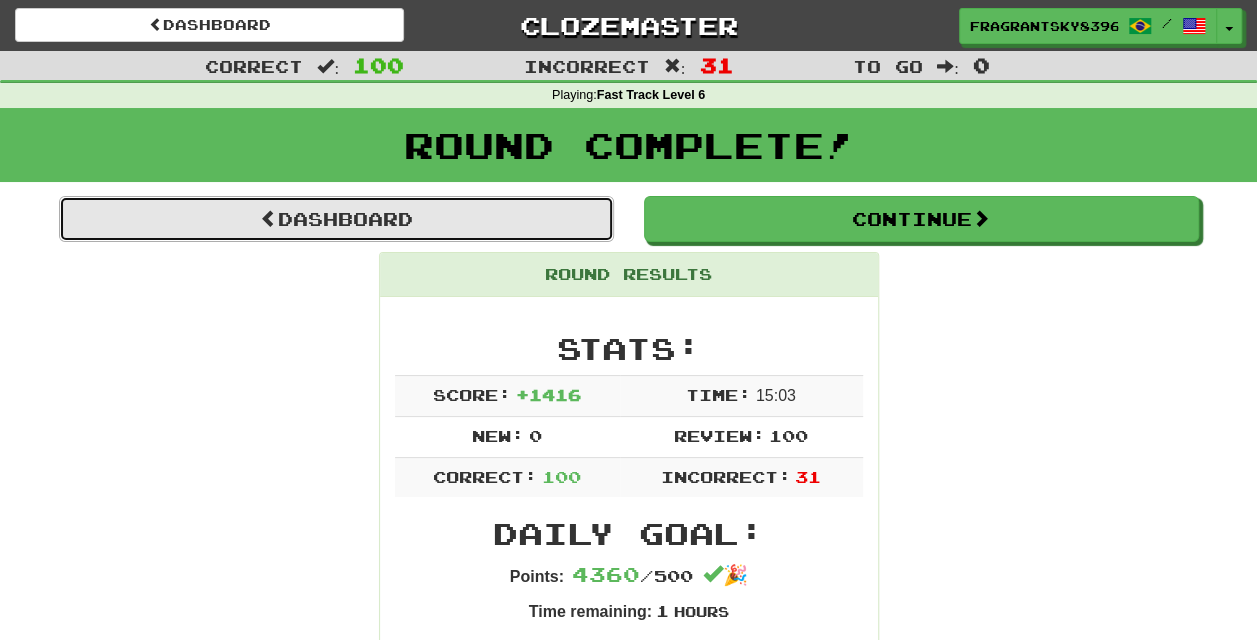 click on "Dashboard" at bounding box center (336, 219) 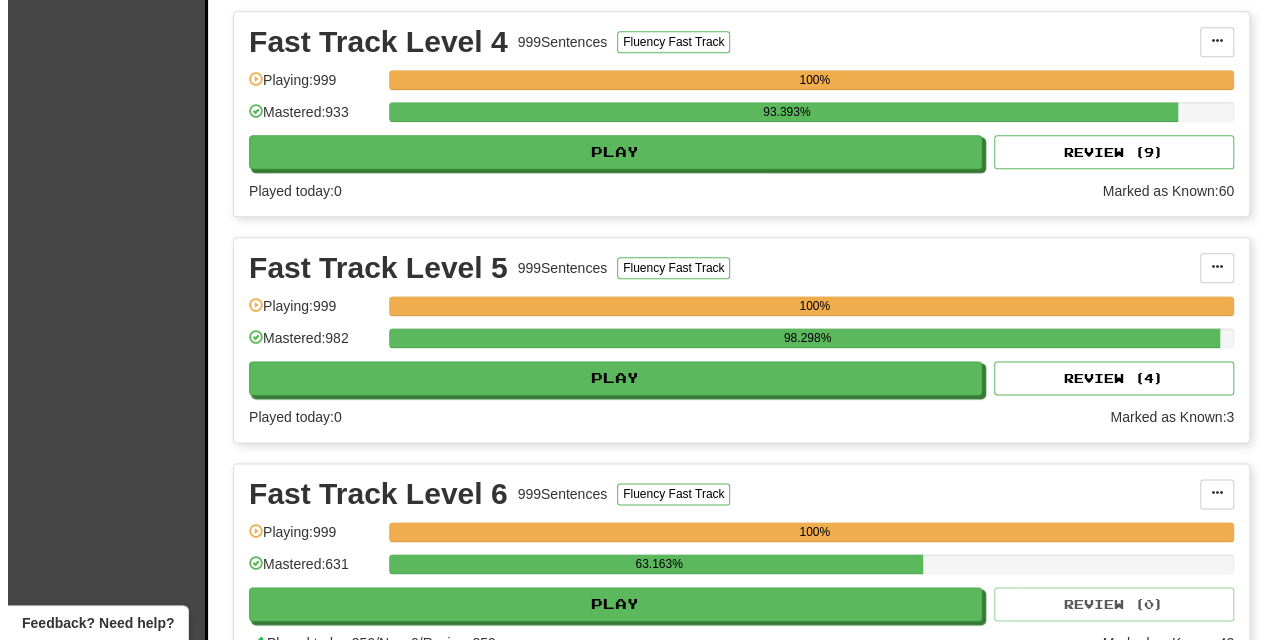 scroll, scrollTop: 1129, scrollLeft: 0, axis: vertical 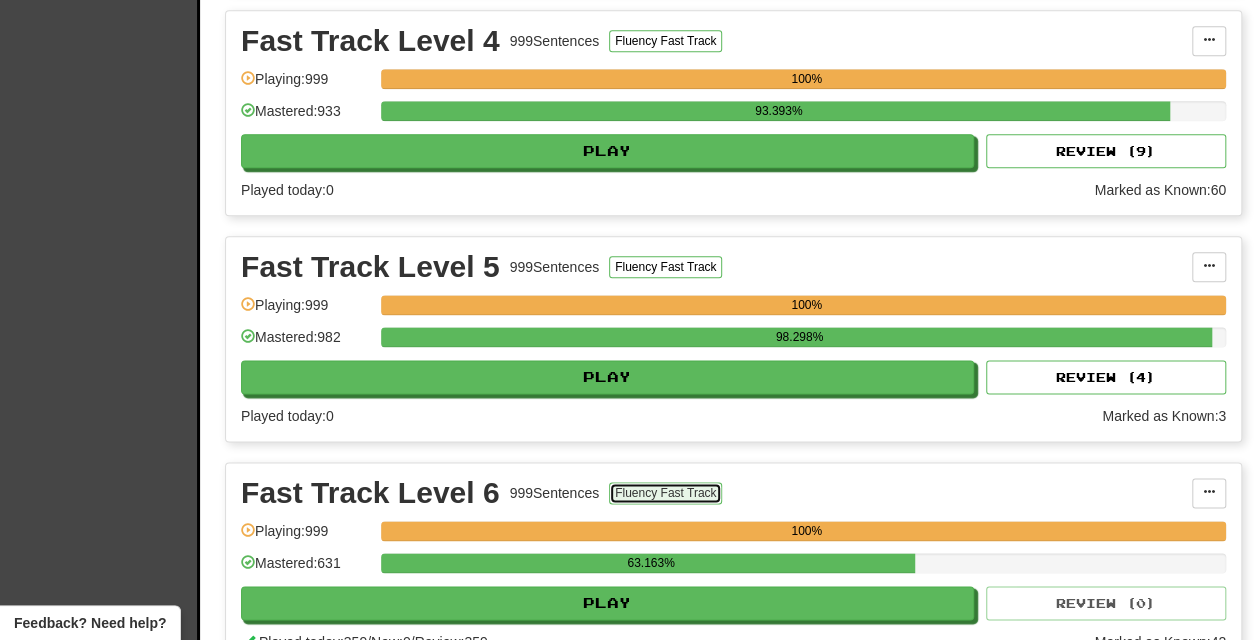 click on "Fluency Fast Track" at bounding box center [665, 493] 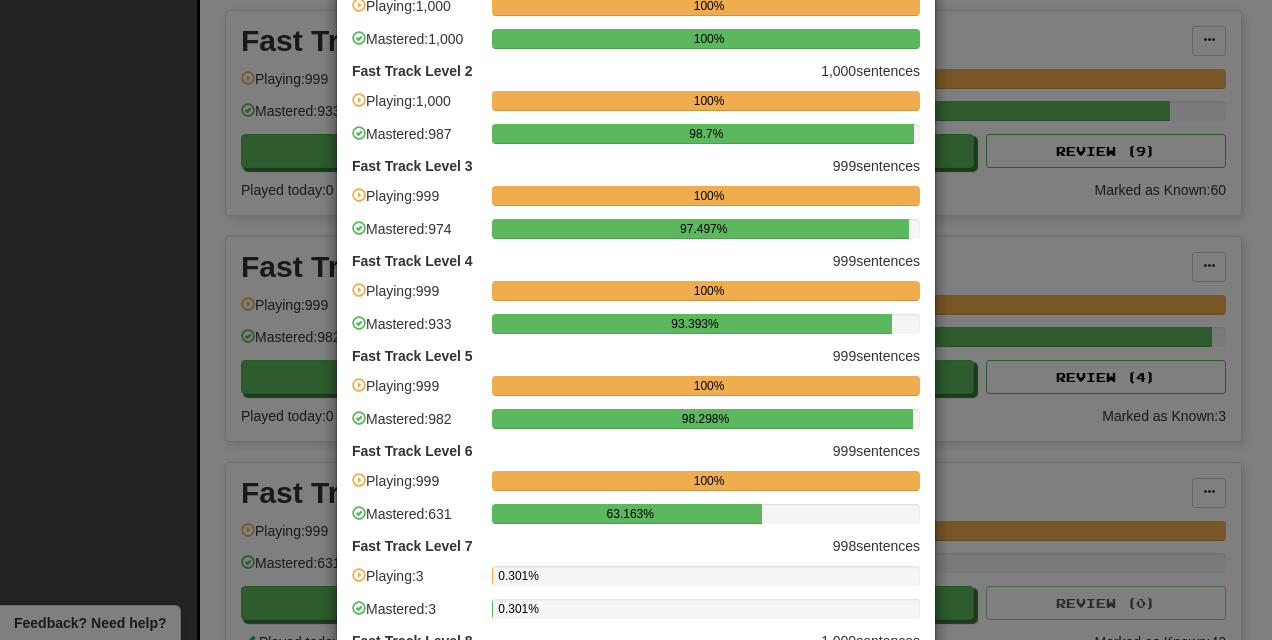 scroll, scrollTop: 133, scrollLeft: 0, axis: vertical 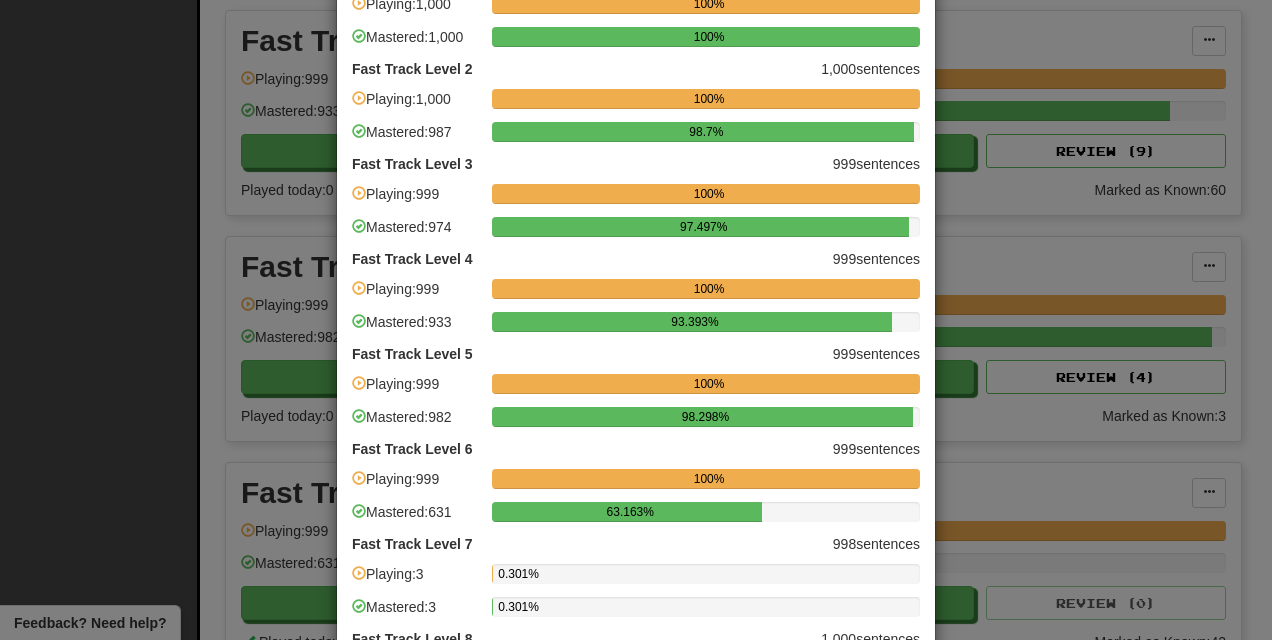 click on "× Fluency Fast Track Progress Fast Track Level 1   1,000  sentences  Playing:  1,000 100%  Mastered:  1,000 100% Fast Track Level 2   1,000  sentences  Playing:  1,000 100%  Mastered:  987 98.7% Fast Track Level 3   999  sentences  Playing:  999 100%  Mastered:  974 97.497% Fast Track Level 4   999  sentences  Playing:  999 100%  Mastered:  933 93.393% Fast Track Level 5   999  sentences  Playing:  999 100%  Mastered:  982 98.298% Fast Track Level 6   999  sentences  Playing:  999 100%  Mastered:  631 63.163% Fast Track Level 7   998  sentences  Playing:  3 0.301%  Mastered:  3 0.301% Fast Track Level 8   1,000  sentences  Playing:  1 0.1%  Mastered:  1 0.1% Fast Track Level 9   1,000  sentences  Playing:  1 0.1%  Mastered:  1 0.1% Fast Track Level 10   1,000  sentences  Playing:  21 2.1%  Mastered:  2 0.2% Go to  Fluency Fast Track   Collections Close" at bounding box center (636, 320) 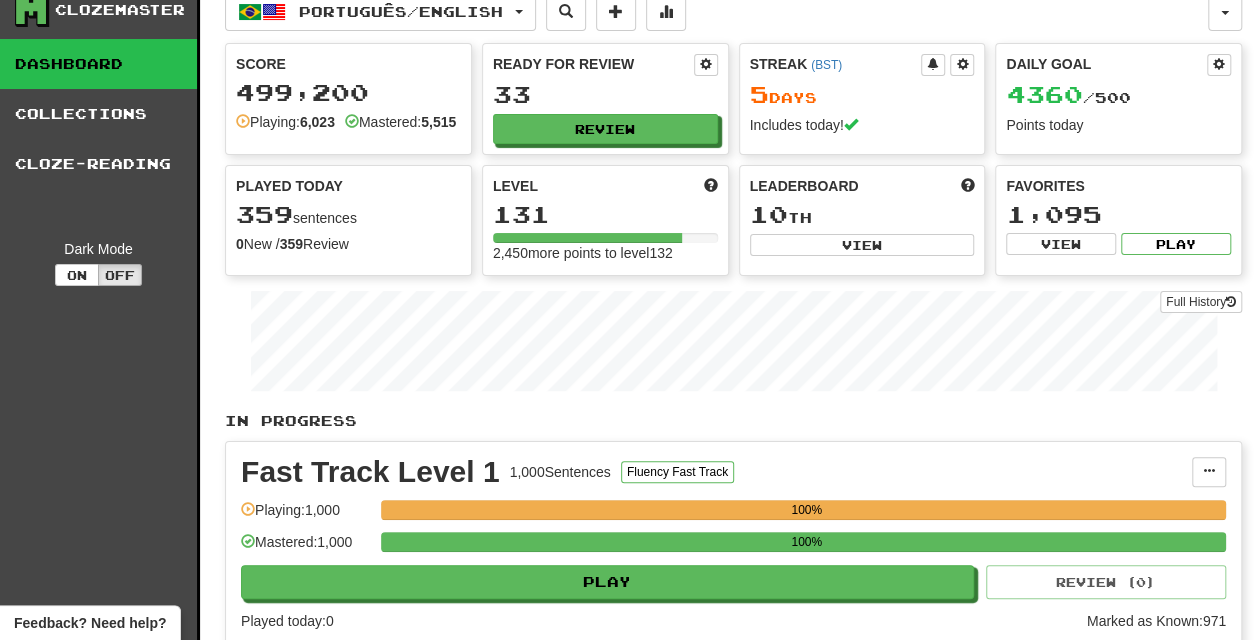scroll, scrollTop: 0, scrollLeft: 0, axis: both 